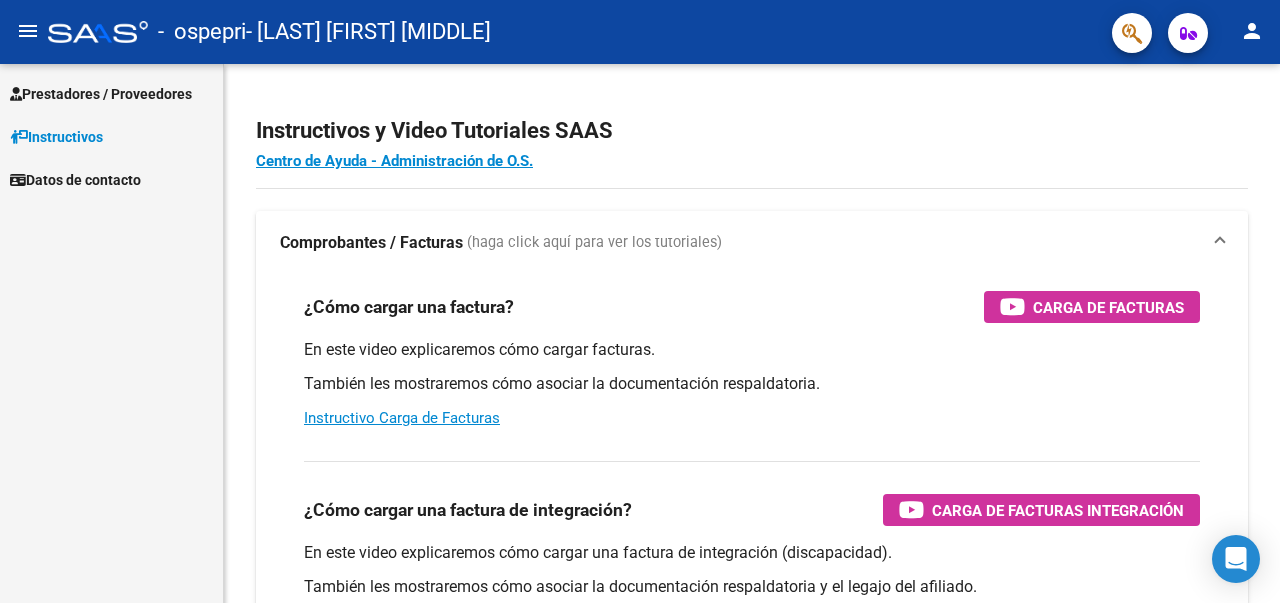scroll, scrollTop: 0, scrollLeft: 0, axis: both 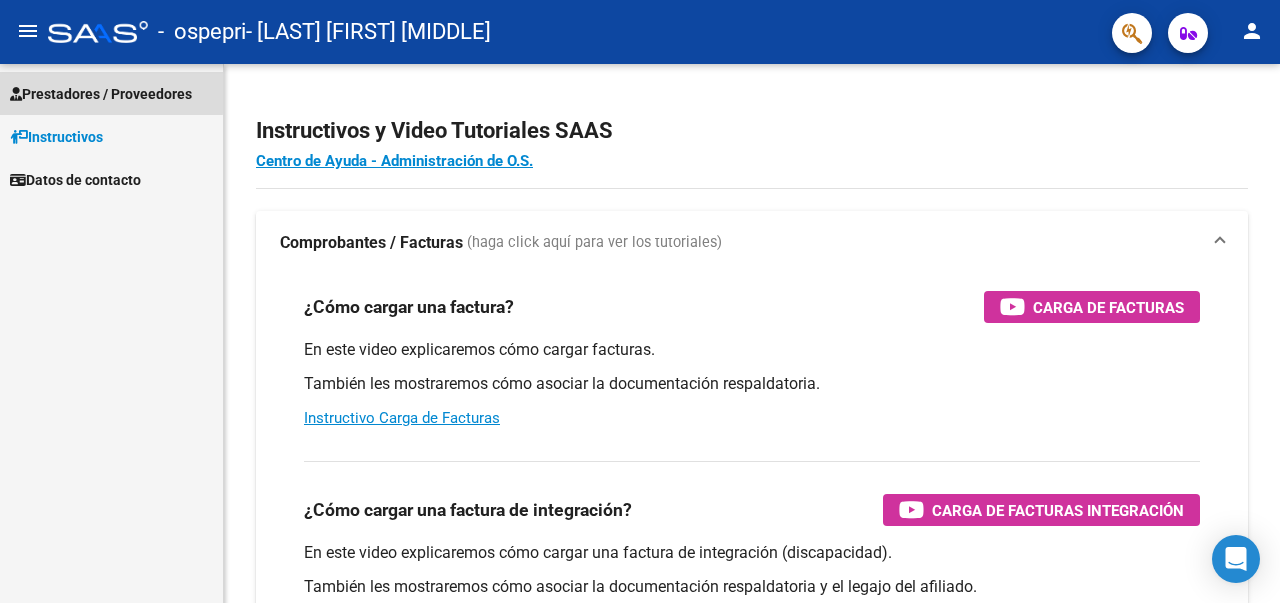 click on "Prestadores / Proveedores" at bounding box center [101, 94] 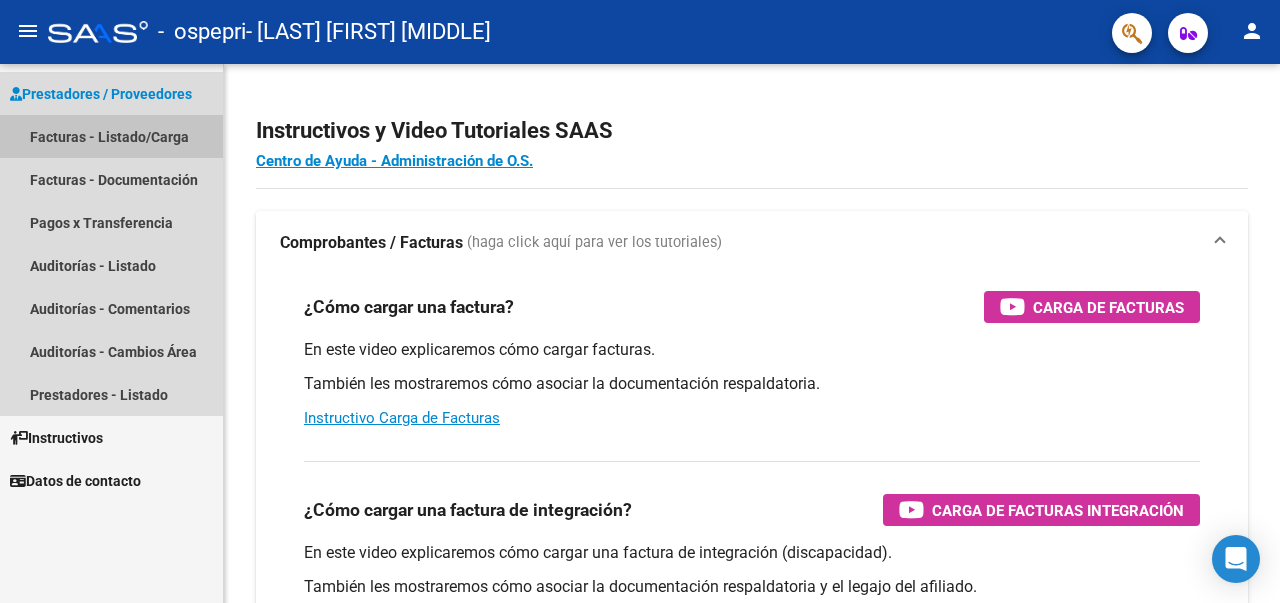 click on "Facturas - Listado/Carga" at bounding box center (111, 136) 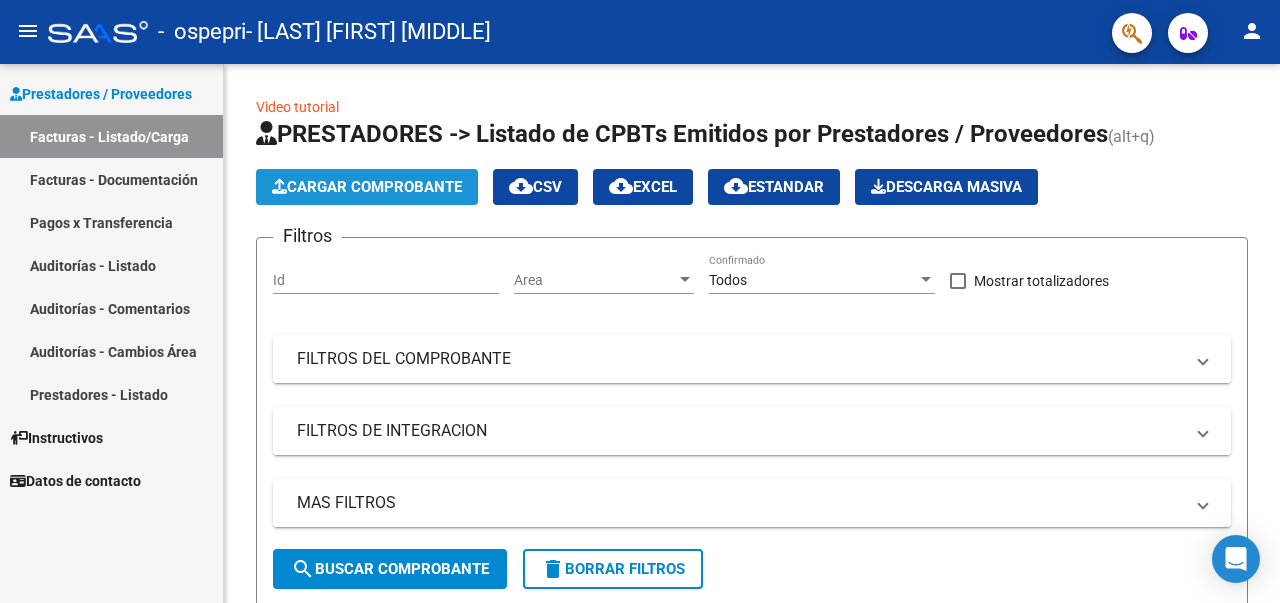 click on "Cargar Comprobante" 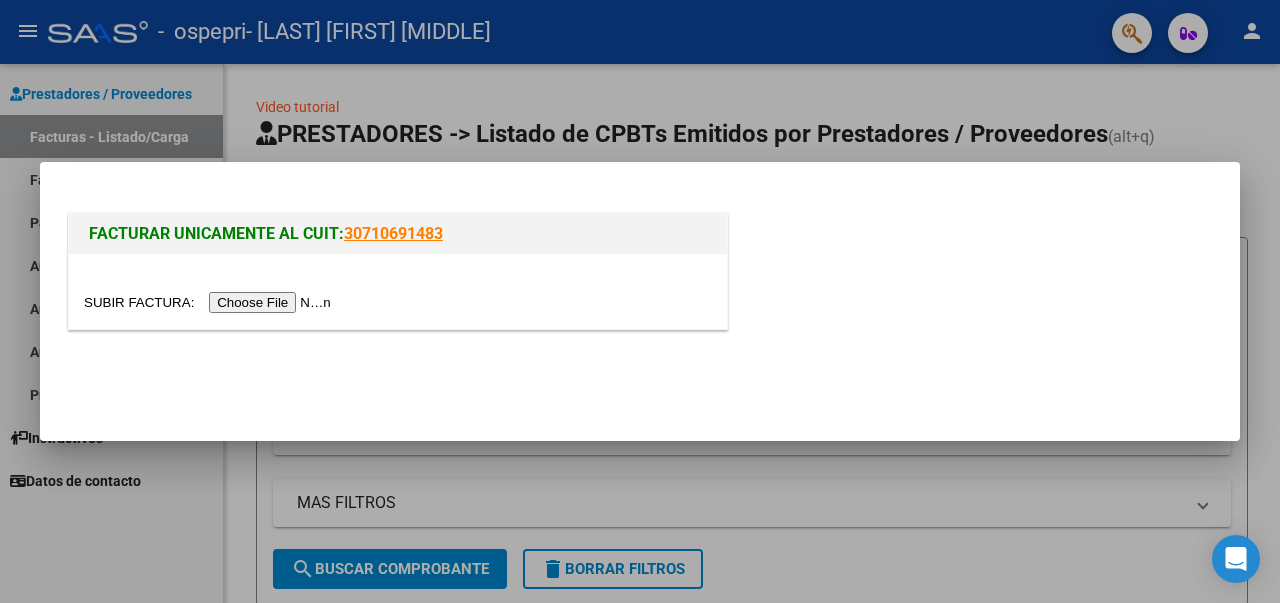 click at bounding box center (210, 302) 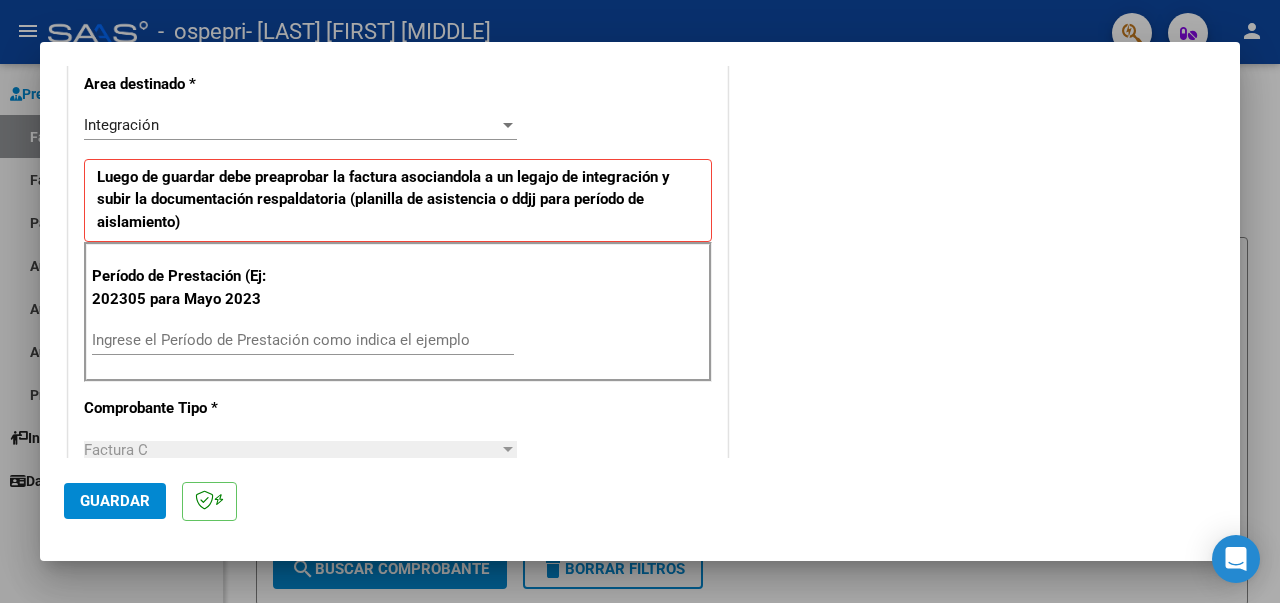 scroll, scrollTop: 437, scrollLeft: 0, axis: vertical 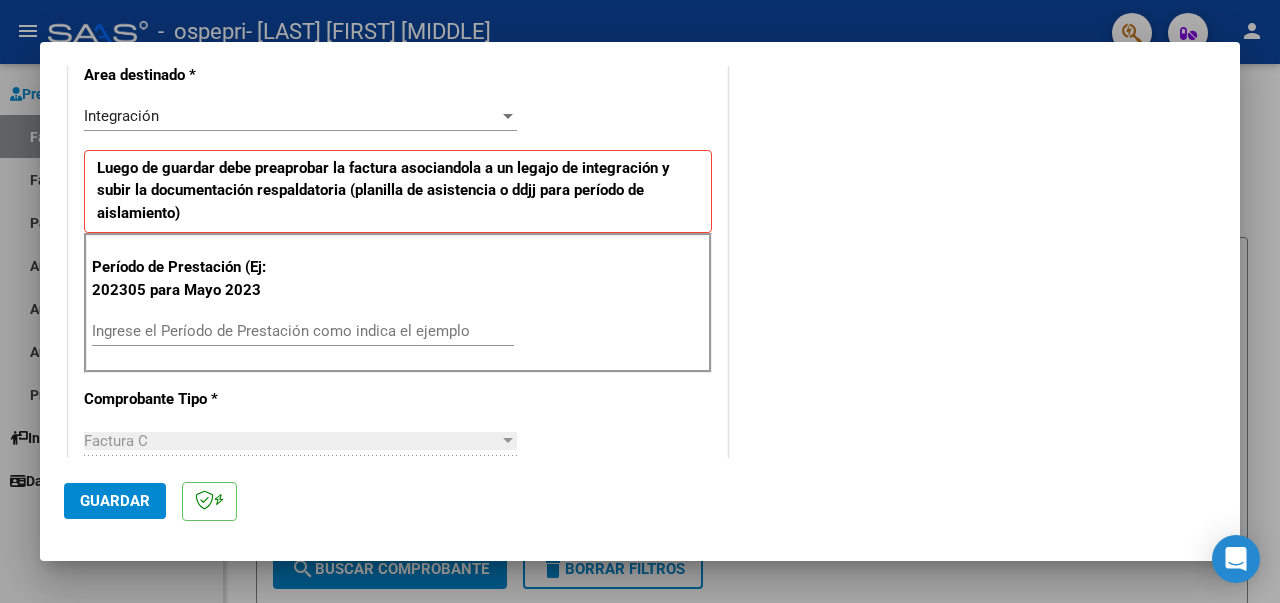 click on "Ingrese el Período de Prestación como indica el ejemplo" at bounding box center [303, 331] 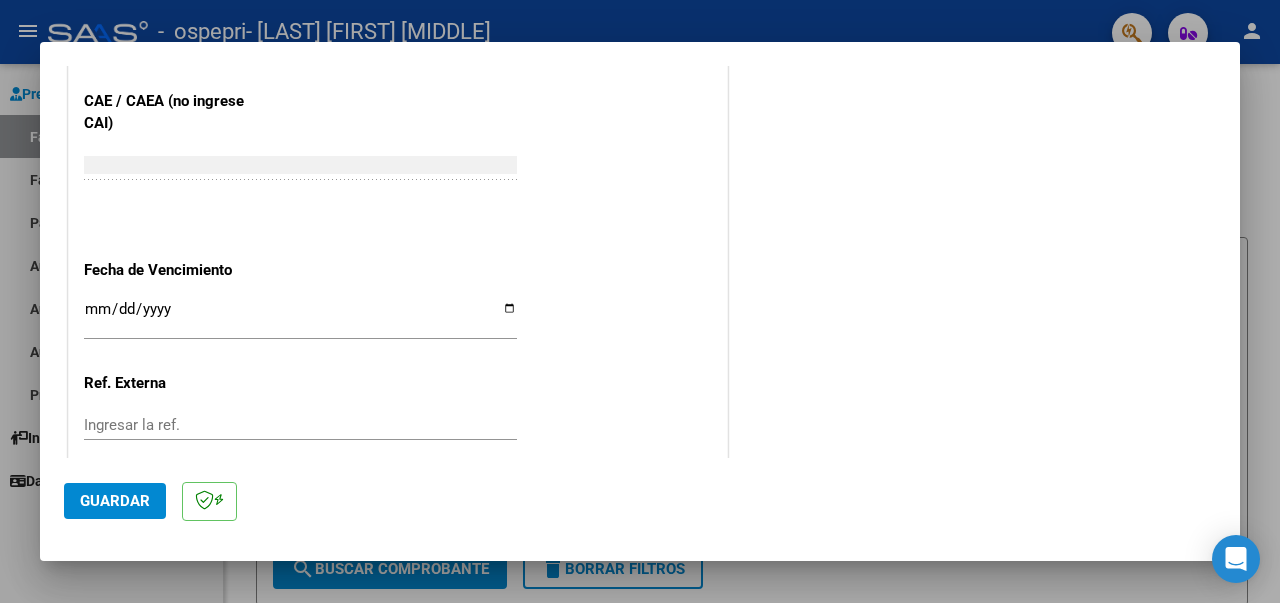 scroll, scrollTop: 1252, scrollLeft: 0, axis: vertical 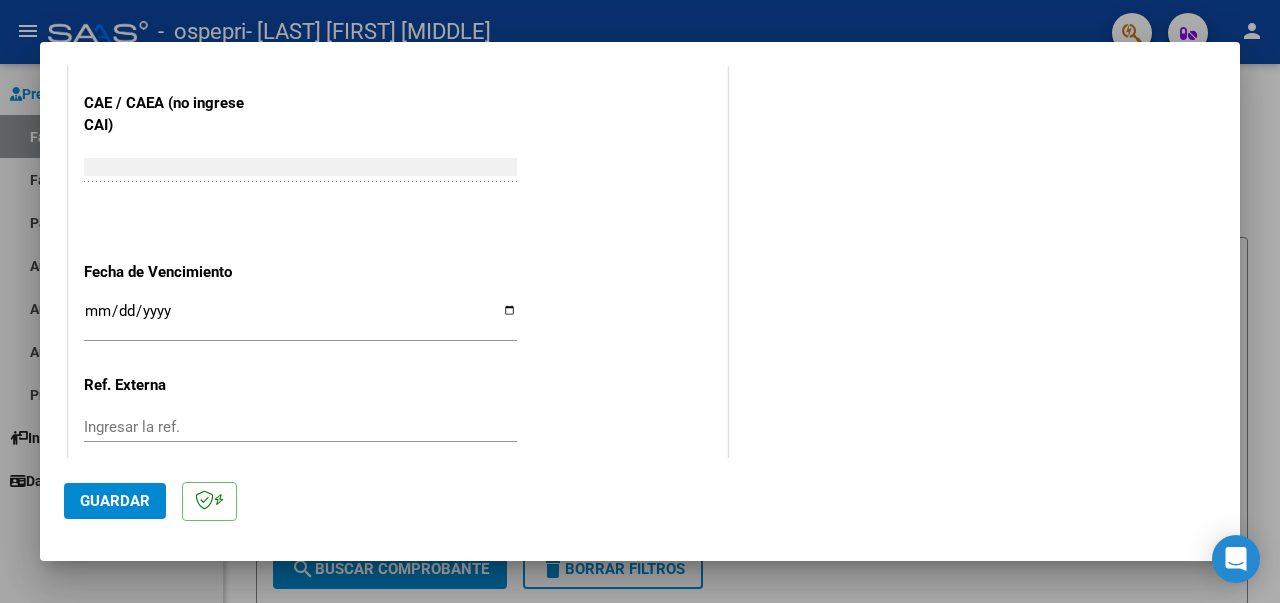type on "202507" 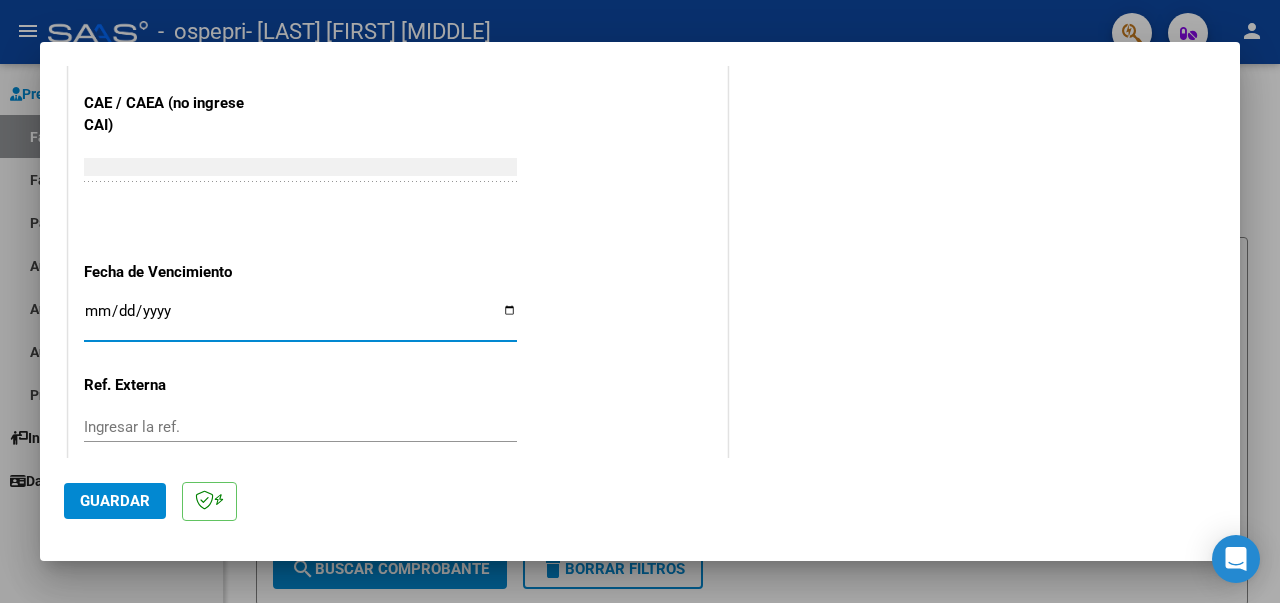 click on "Ingresar la fecha" at bounding box center (300, 319) 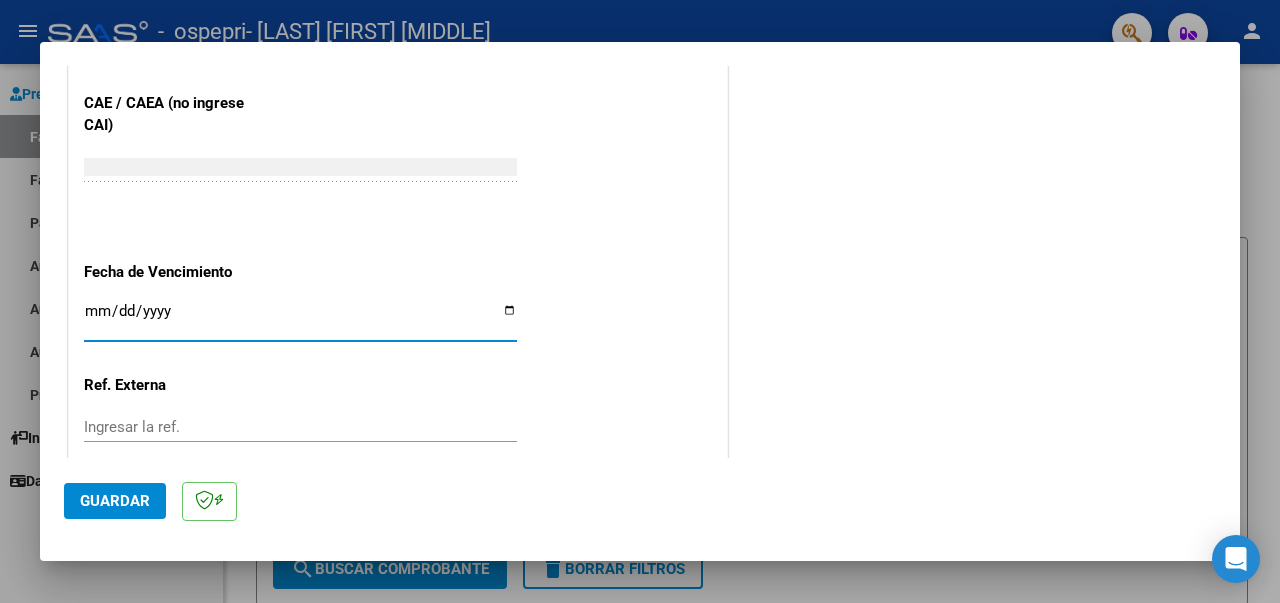 type on "2025-08-10" 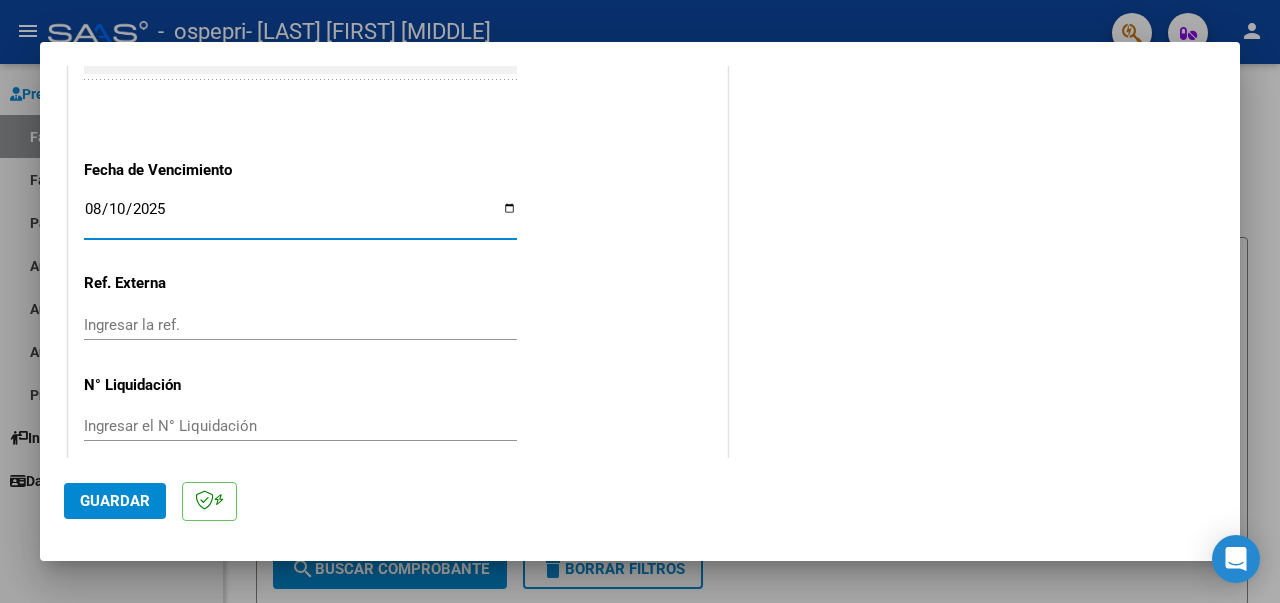 scroll, scrollTop: 1370, scrollLeft: 0, axis: vertical 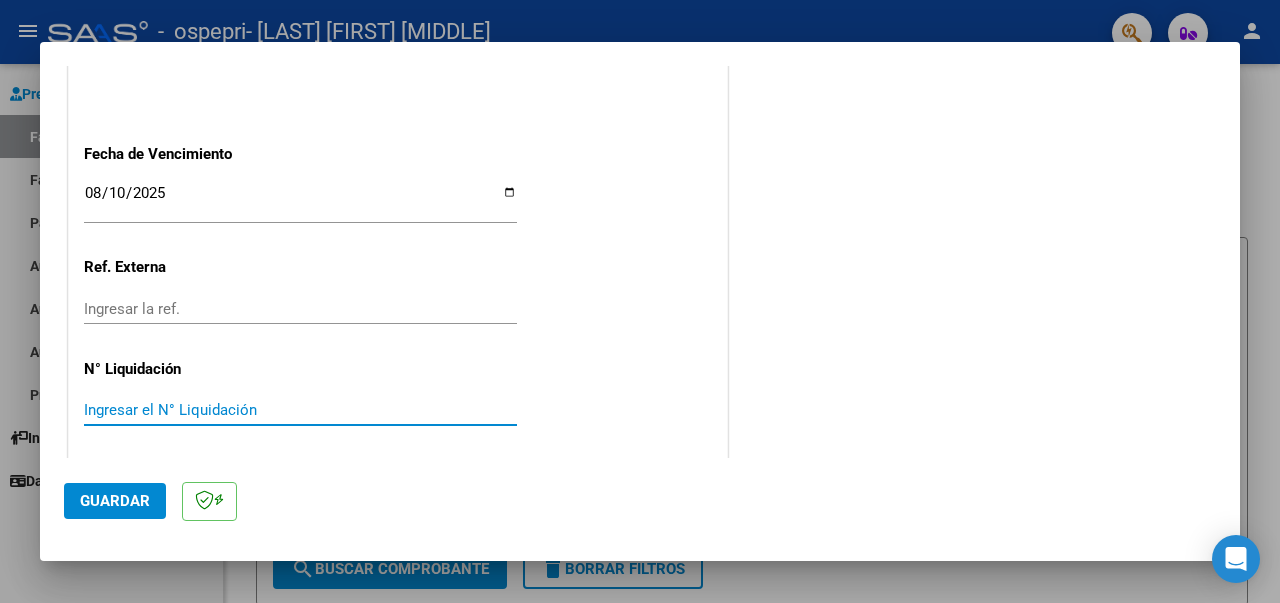click on "Ingresar el N° Liquidación" at bounding box center (300, 410) 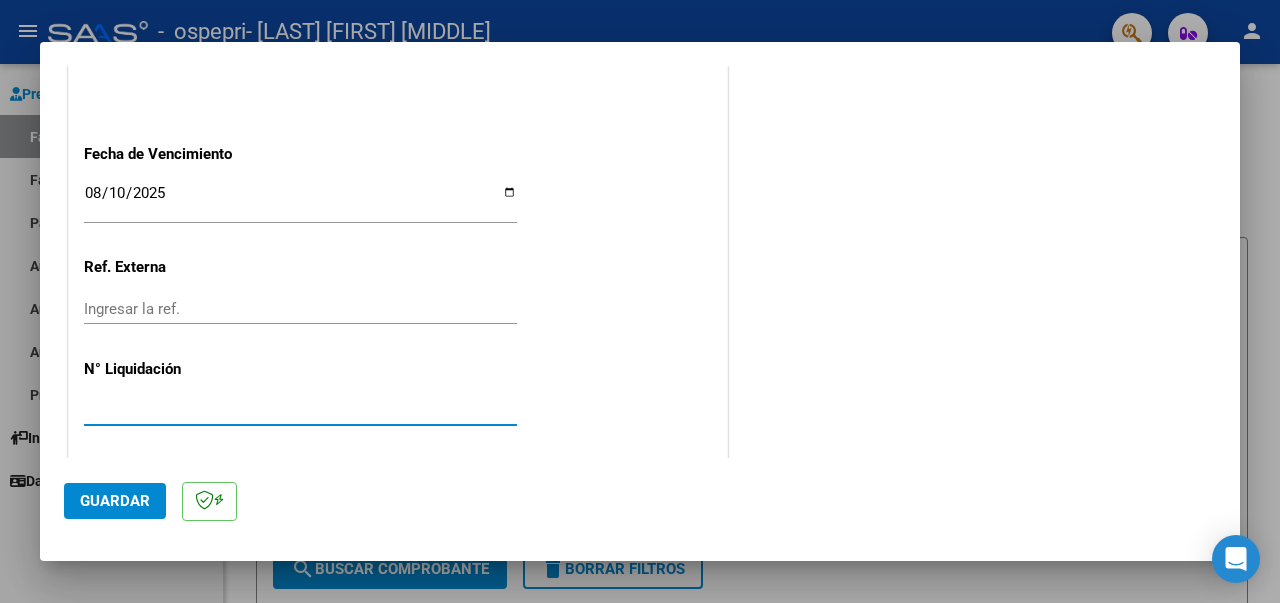 type on "[NUMBER]" 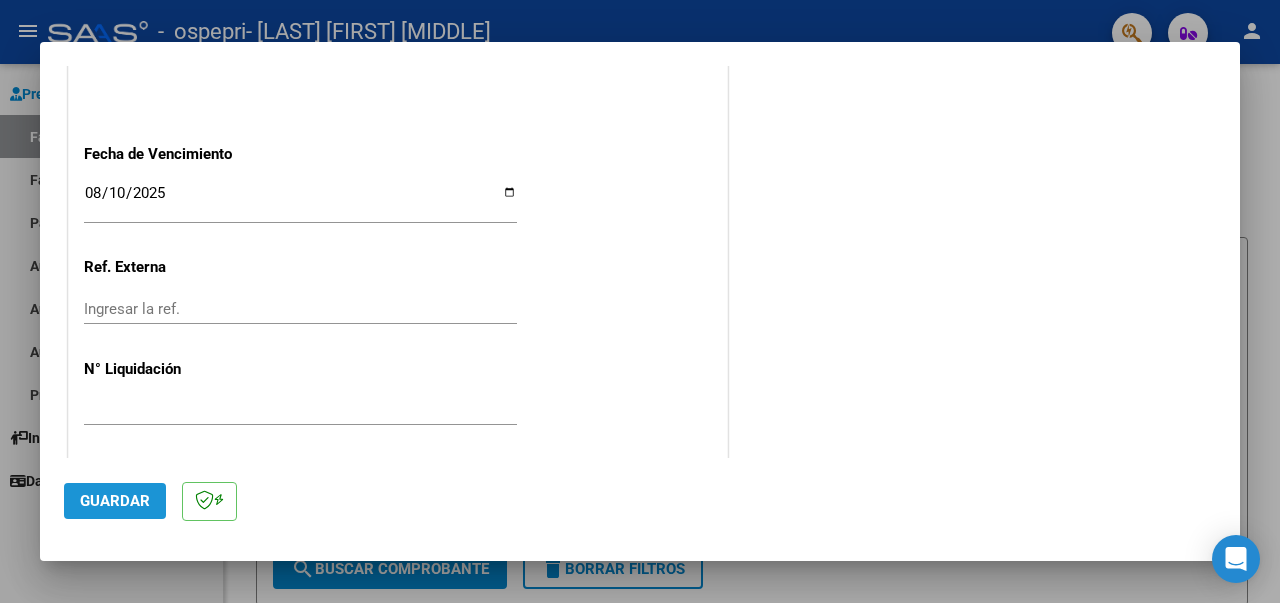click on "Guardar" 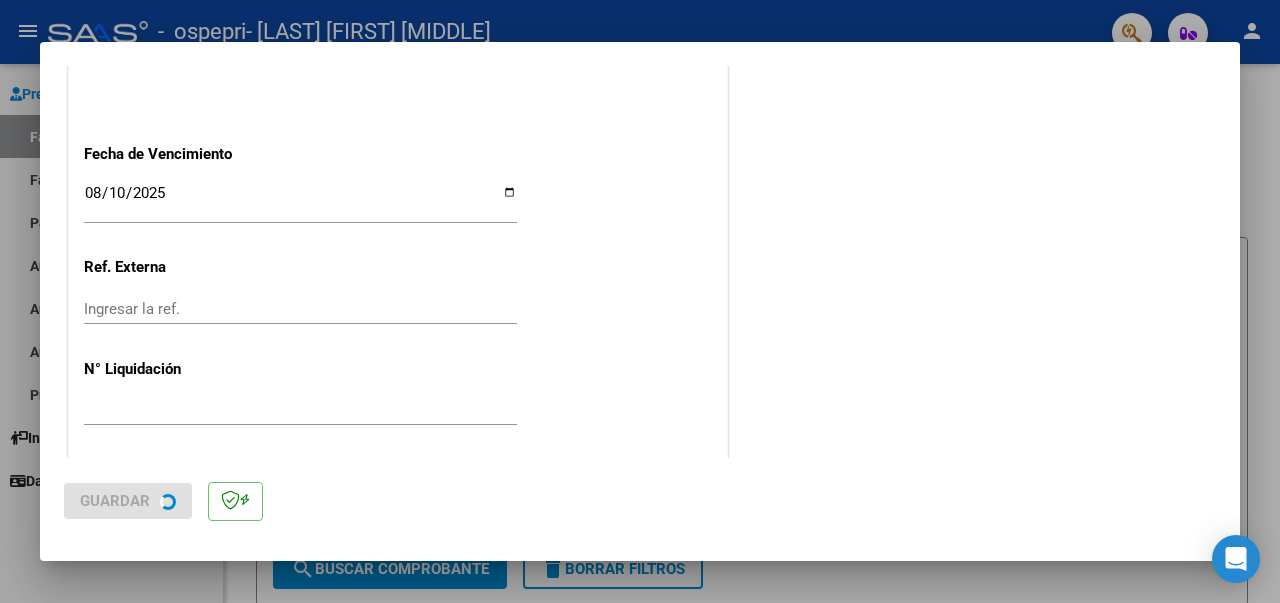 scroll, scrollTop: 0, scrollLeft: 0, axis: both 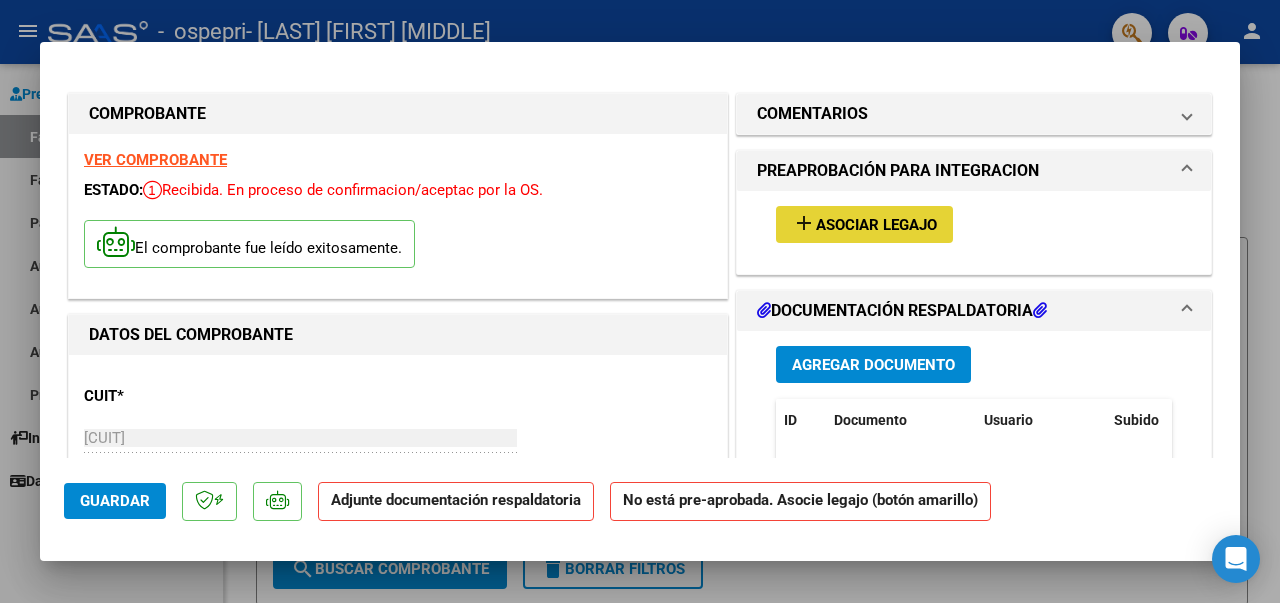 click on "Asociar Legajo" at bounding box center (876, 225) 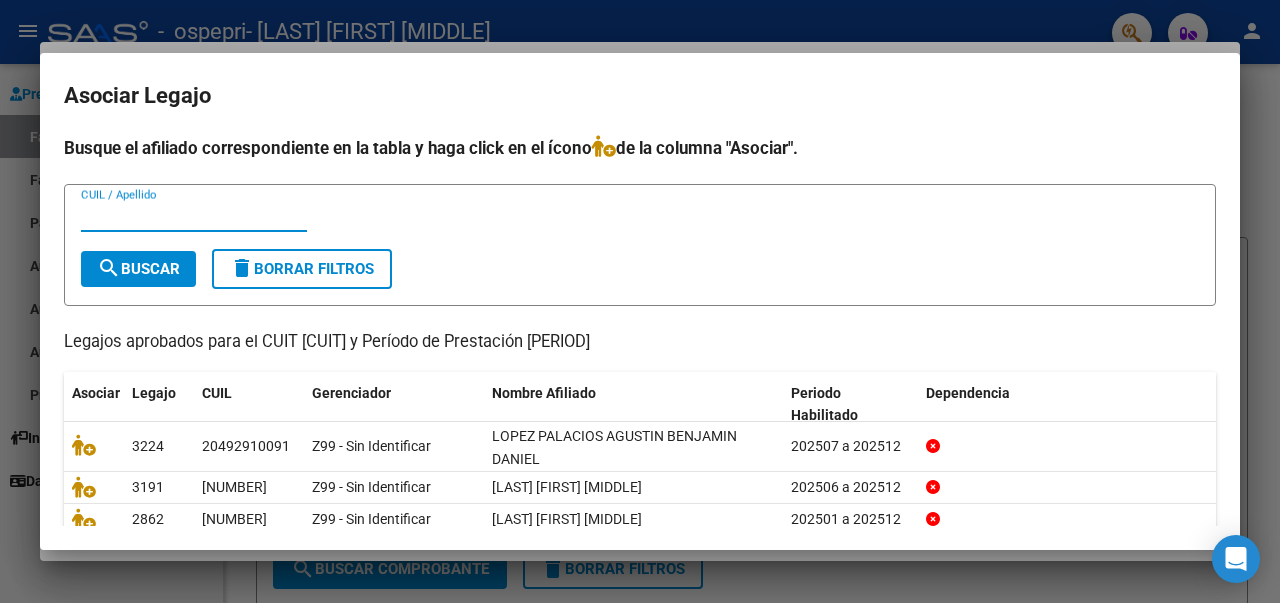 click on "Z99 - Sin Identificar" 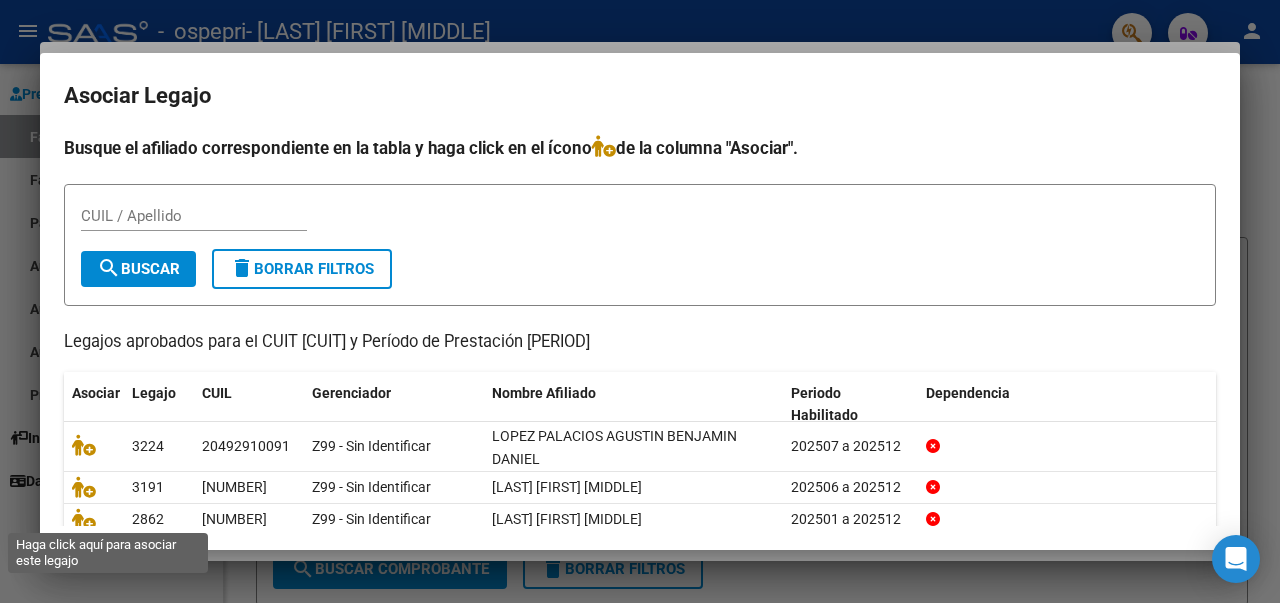 click 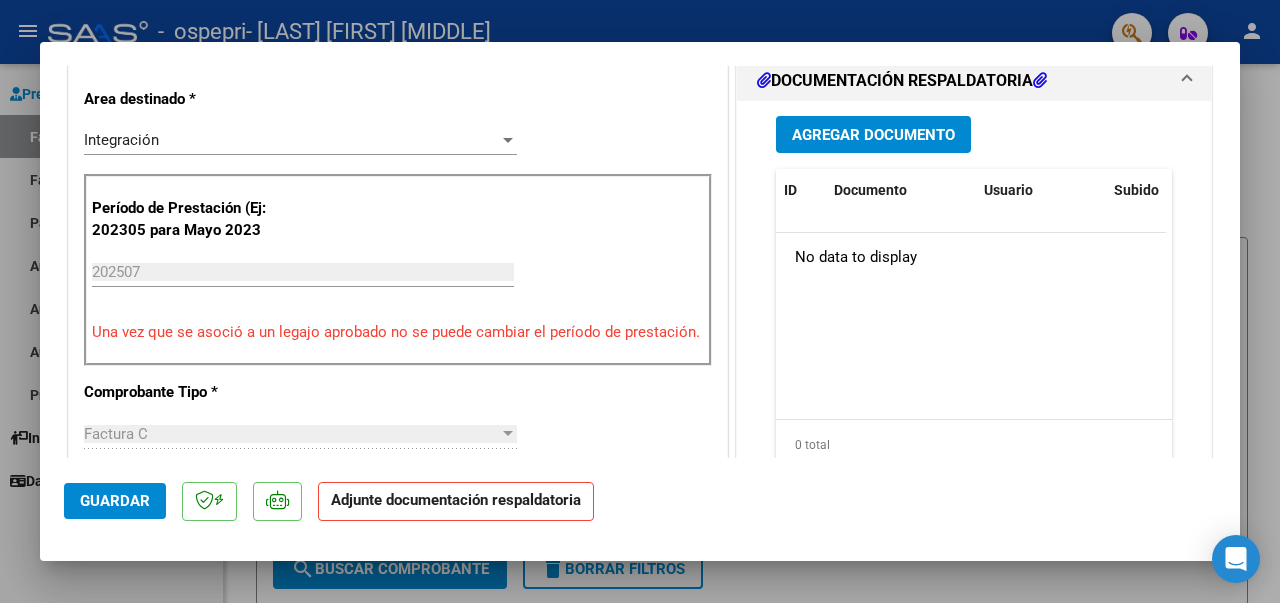 scroll, scrollTop: 426, scrollLeft: 0, axis: vertical 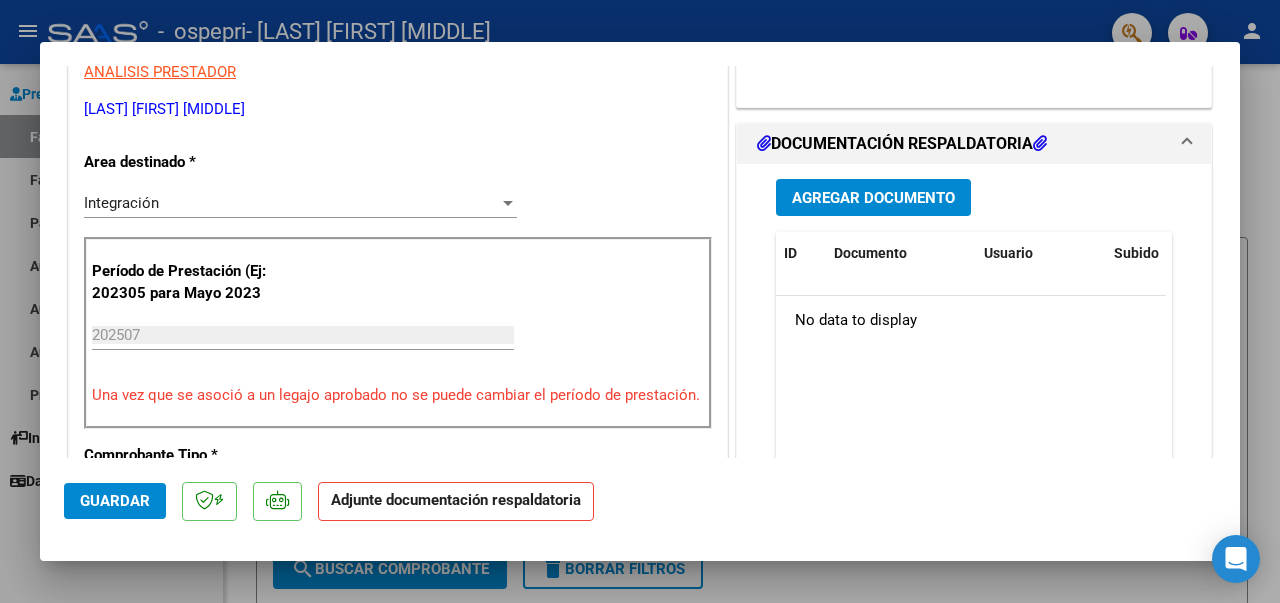 click on "Agregar Documento" at bounding box center (873, 198) 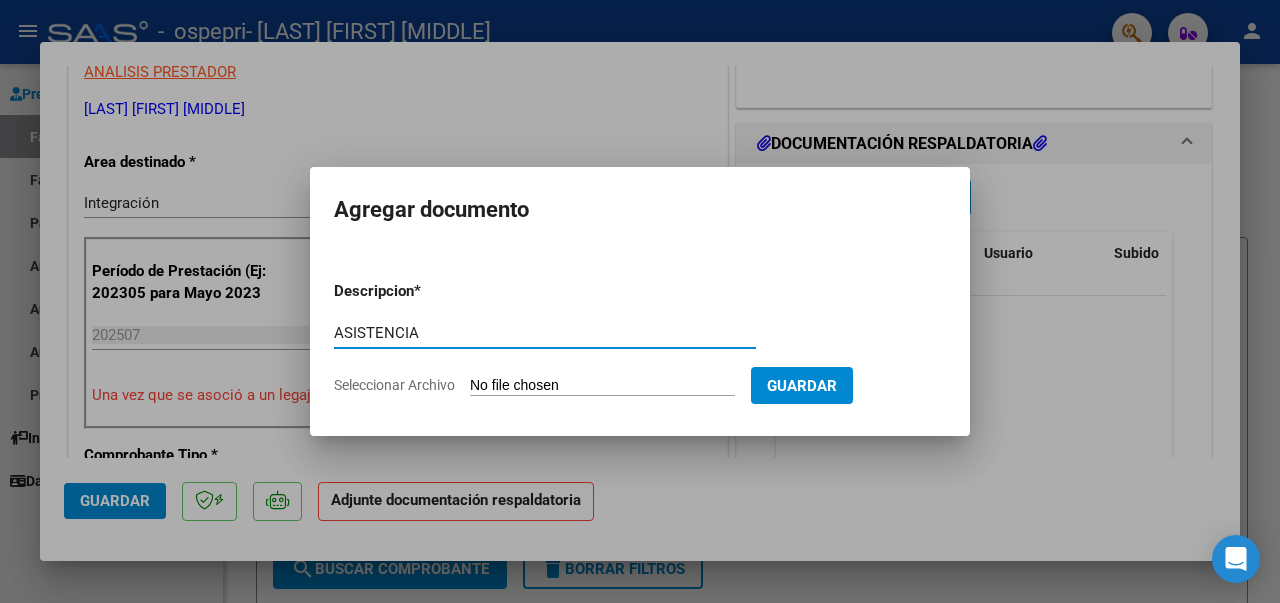 type on "ASISTENCIA" 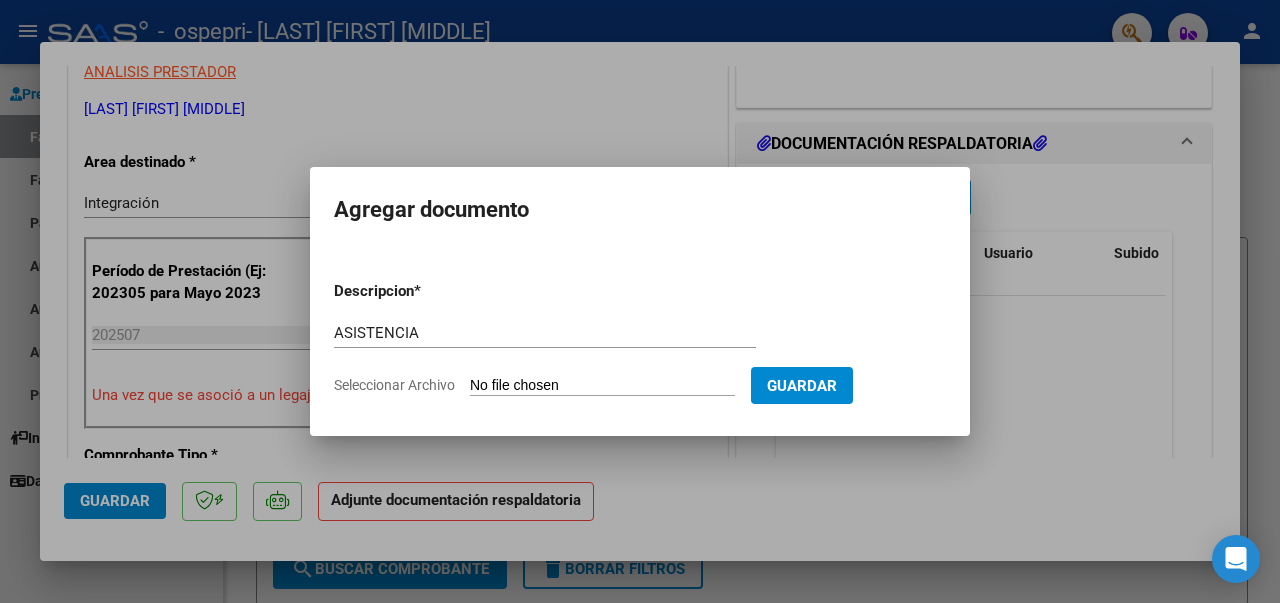 click on "Seleccionar Archivo" at bounding box center [602, 386] 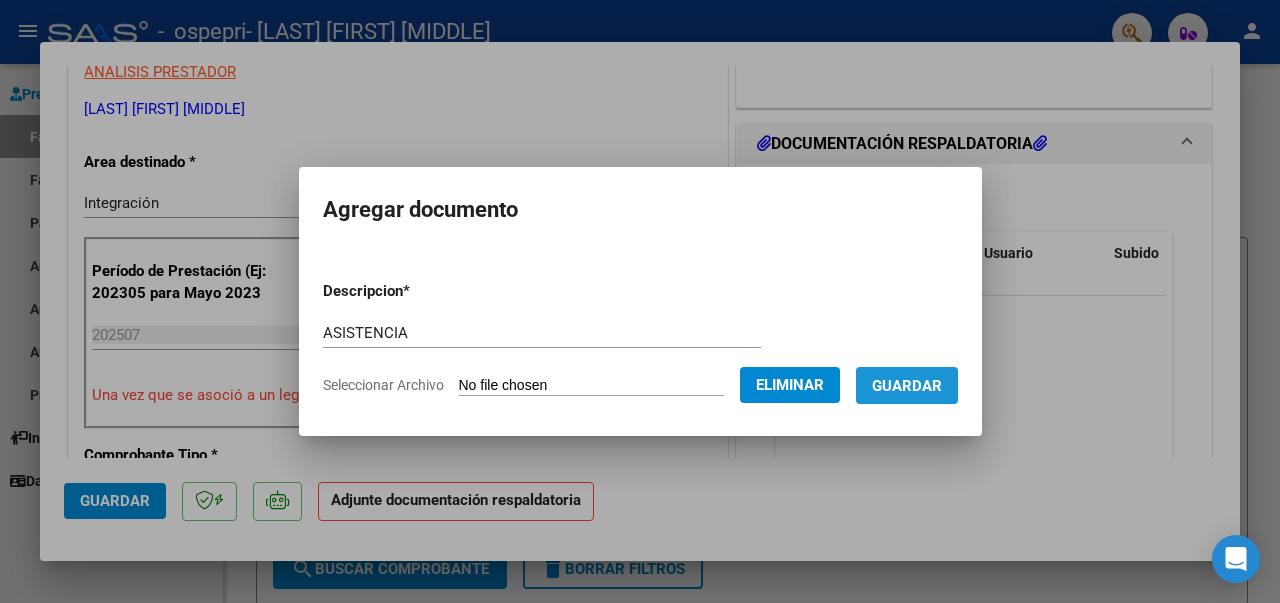 click on "Guardar" at bounding box center (907, 386) 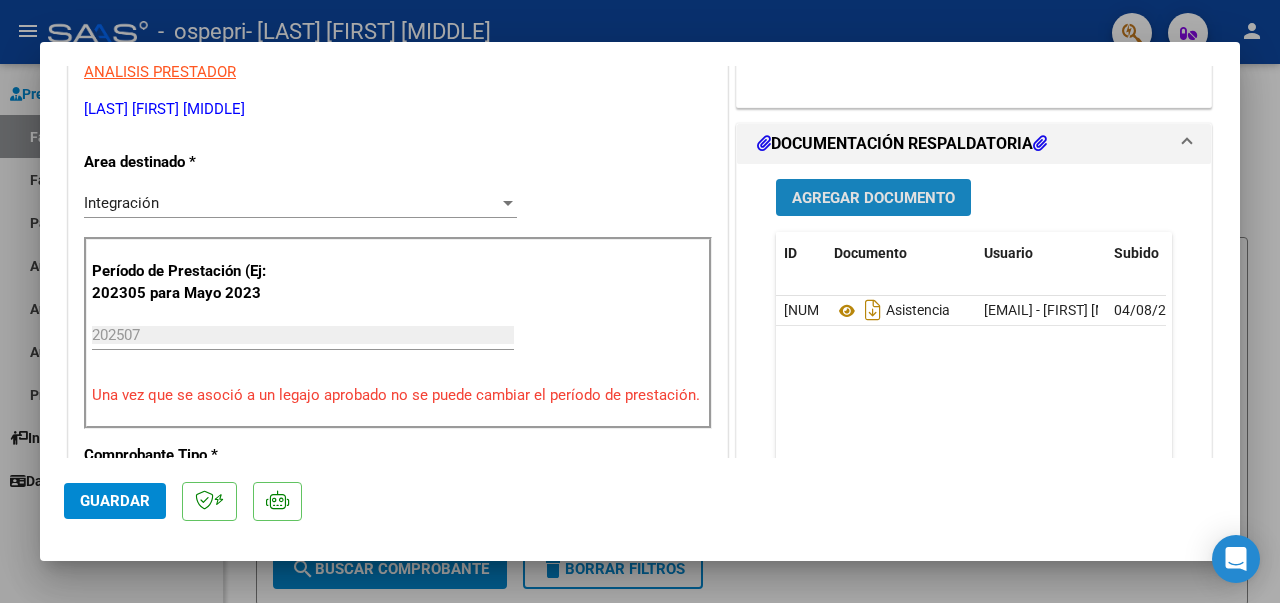 click on "Agregar Documento" at bounding box center [873, 197] 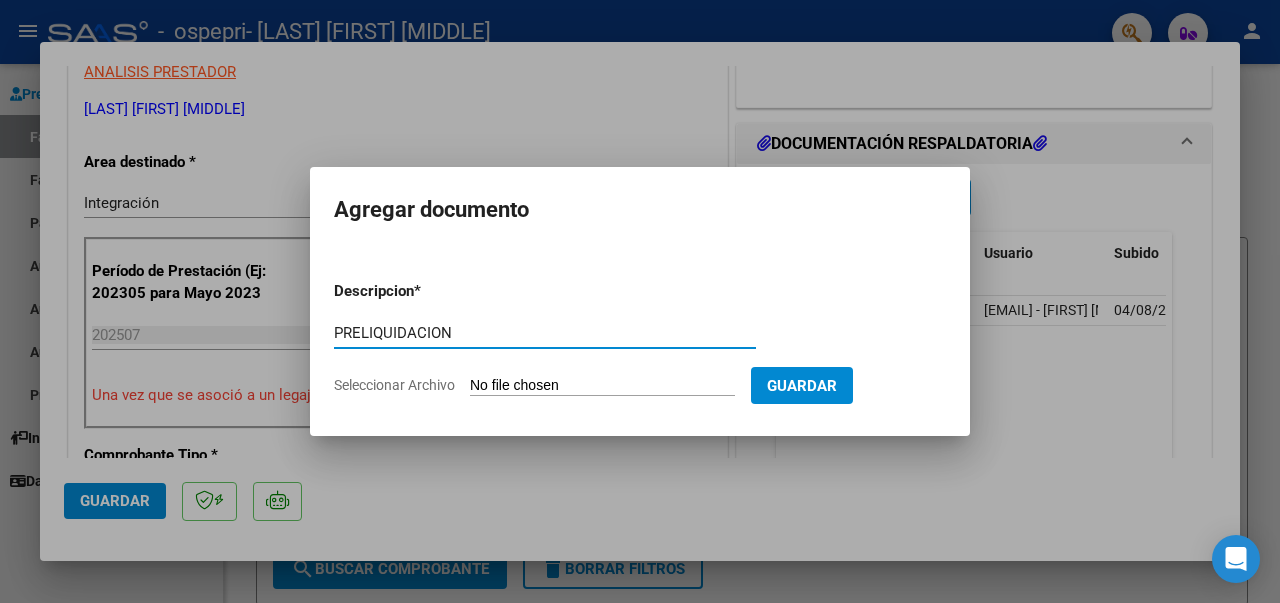 type on "PRELIQUIDACION" 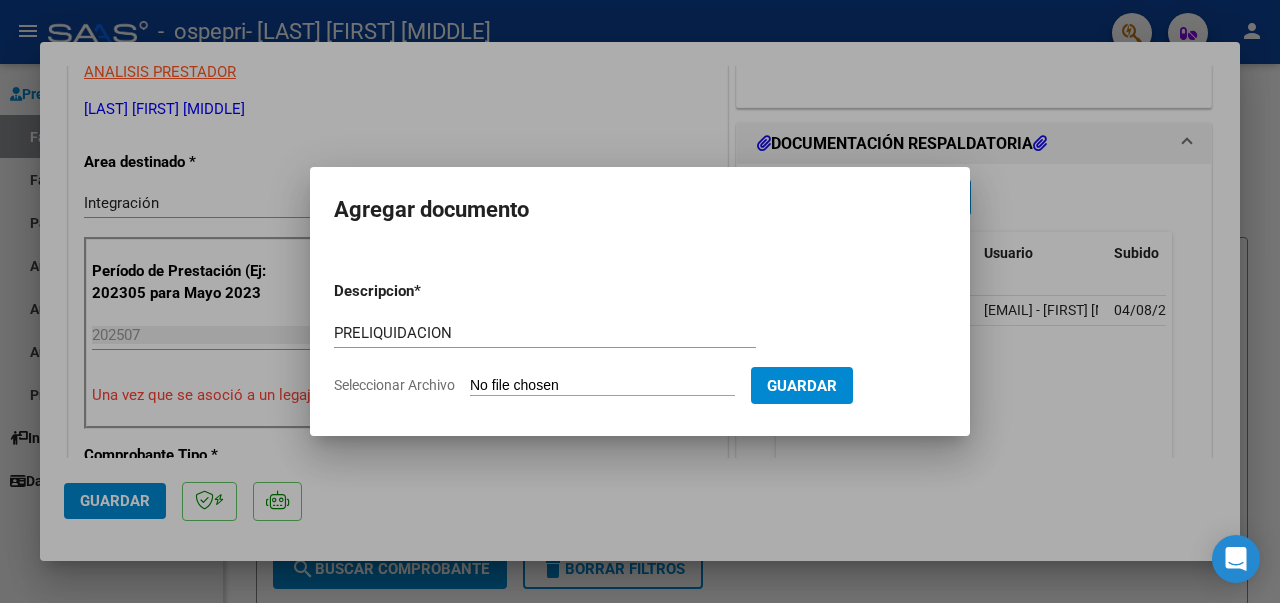 click at bounding box center [640, 301] 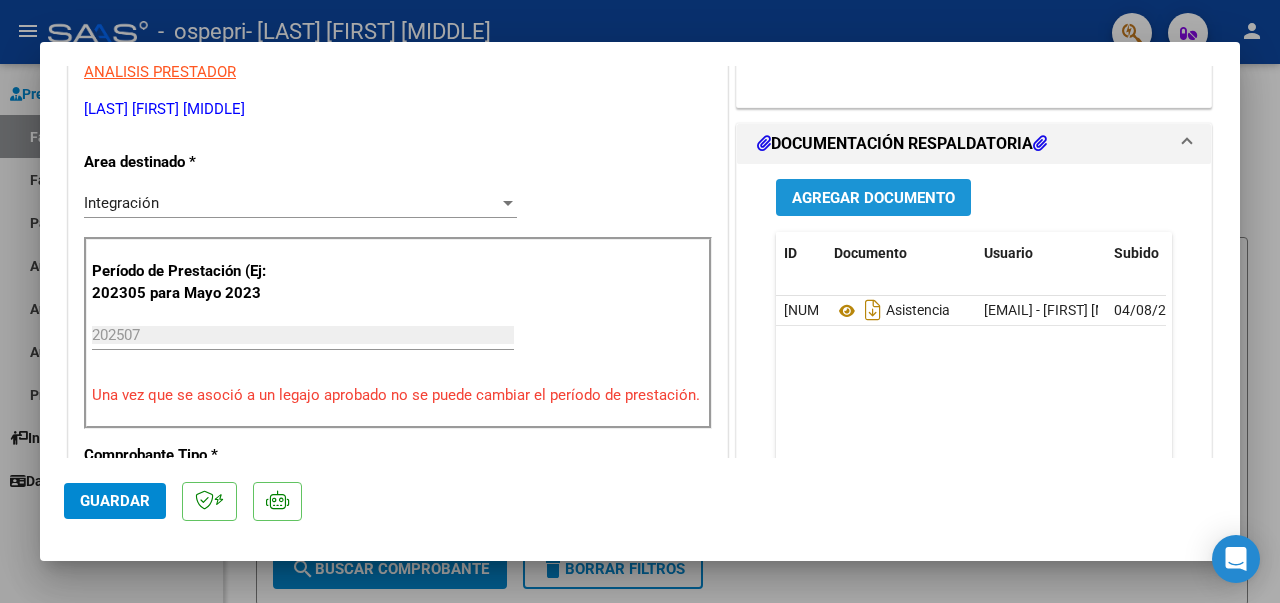 click on "Agregar Documento" at bounding box center [873, 198] 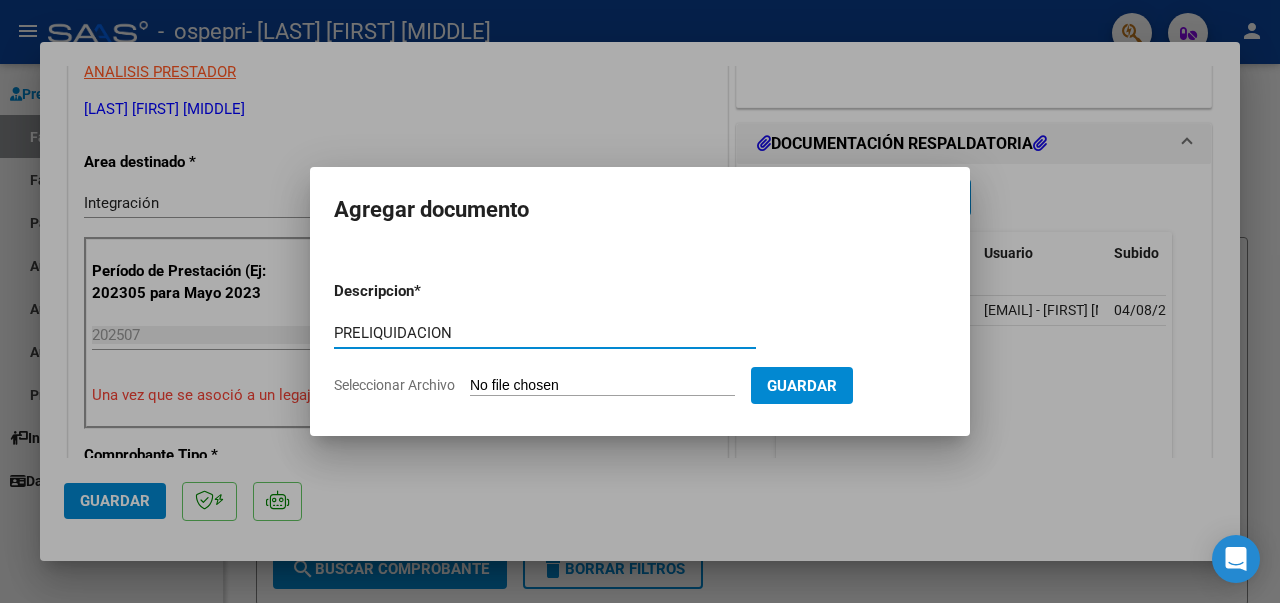 type on "PRELIQUIDACION" 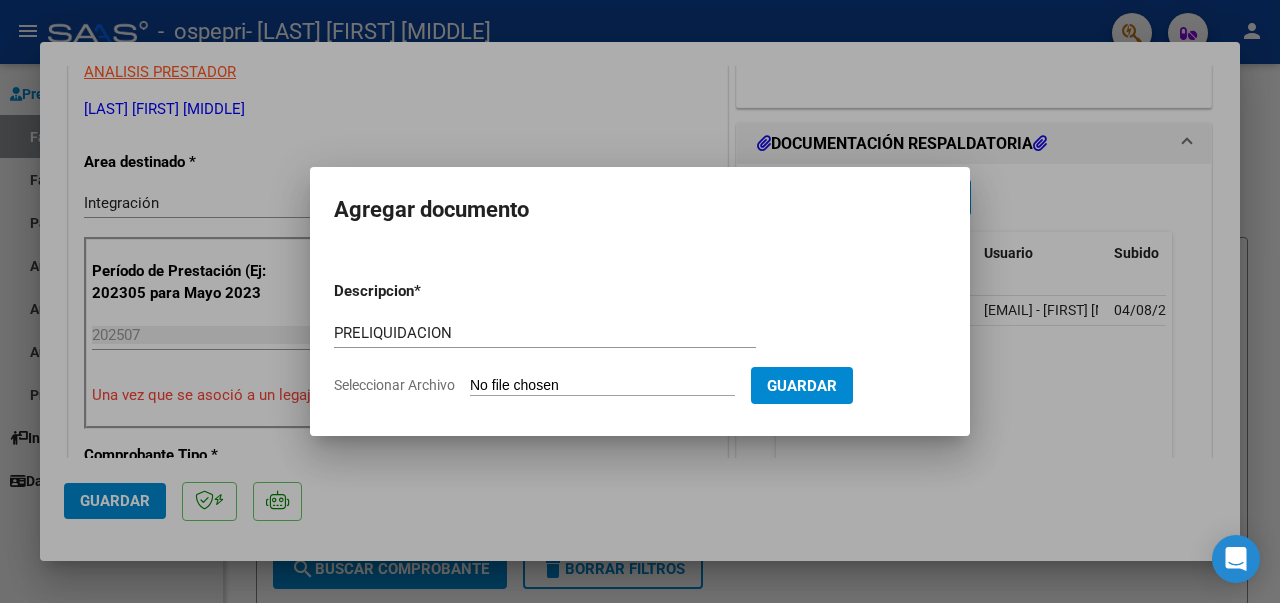 click on "Seleccionar Archivo" at bounding box center [602, 386] 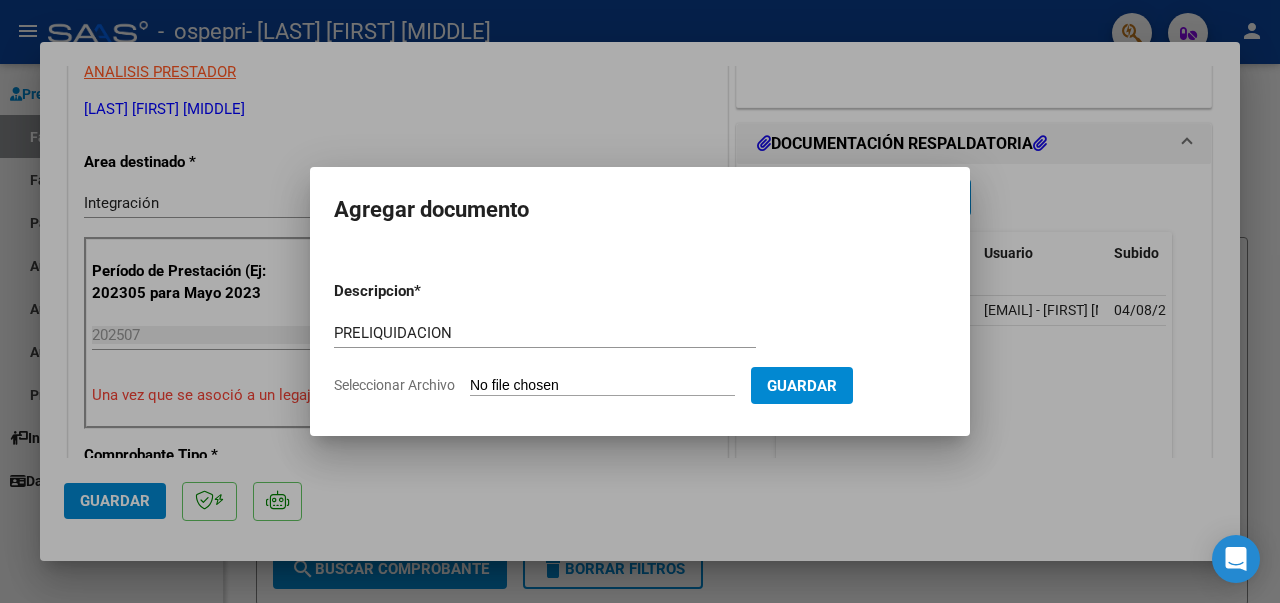 click on "Seleccionar Archivo" at bounding box center (602, 386) 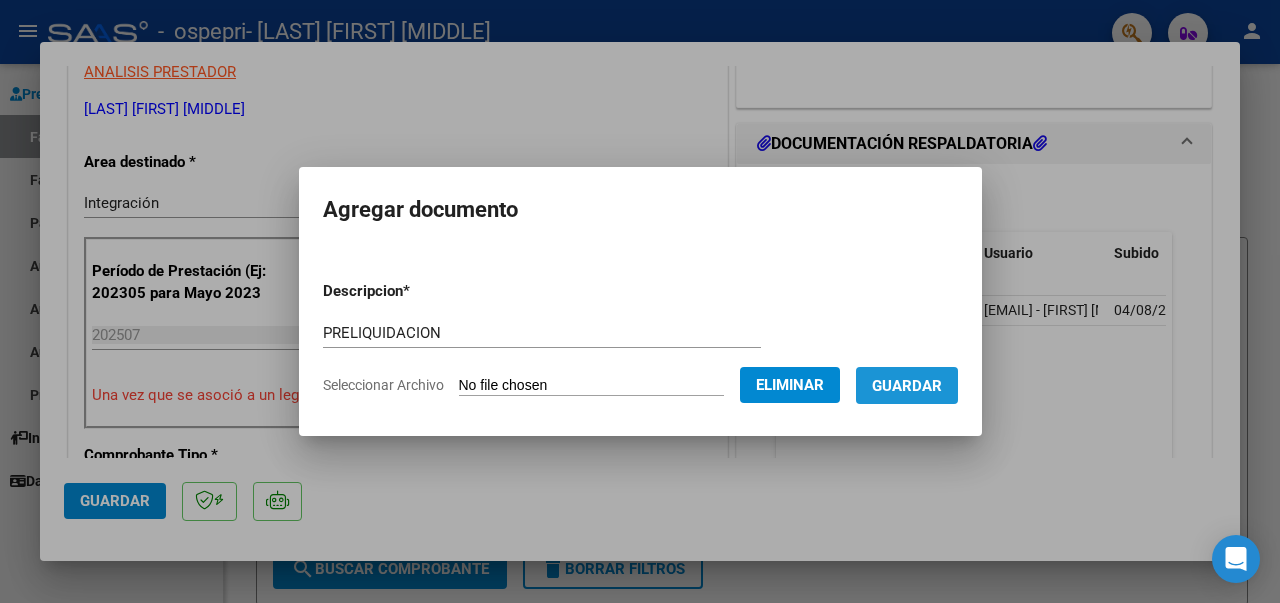 click on "Guardar" at bounding box center [907, 386] 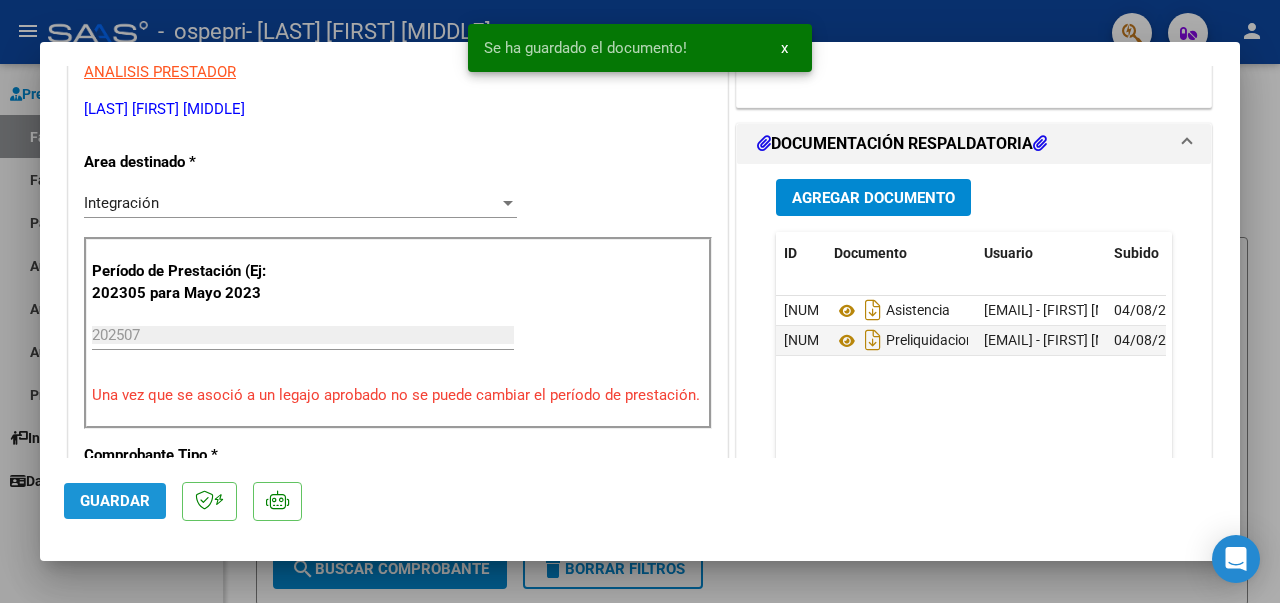 click on "Guardar" 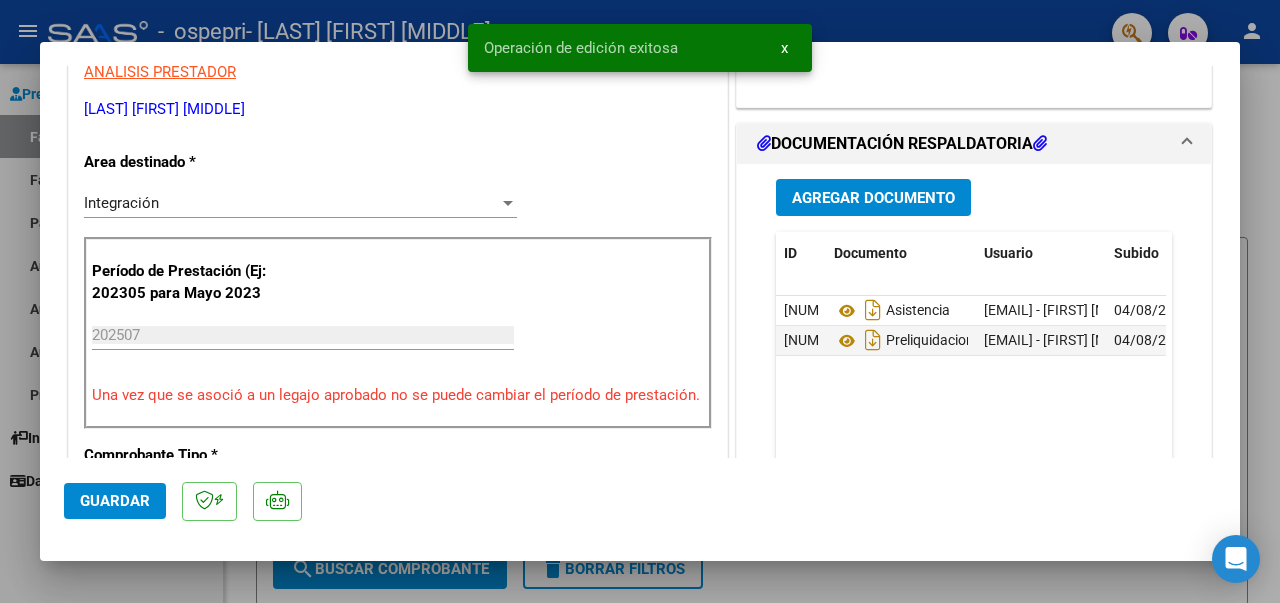 click at bounding box center (640, 301) 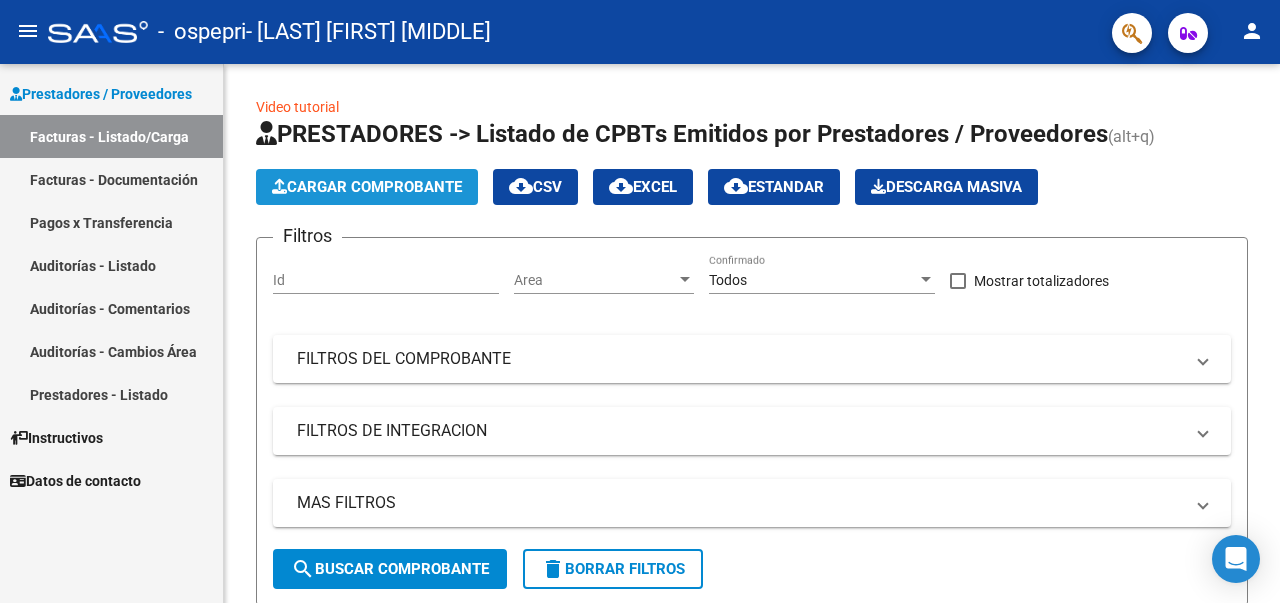 click on "Cargar Comprobante" 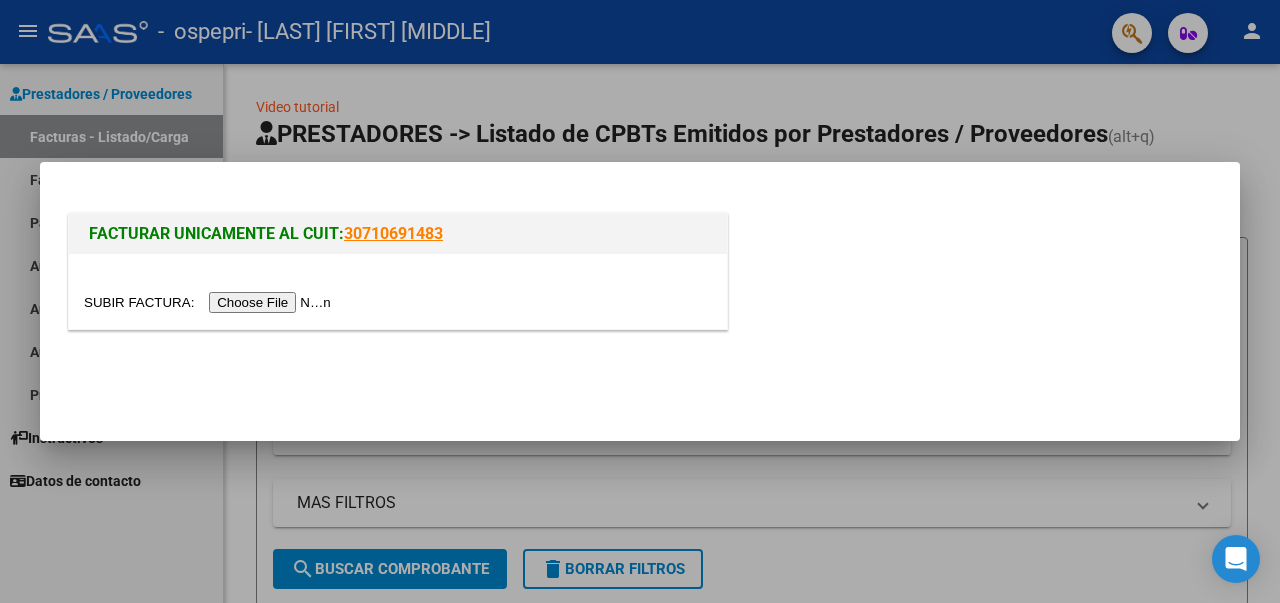 click at bounding box center [210, 302] 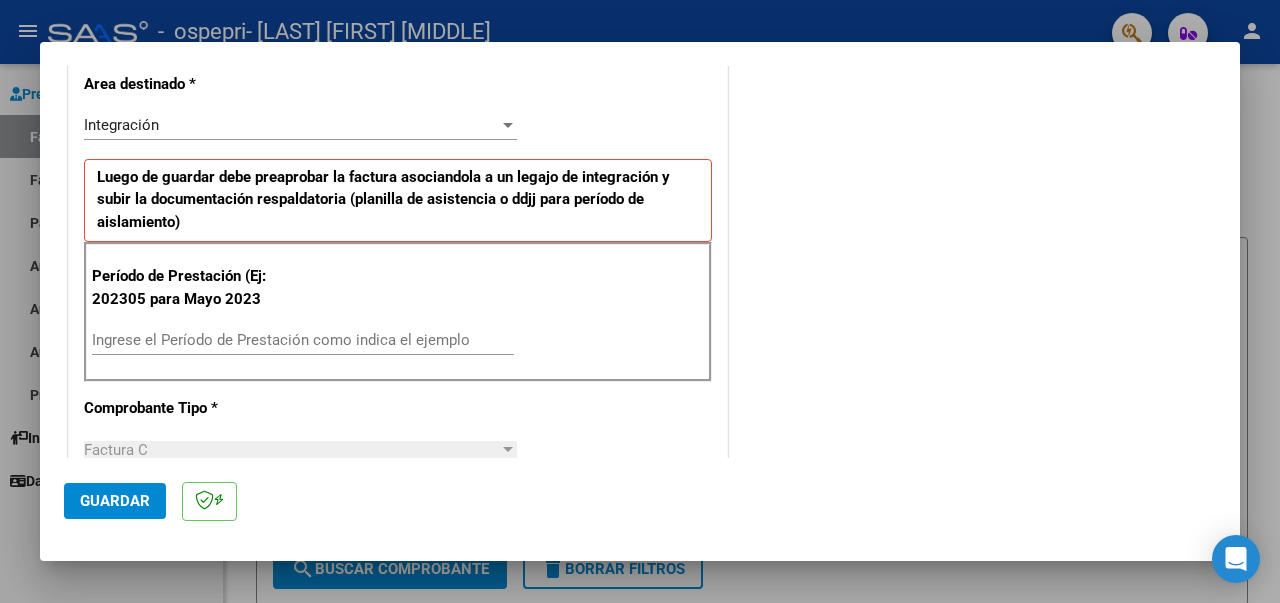 scroll, scrollTop: 439, scrollLeft: 0, axis: vertical 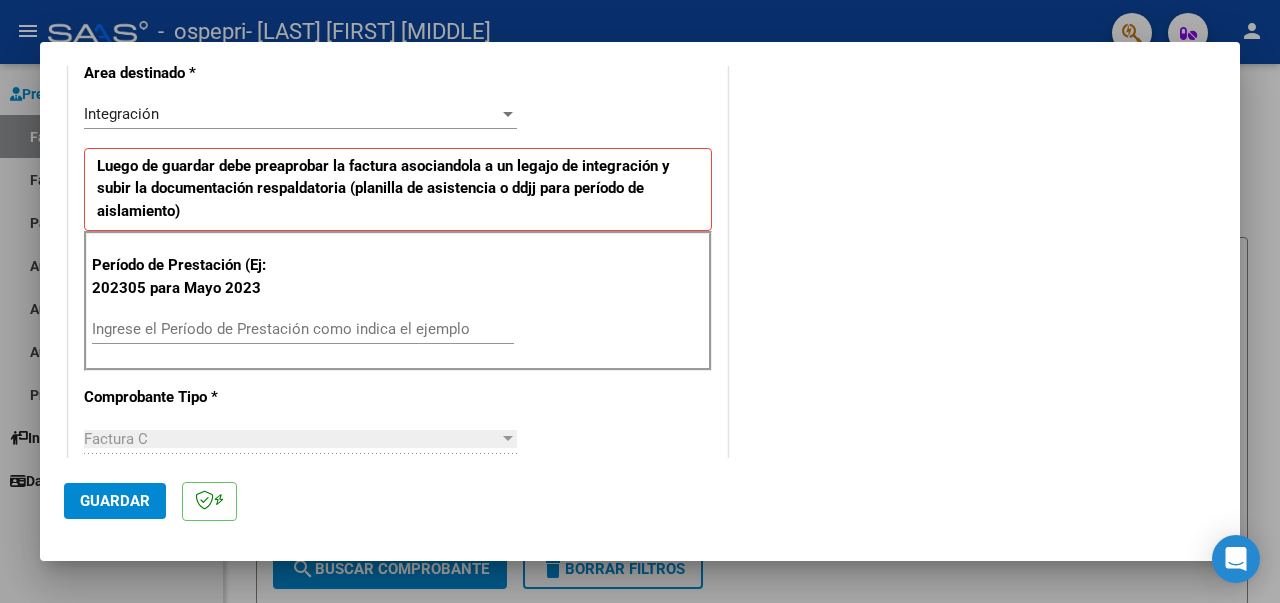 click on "Ingrese el Período de Prestación como indica el ejemplo" at bounding box center (303, 329) 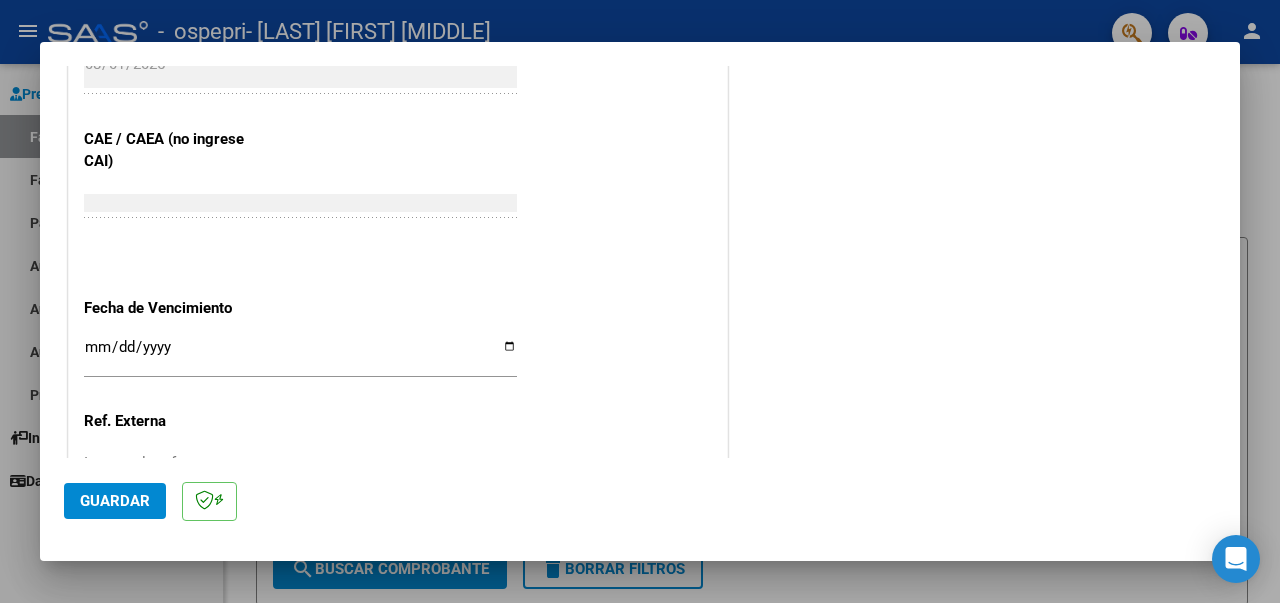 scroll, scrollTop: 1220, scrollLeft: 0, axis: vertical 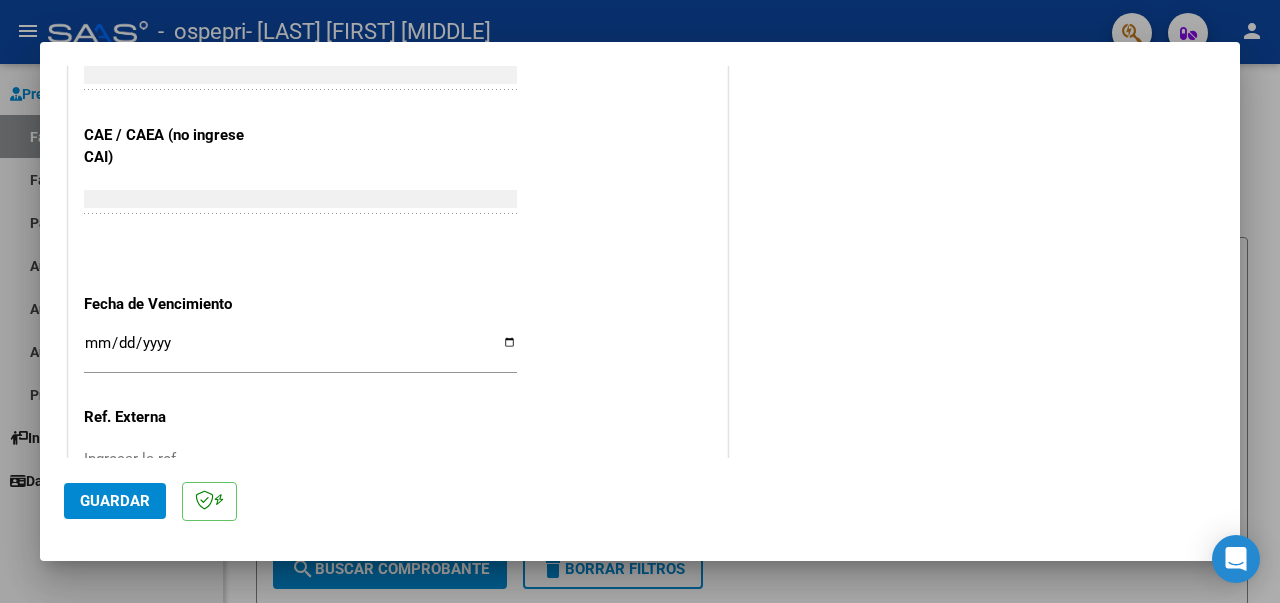 type on "202507" 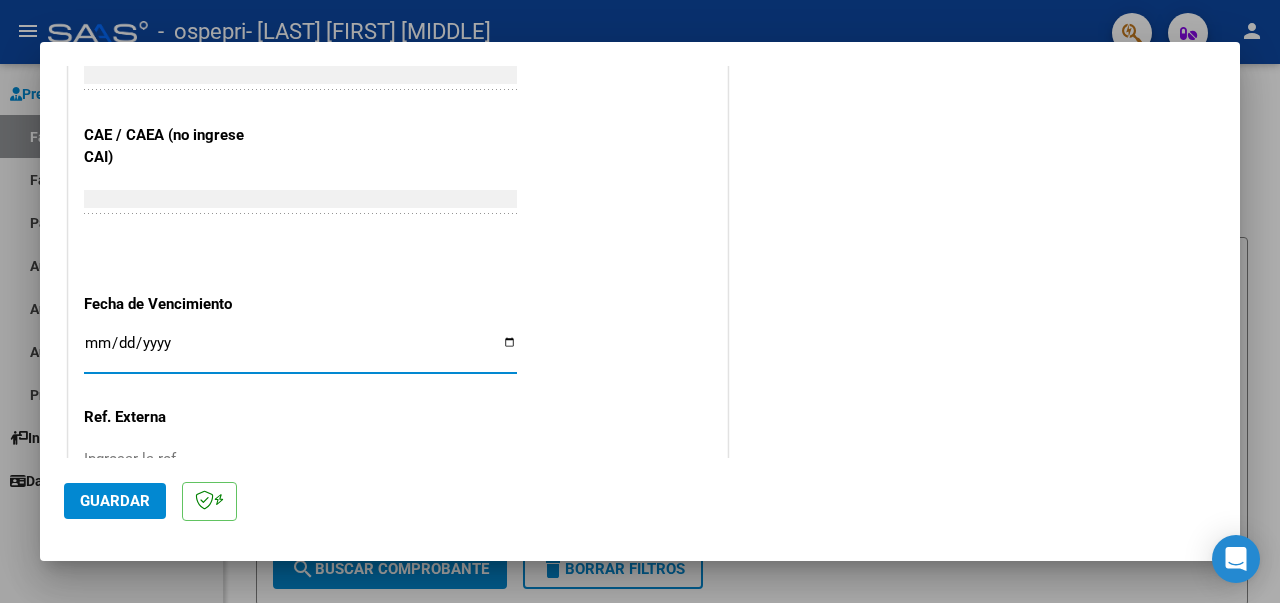 click on "Ingresar la fecha" at bounding box center (300, 351) 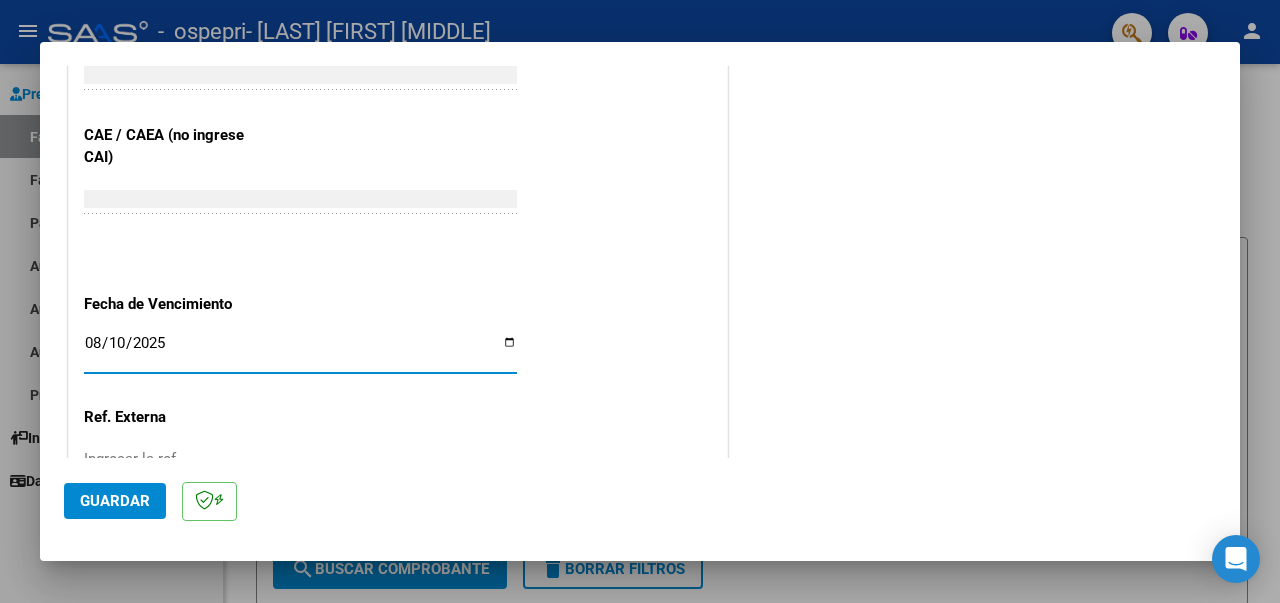 type on "2025-08-10" 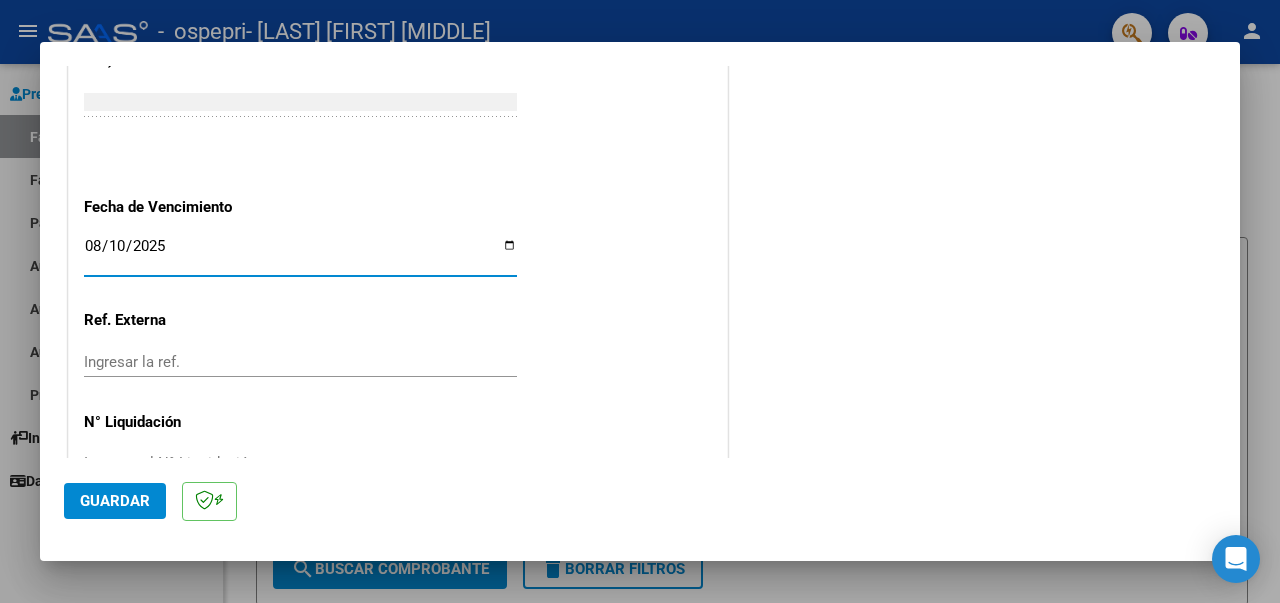 scroll, scrollTop: 1370, scrollLeft: 0, axis: vertical 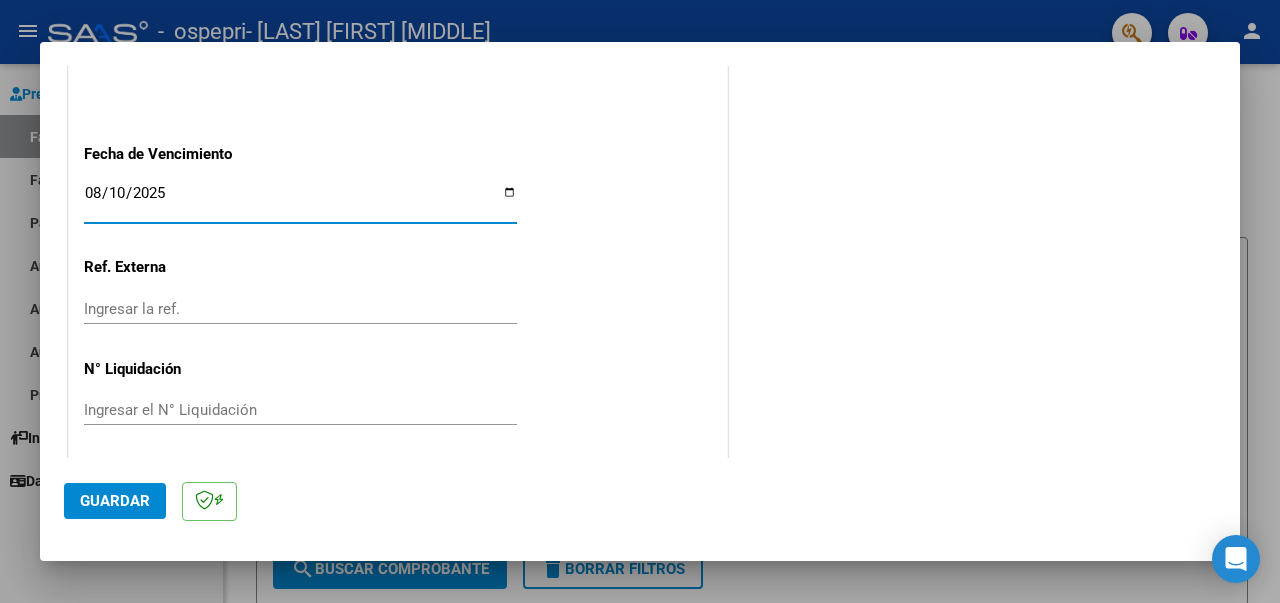 click on "Ingresar el N° Liquidación" at bounding box center (300, 410) 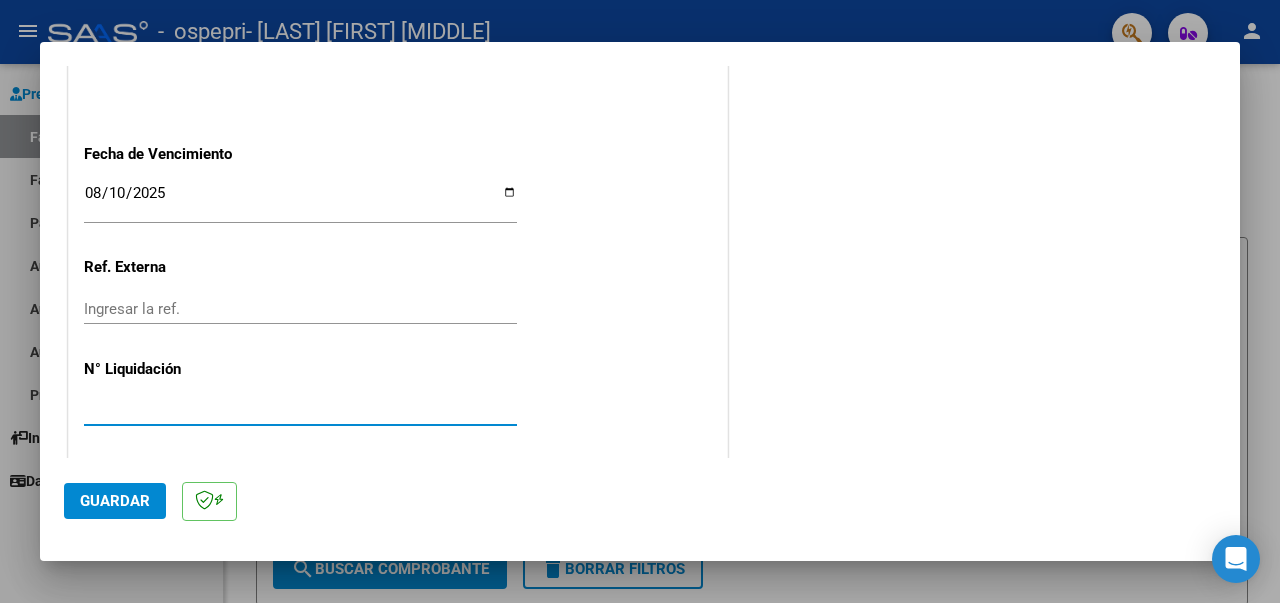 type on "[NUMBER]" 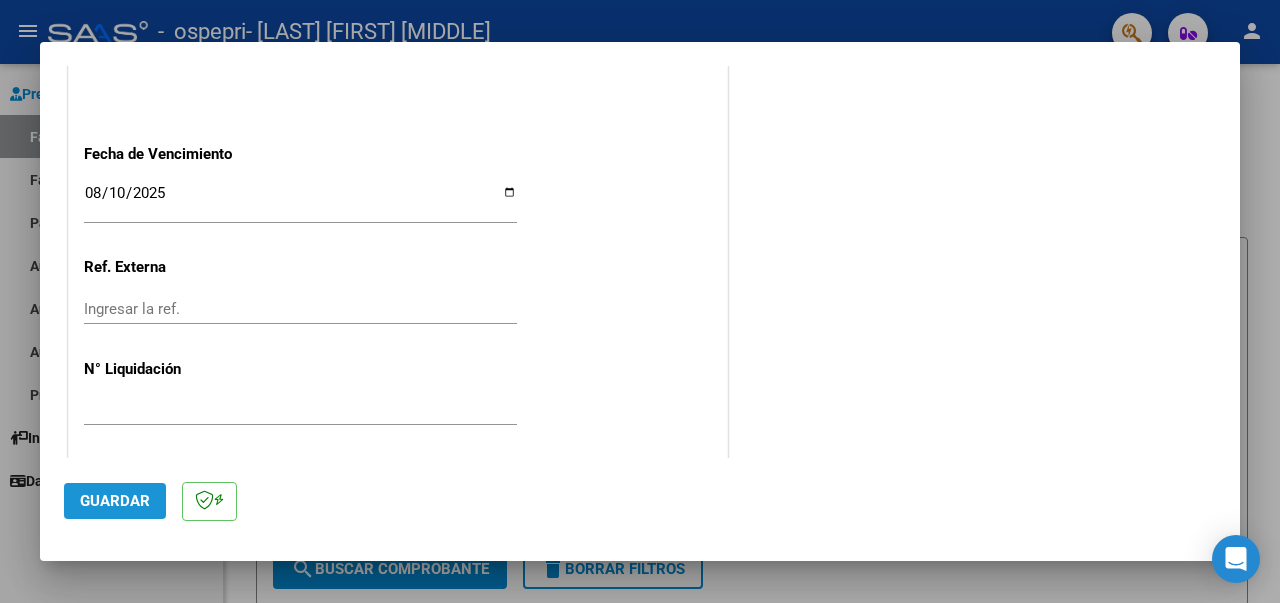 click on "Guardar" 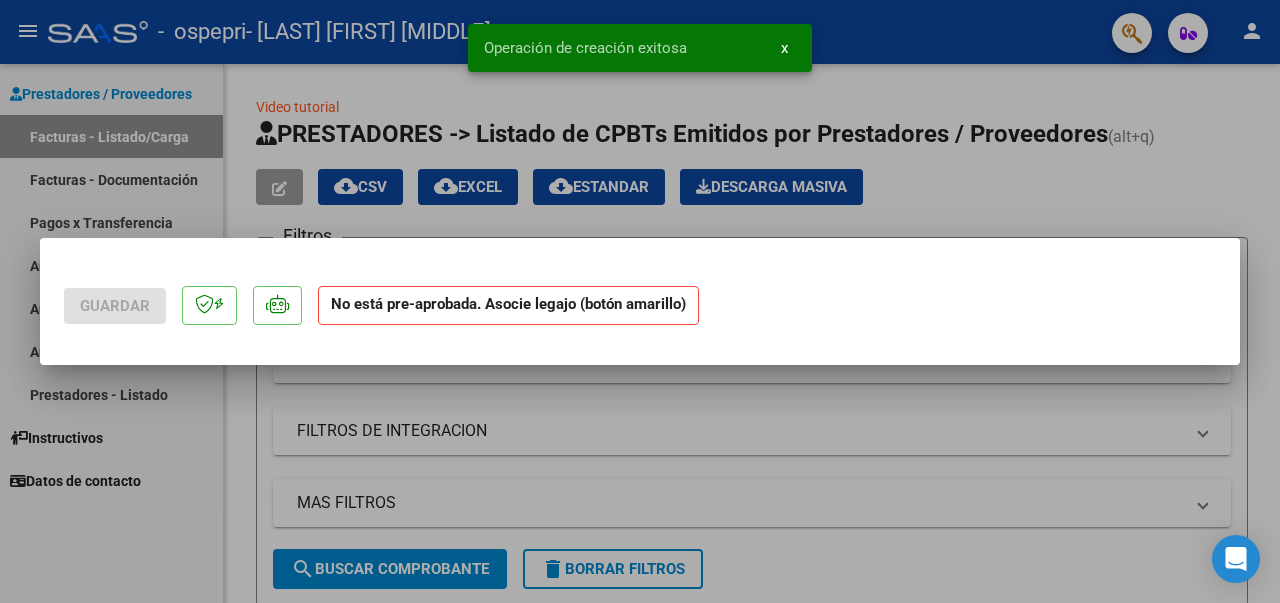 scroll, scrollTop: 0, scrollLeft: 0, axis: both 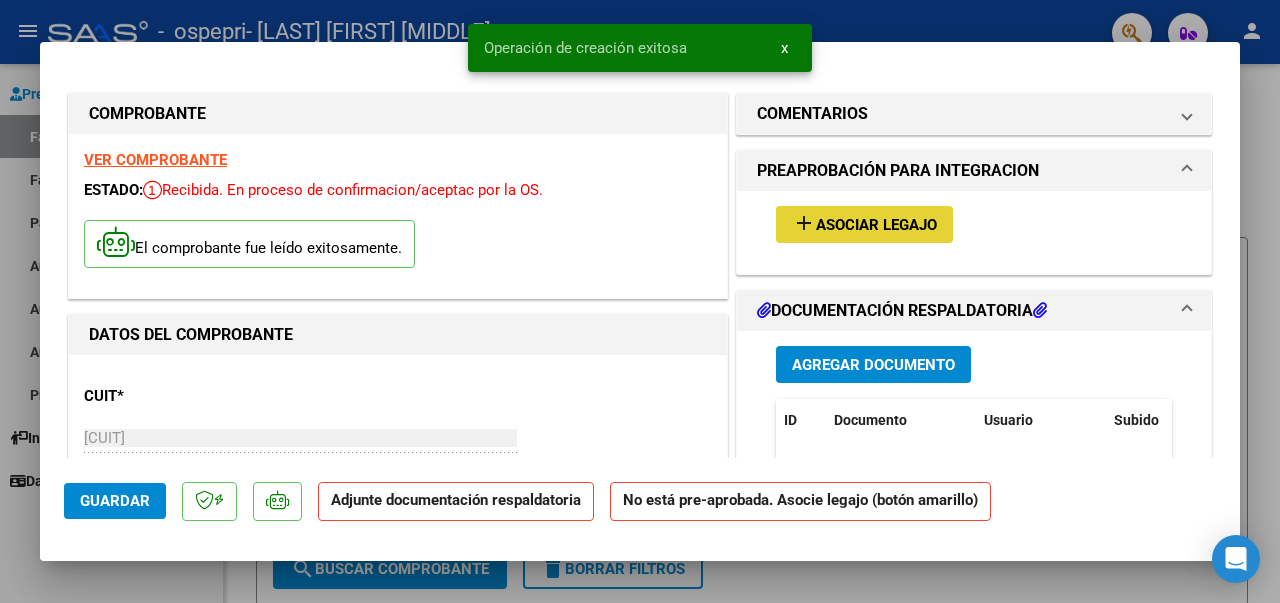 click on "Asociar Legajo" at bounding box center (876, 225) 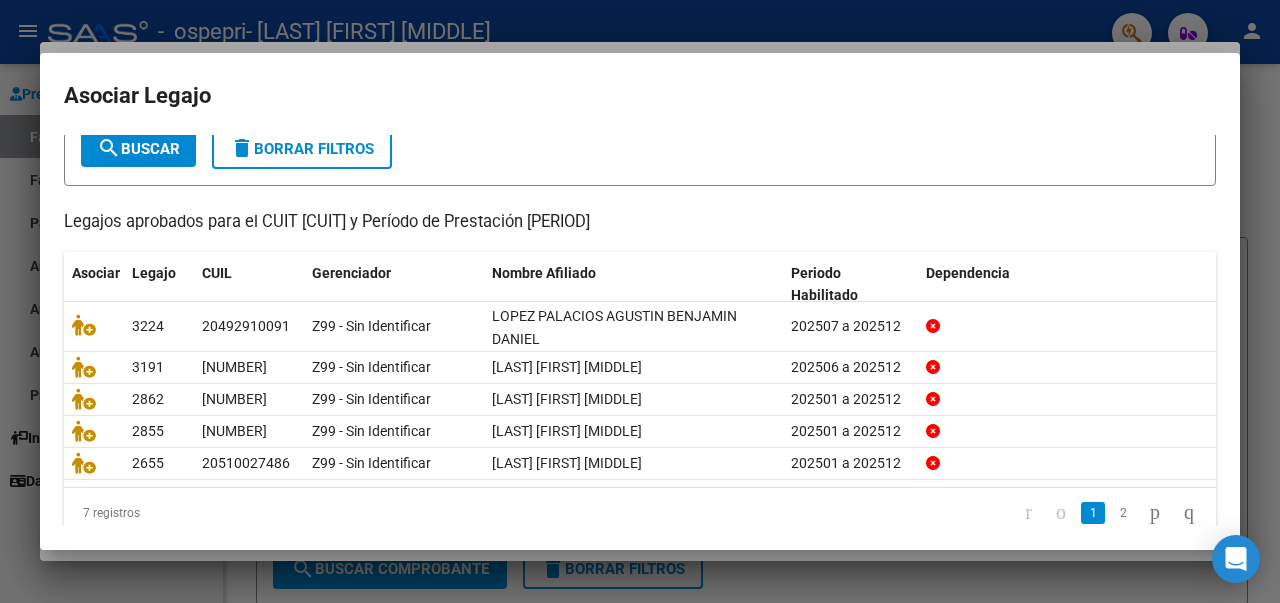 scroll, scrollTop: 142, scrollLeft: 0, axis: vertical 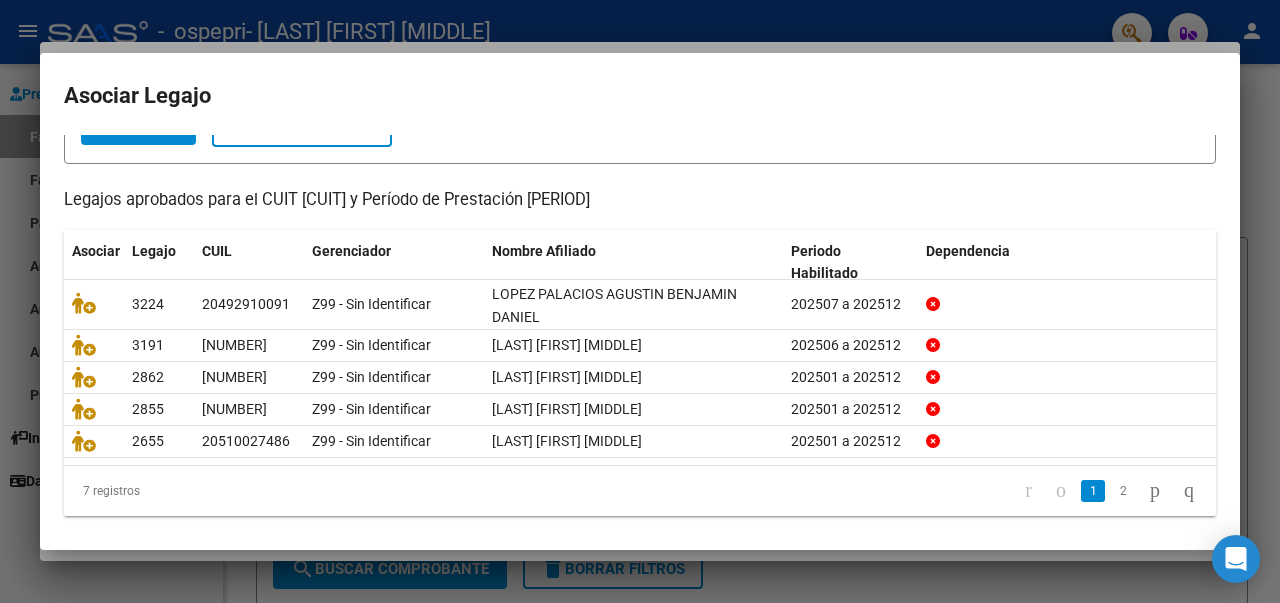click 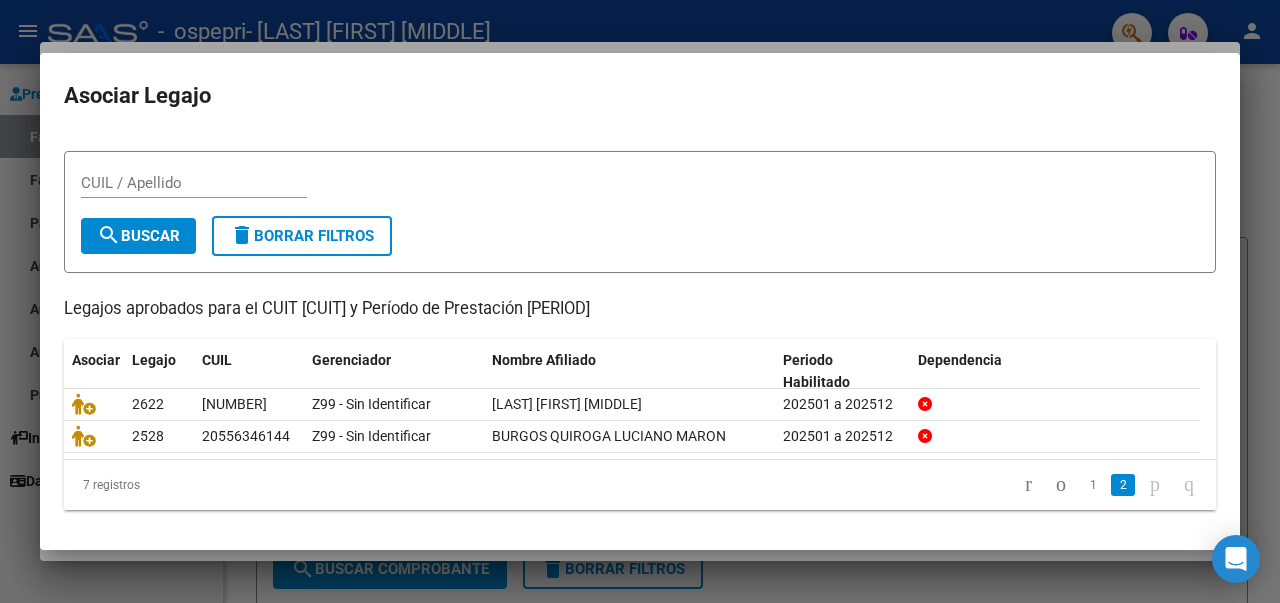 scroll, scrollTop: 30, scrollLeft: 0, axis: vertical 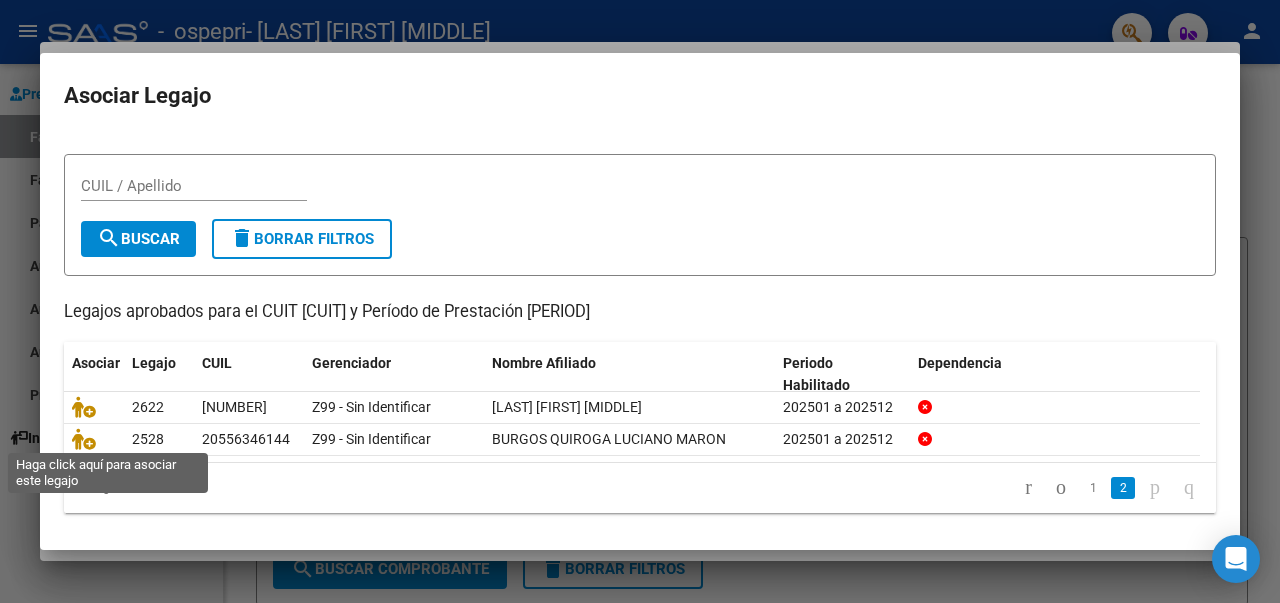click 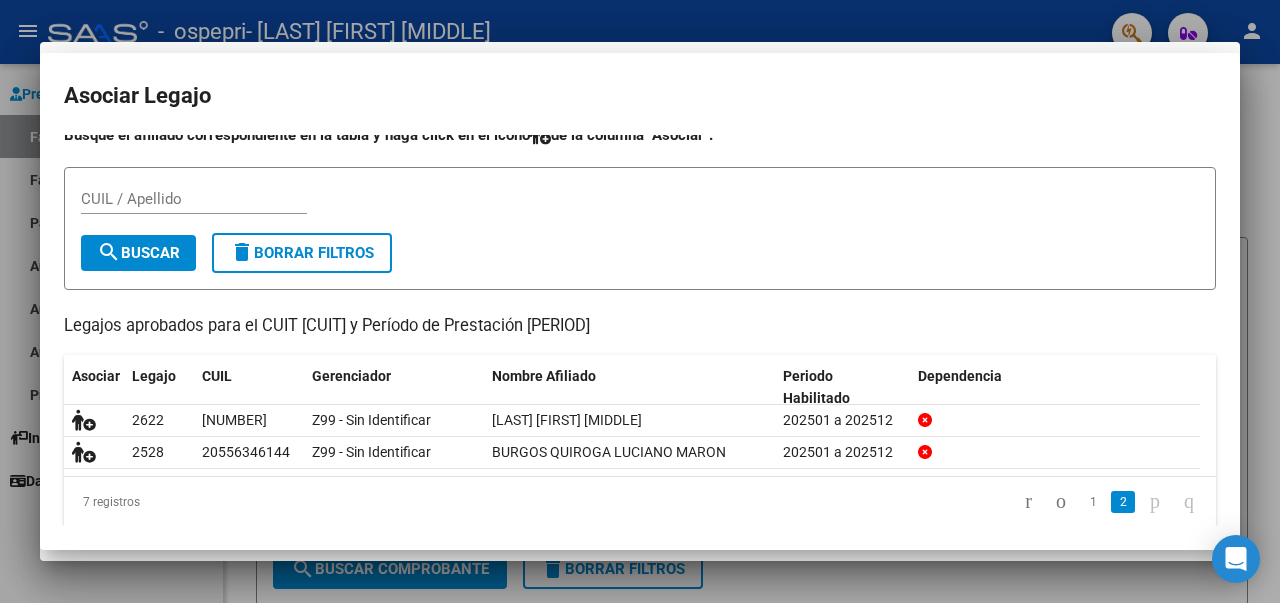 scroll, scrollTop: 44, scrollLeft: 0, axis: vertical 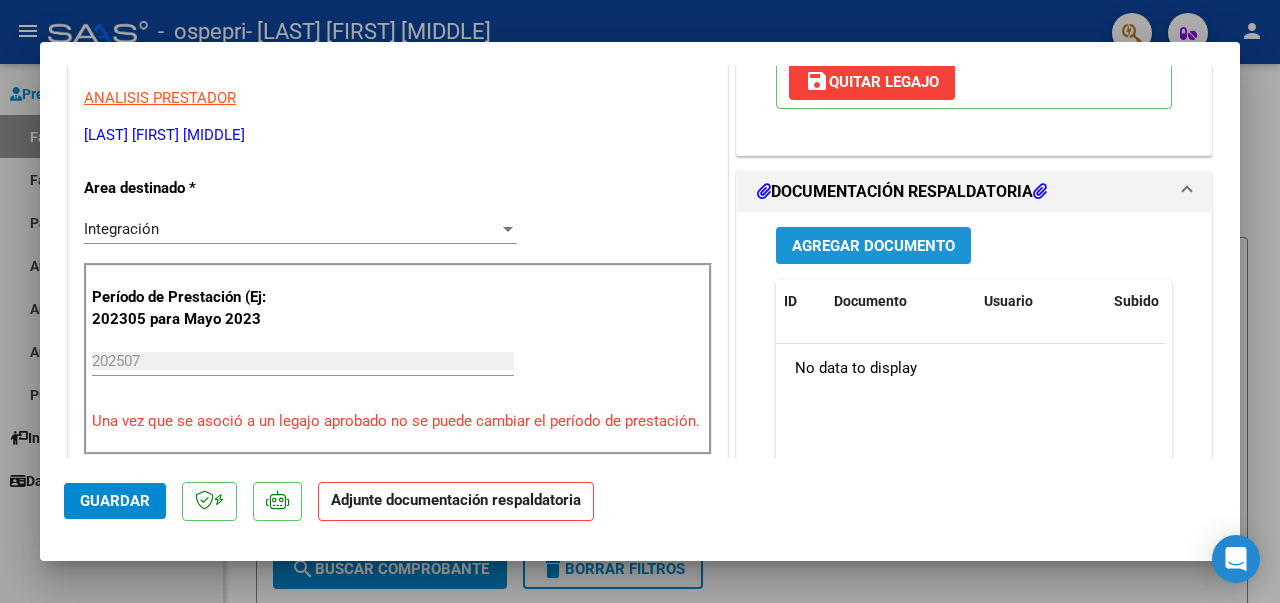 click on "Agregar Documento" at bounding box center (873, 246) 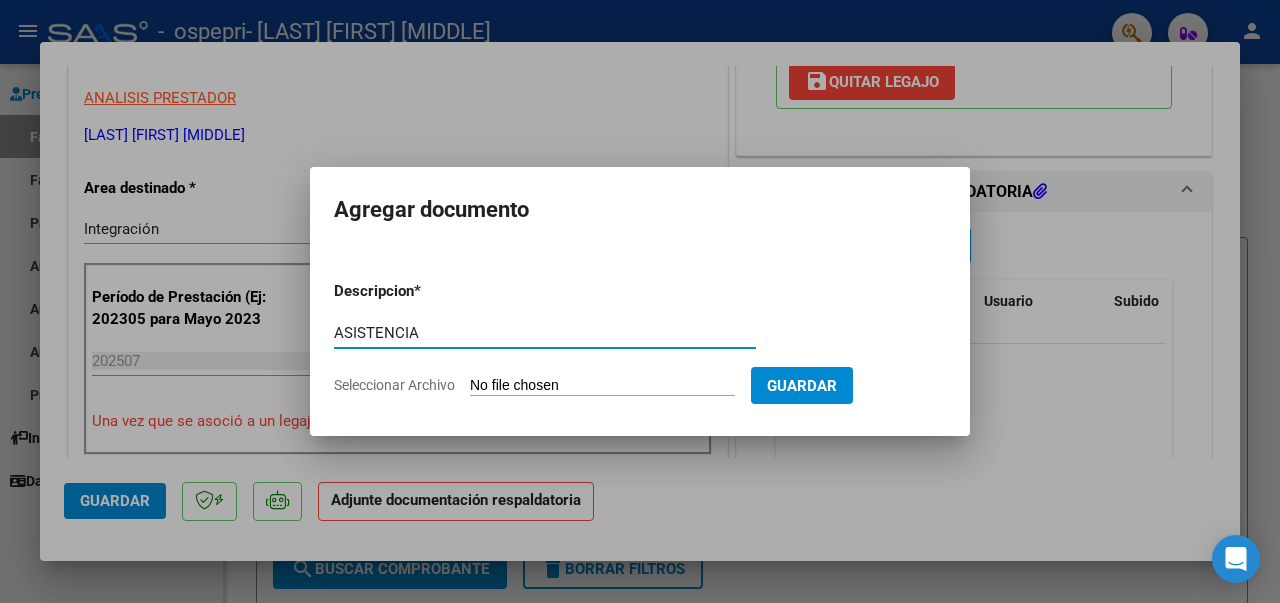 type on "ASISTENCIA" 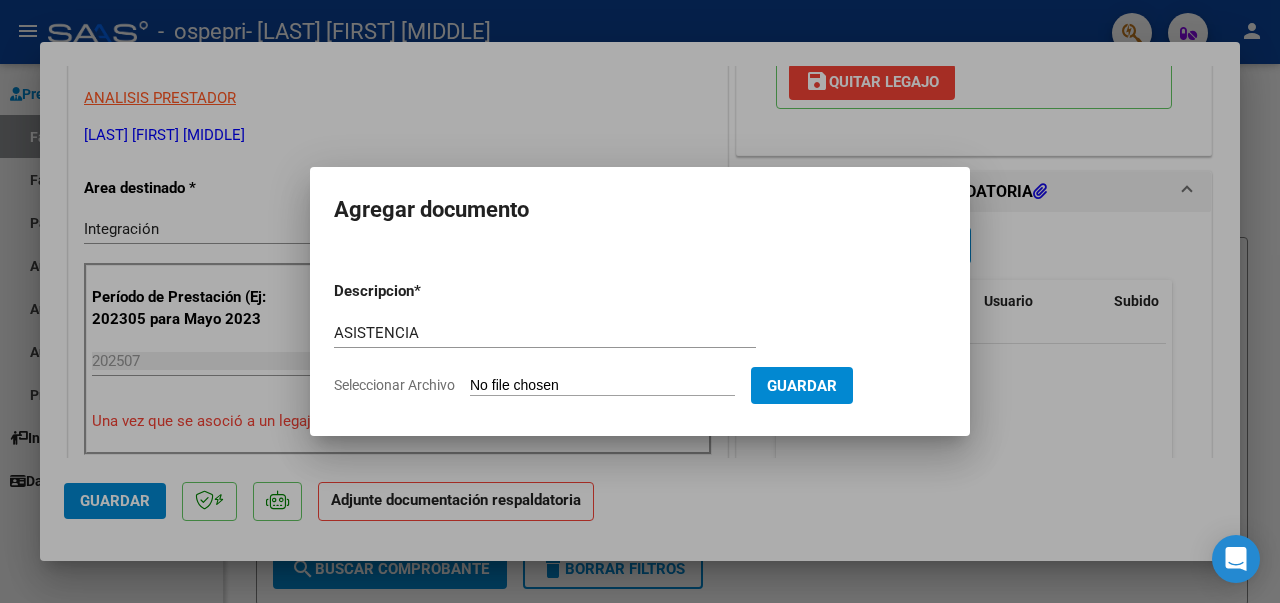 click on "Seleccionar Archivo" at bounding box center (602, 386) 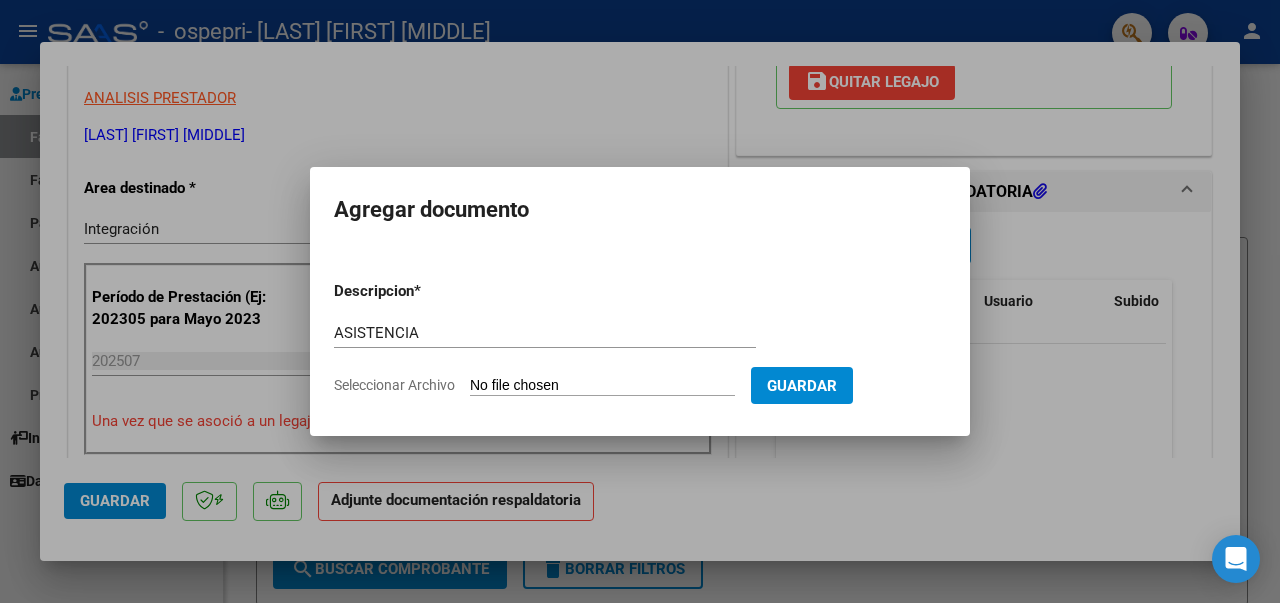 type on "C:\fakepath\ASISTENCIA JULIO [YEAR] [NAME].pdf" 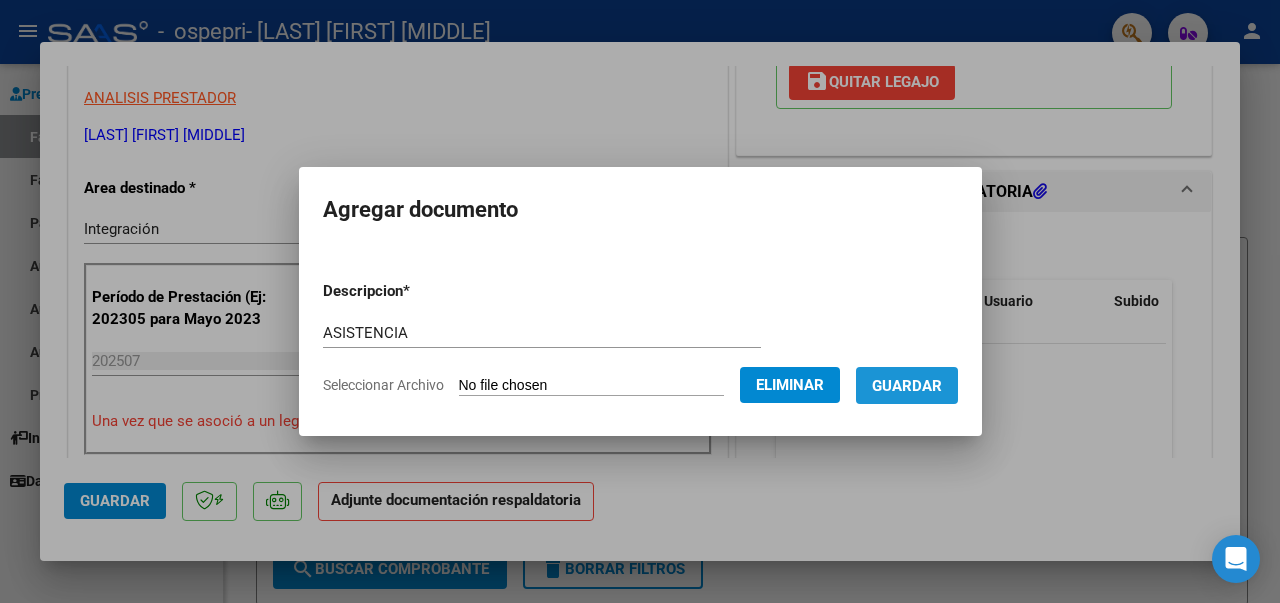 click on "Guardar" at bounding box center (907, 386) 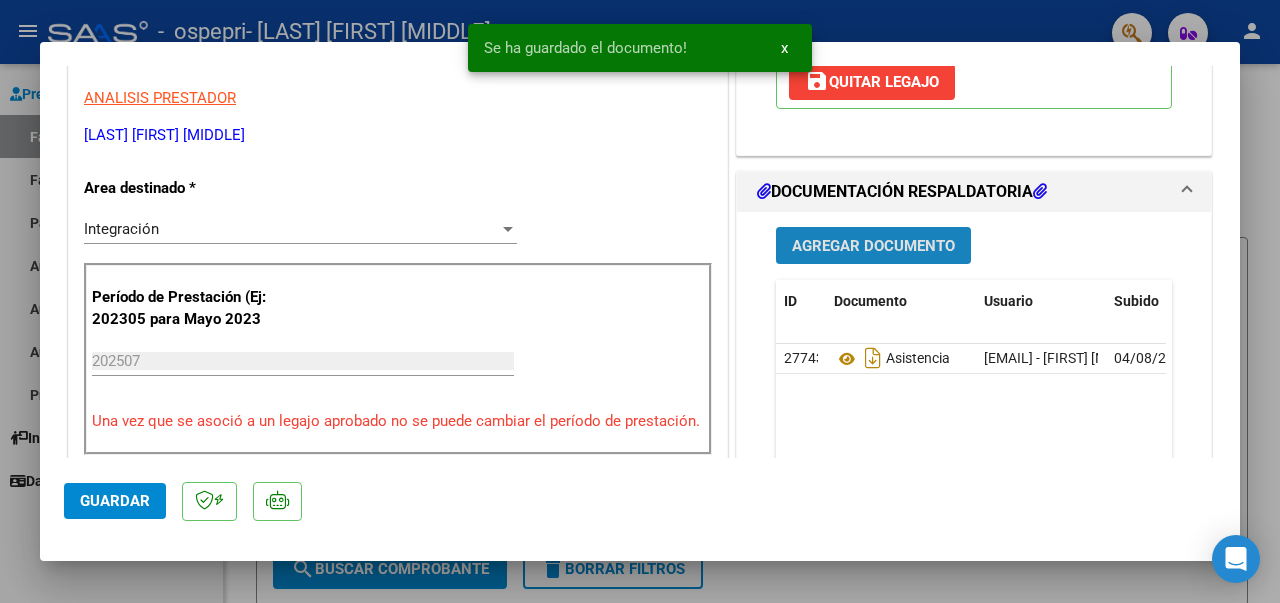 click on "Agregar Documento" at bounding box center [873, 246] 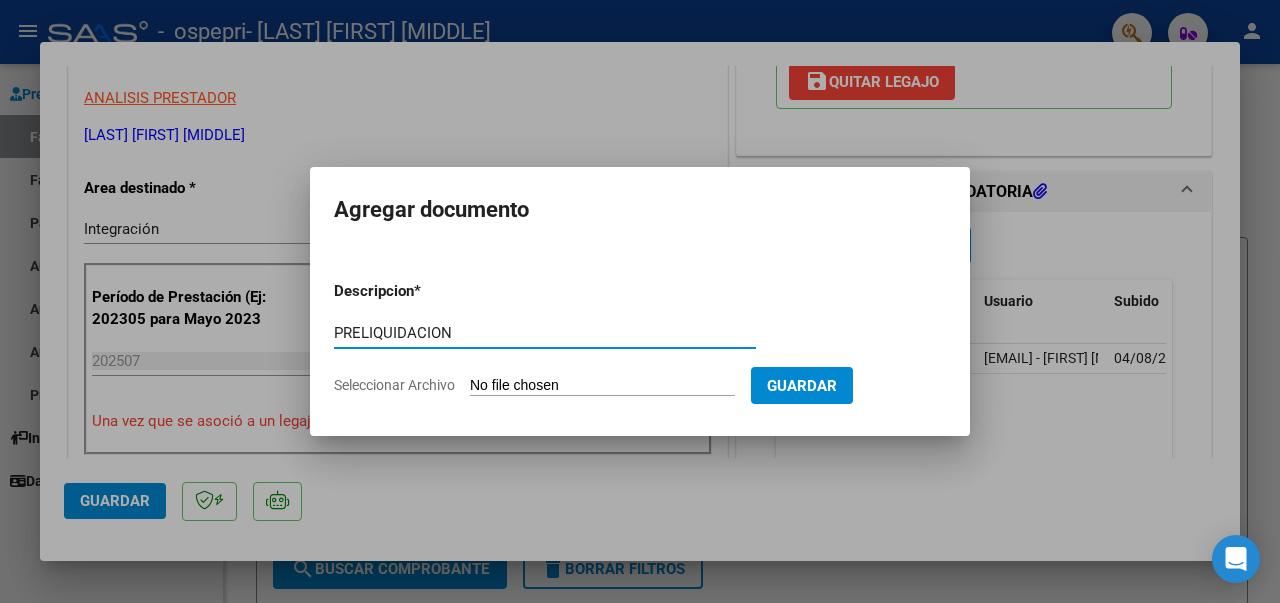 type on "PRELIQUIDACION" 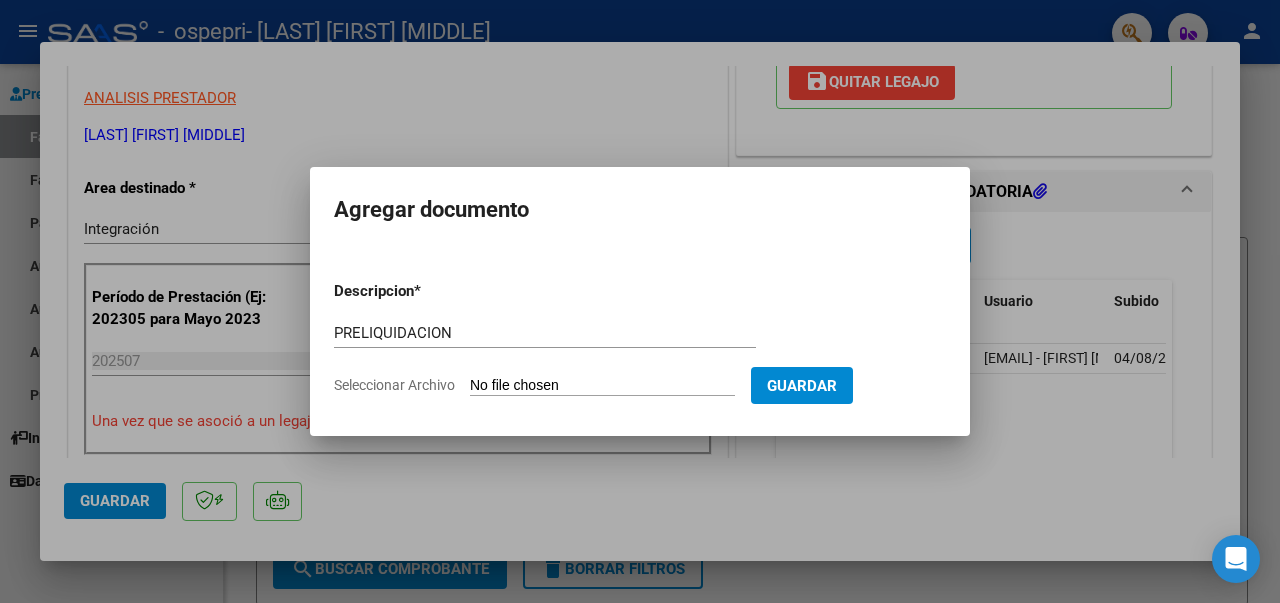 click on "Seleccionar Archivo" at bounding box center [602, 386] 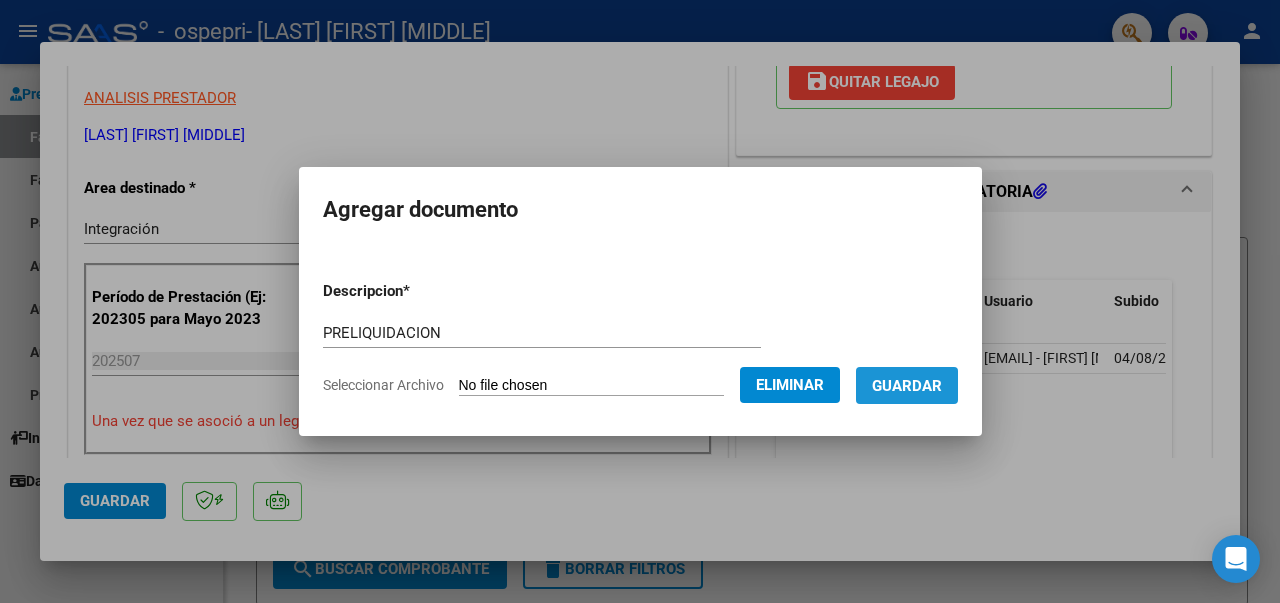 click on "Guardar" at bounding box center (907, 386) 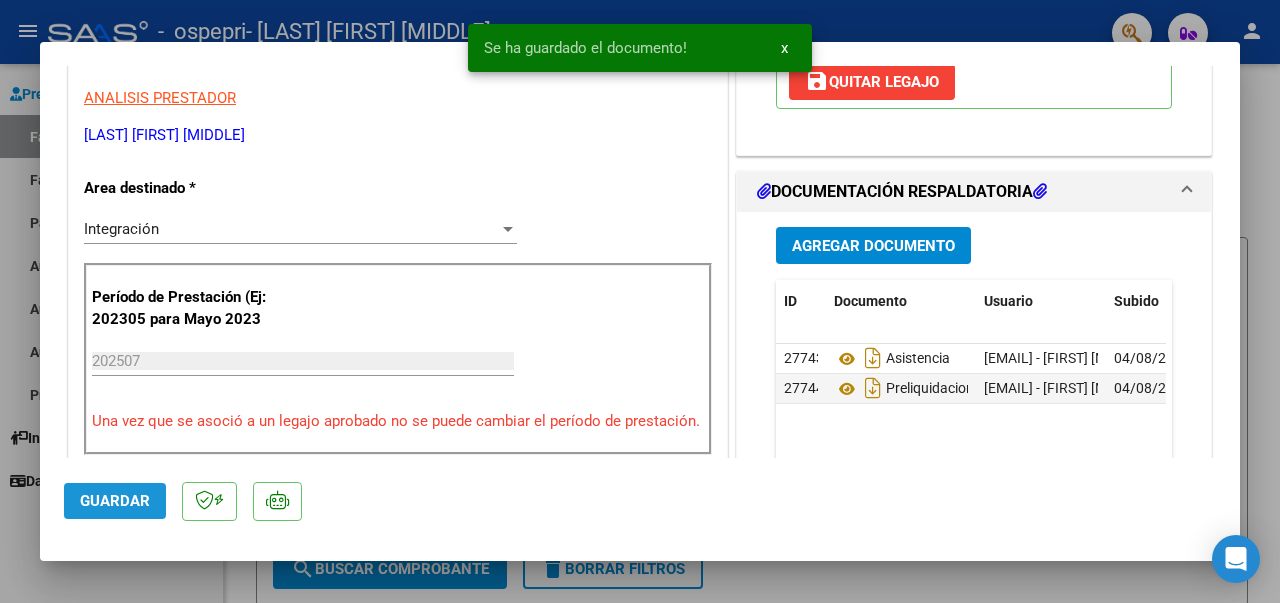 click on "Guardar" 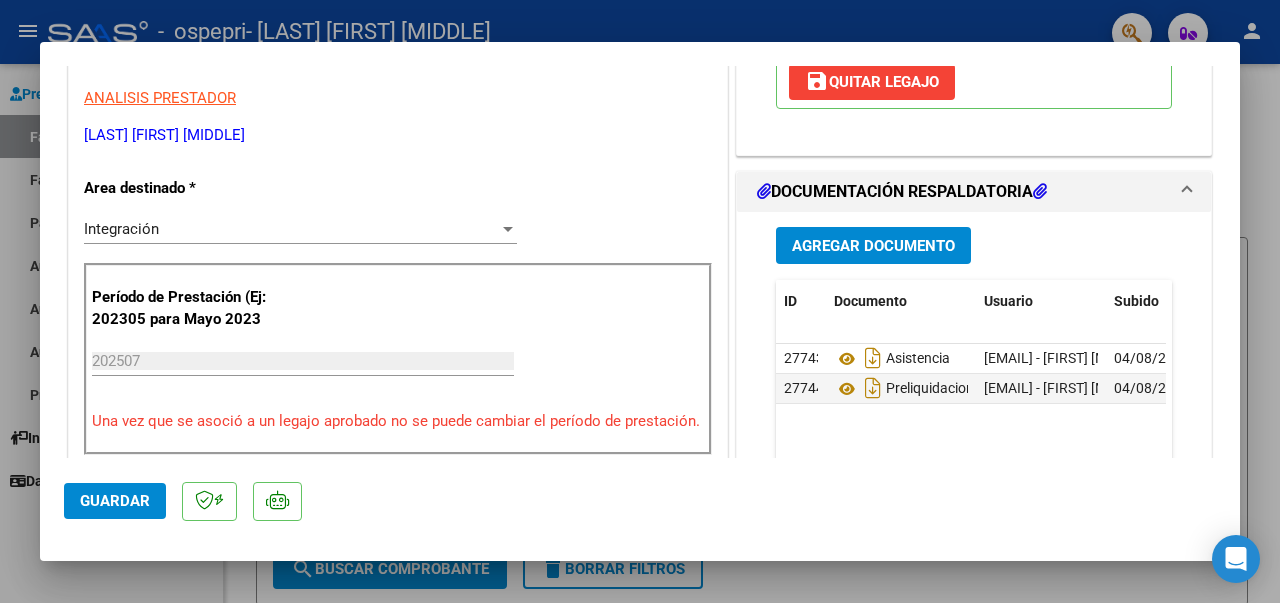 click at bounding box center [640, 301] 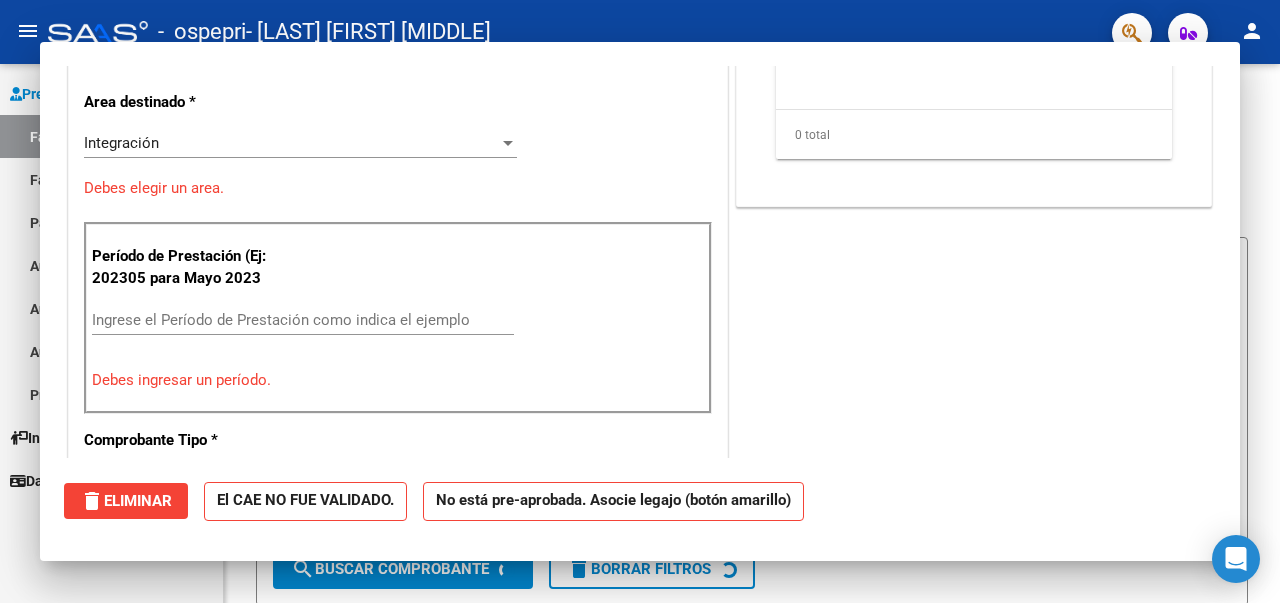 scroll, scrollTop: 0, scrollLeft: 0, axis: both 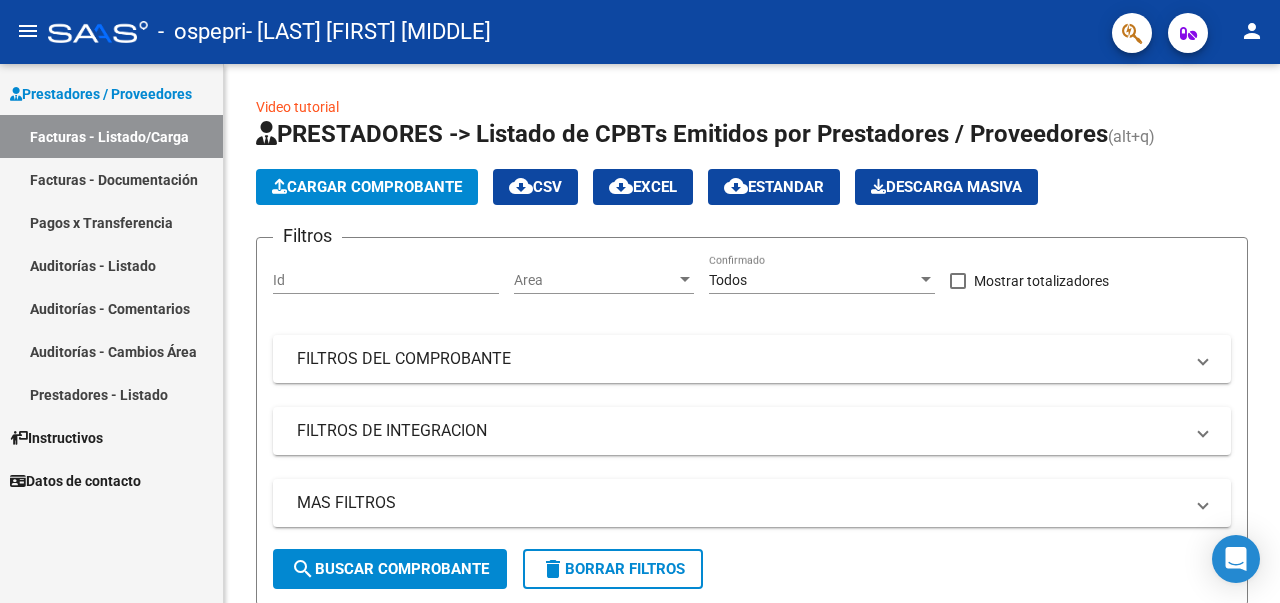 click on "Cargar Comprobante" 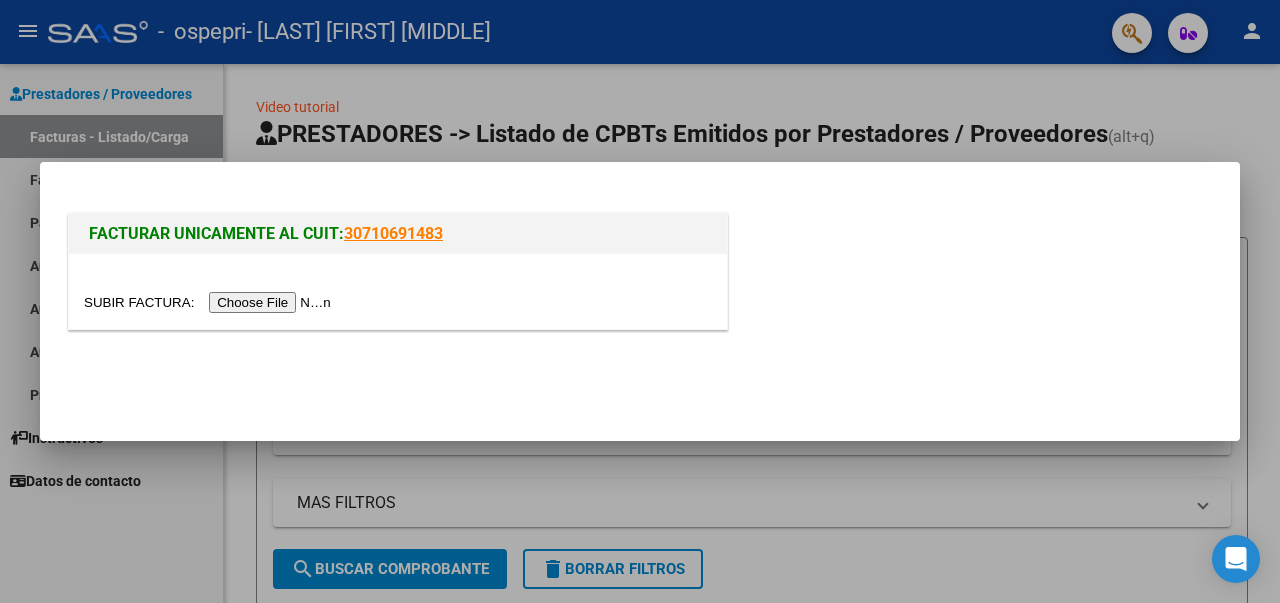 click at bounding box center (210, 302) 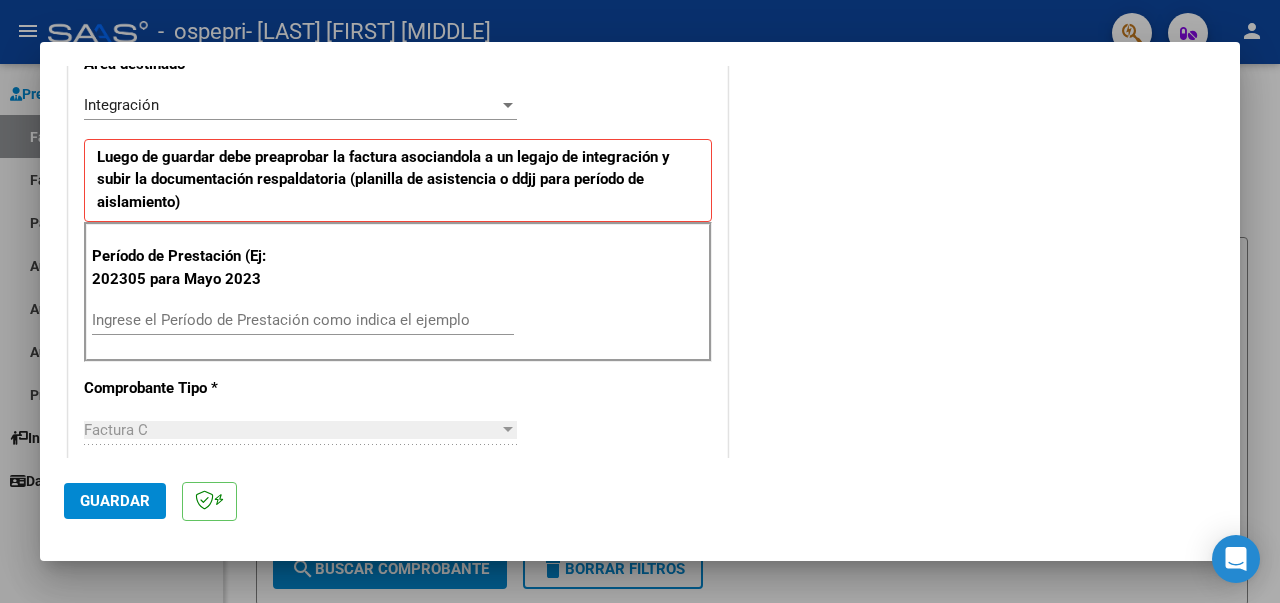 scroll, scrollTop: 484, scrollLeft: 0, axis: vertical 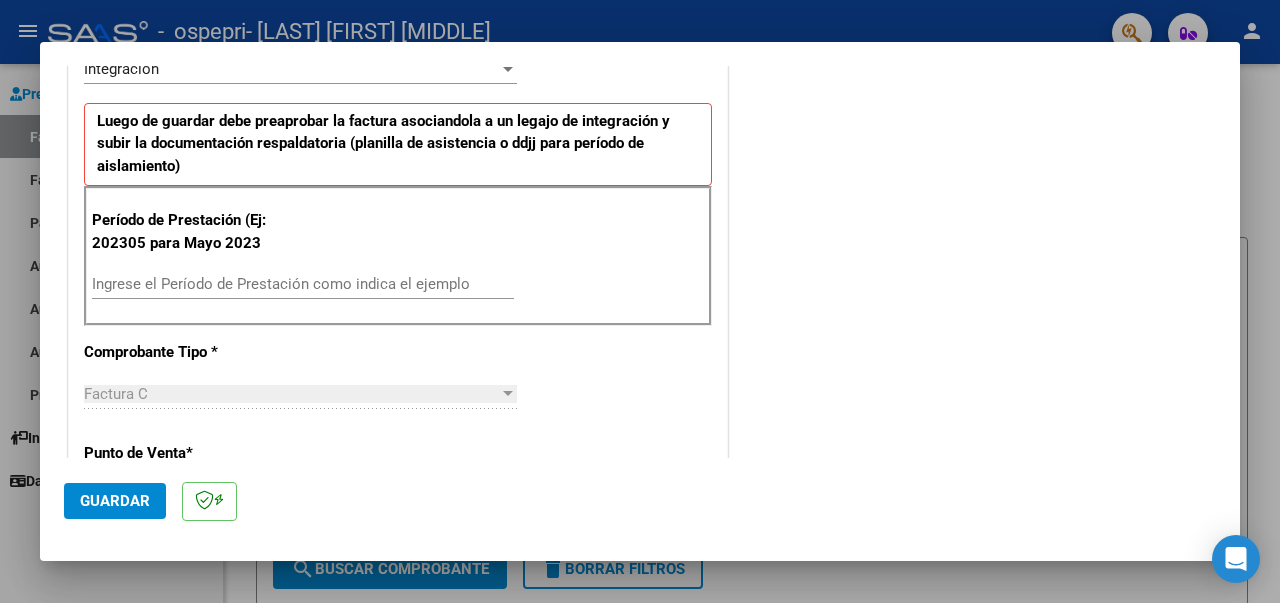 click on "Ingrese el Período de Prestación como indica el ejemplo" at bounding box center [303, 284] 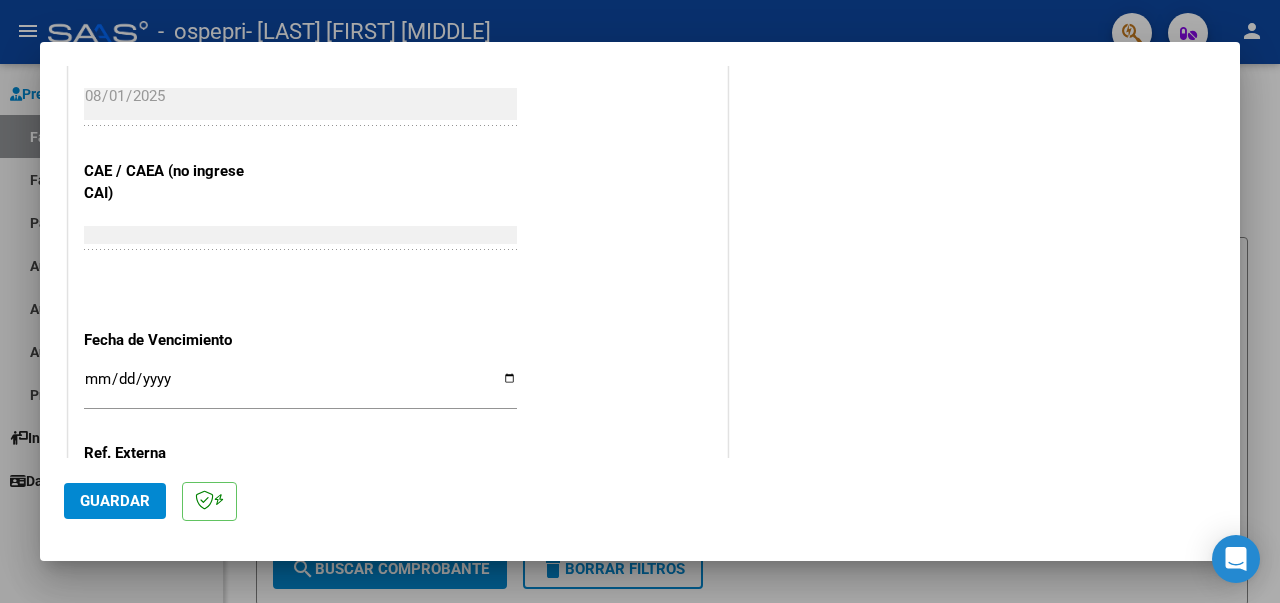 scroll, scrollTop: 1196, scrollLeft: 0, axis: vertical 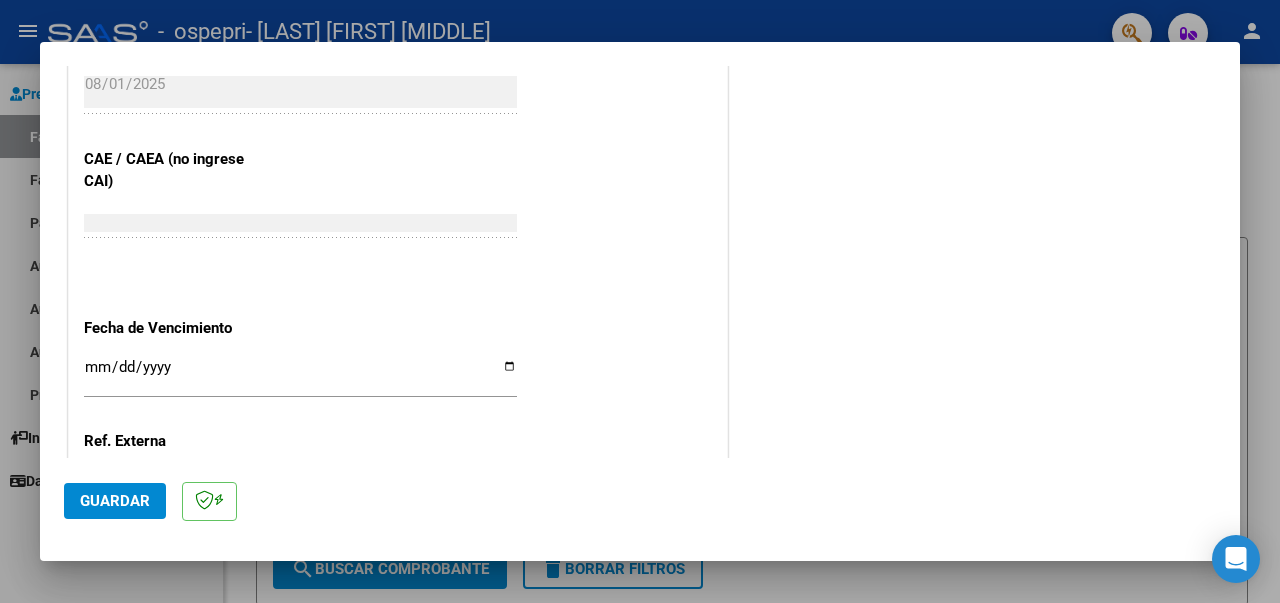 type on "202507" 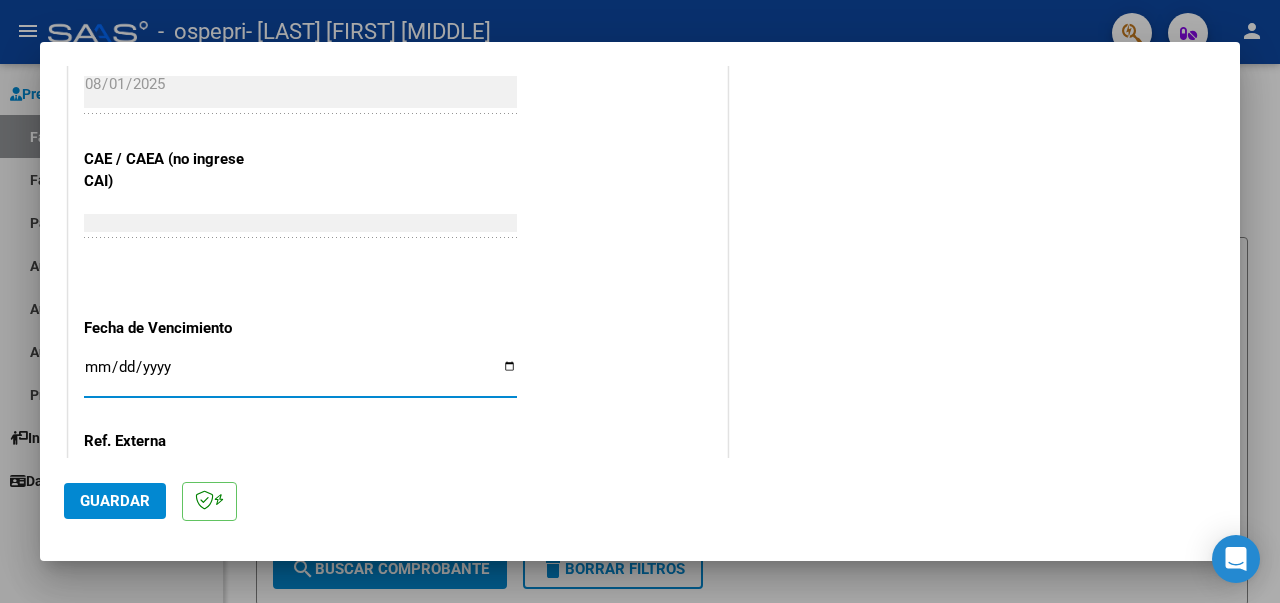 click on "Ingresar la fecha" at bounding box center [300, 375] 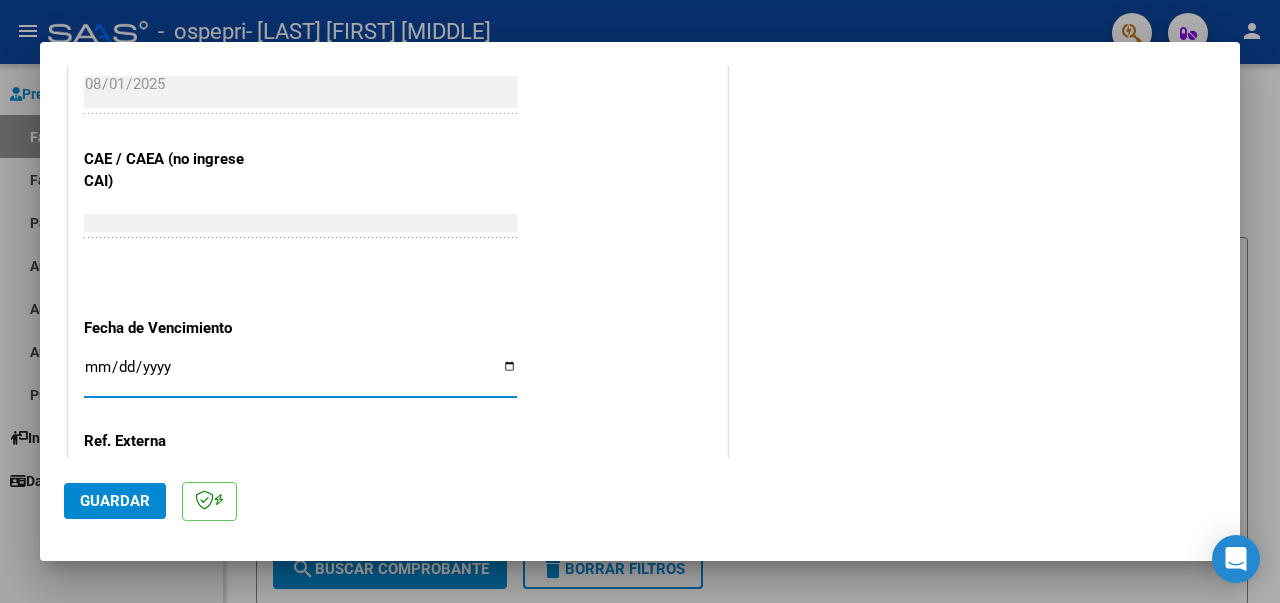 click on "Ingresar la fecha" at bounding box center [300, 375] 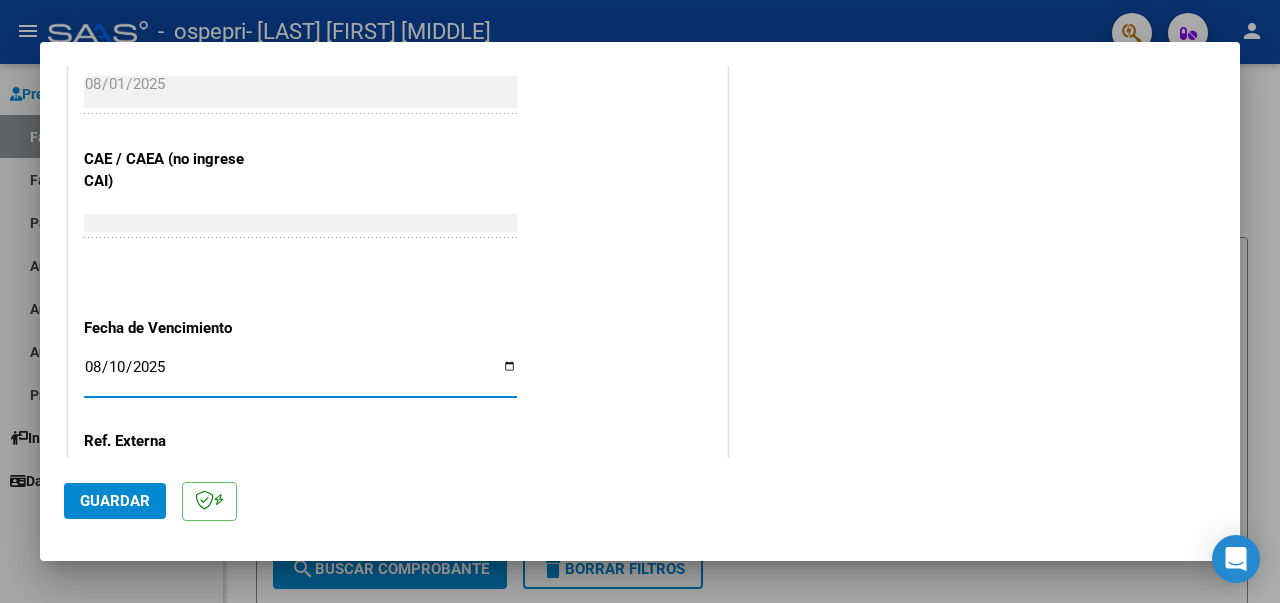 type on "2025-08-10" 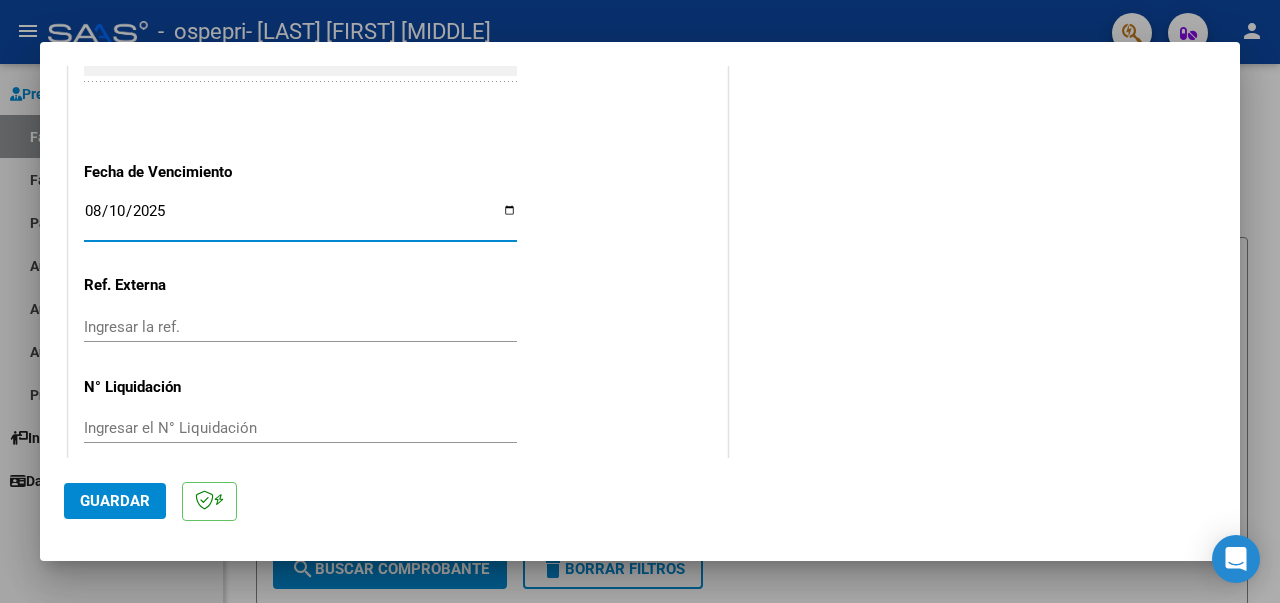 scroll, scrollTop: 1362, scrollLeft: 0, axis: vertical 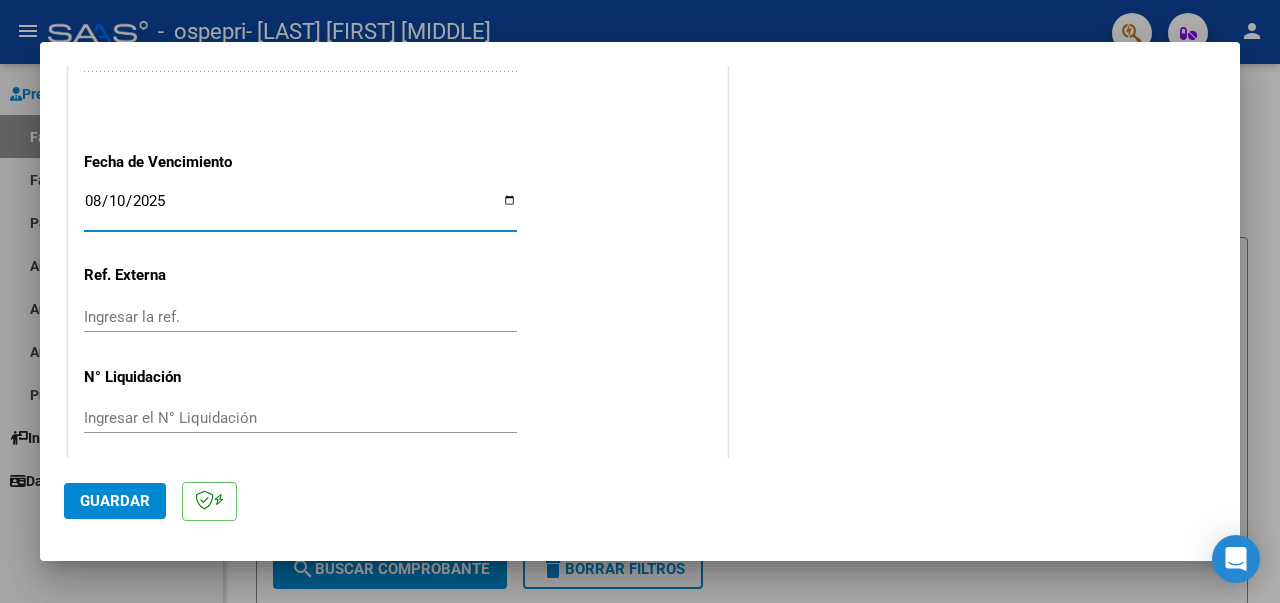 click on "Ingresar el N° Liquidación" at bounding box center [300, 418] 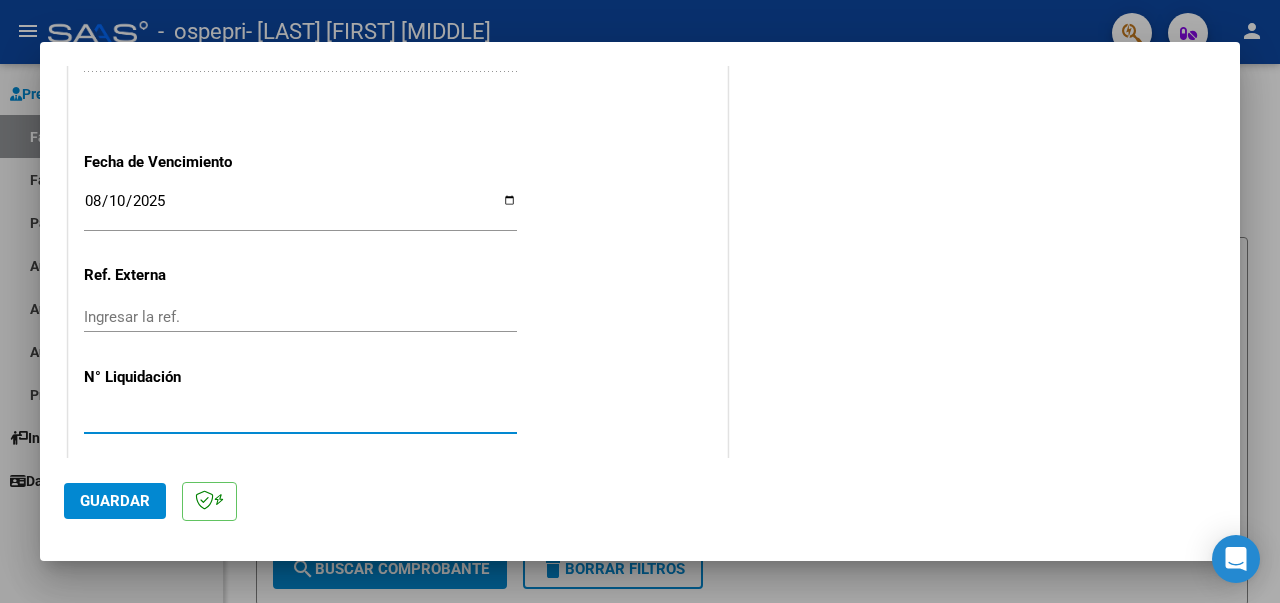 type on "[NUMBER]" 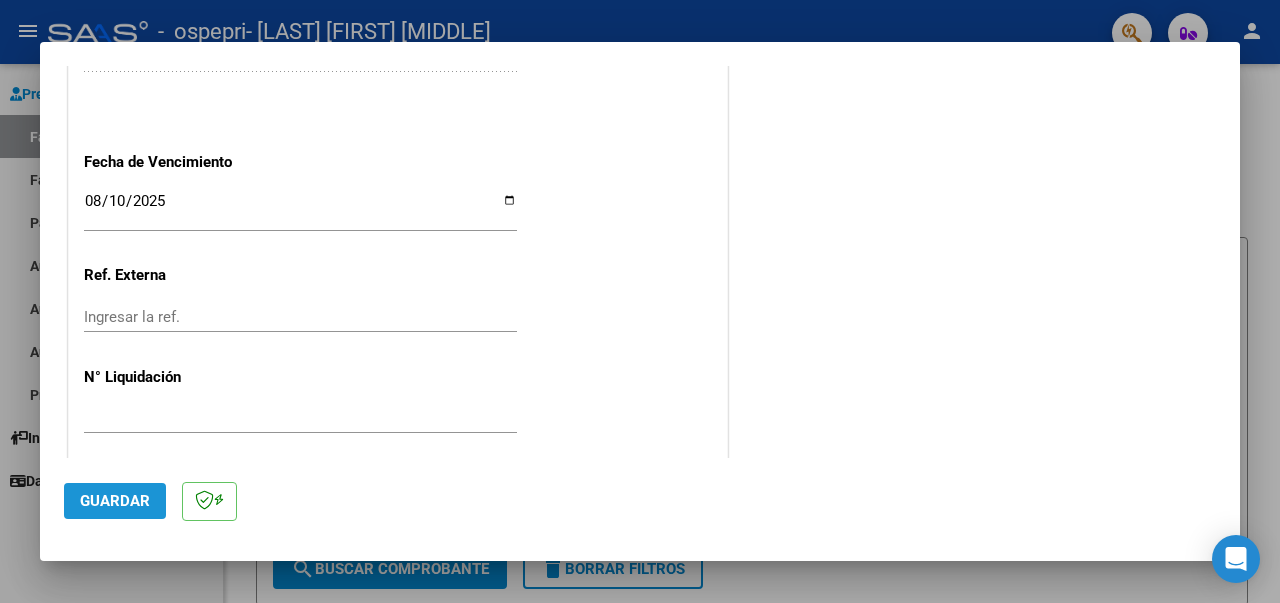 click on "Guardar" 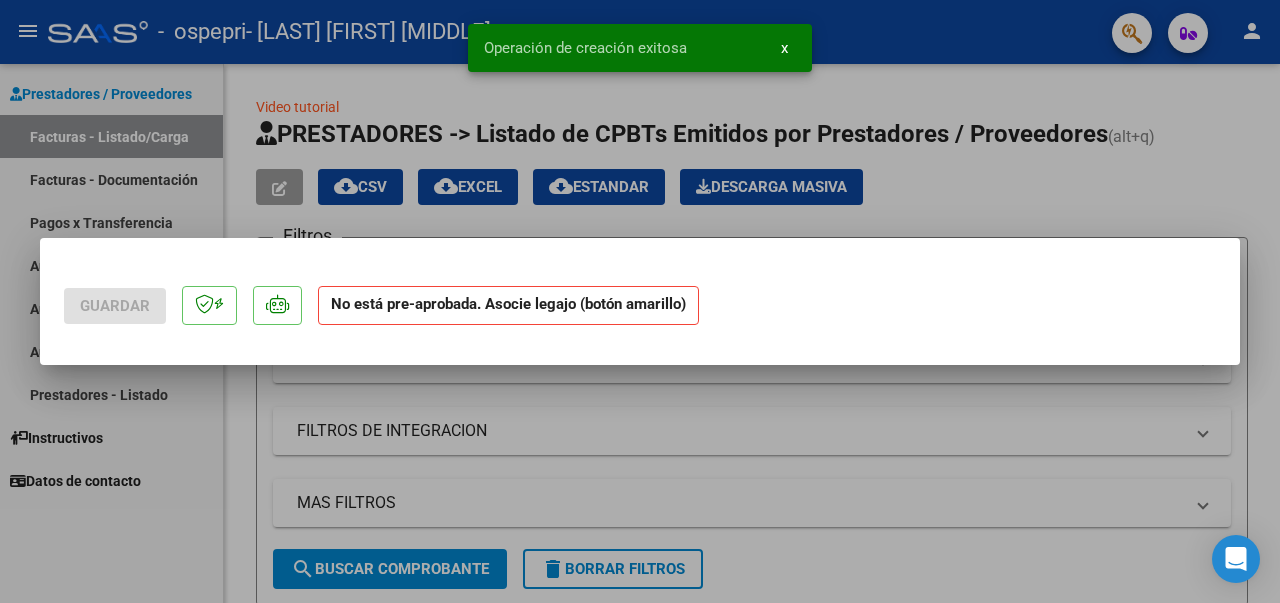 scroll, scrollTop: 0, scrollLeft: 0, axis: both 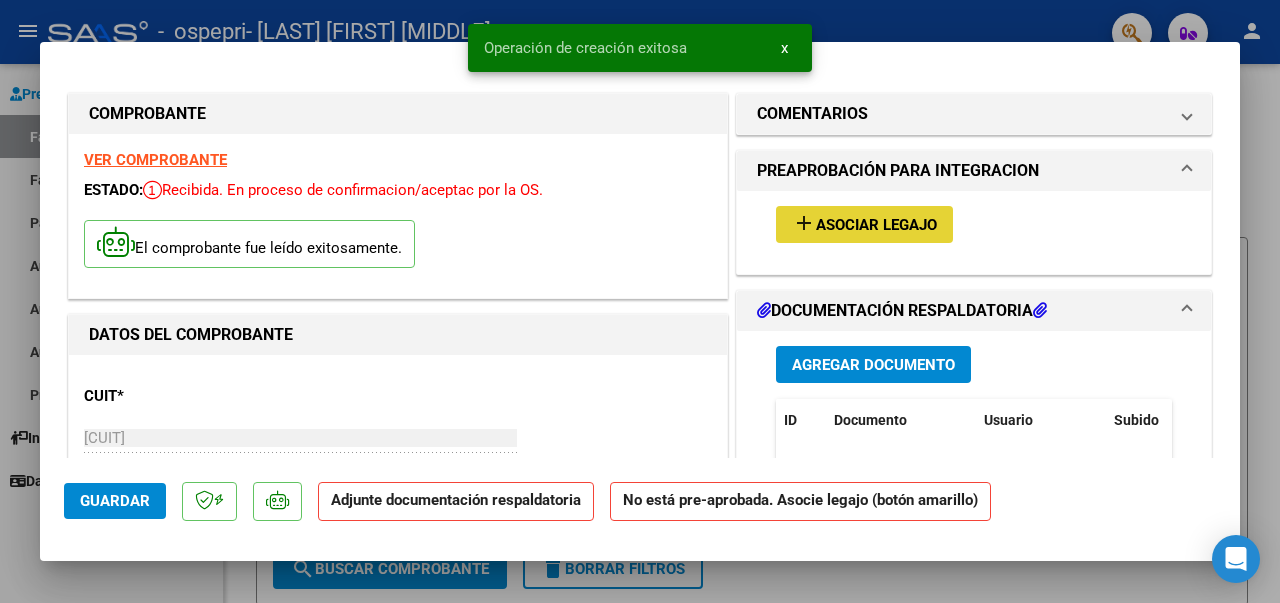 click on "Asociar Legajo" at bounding box center [876, 225] 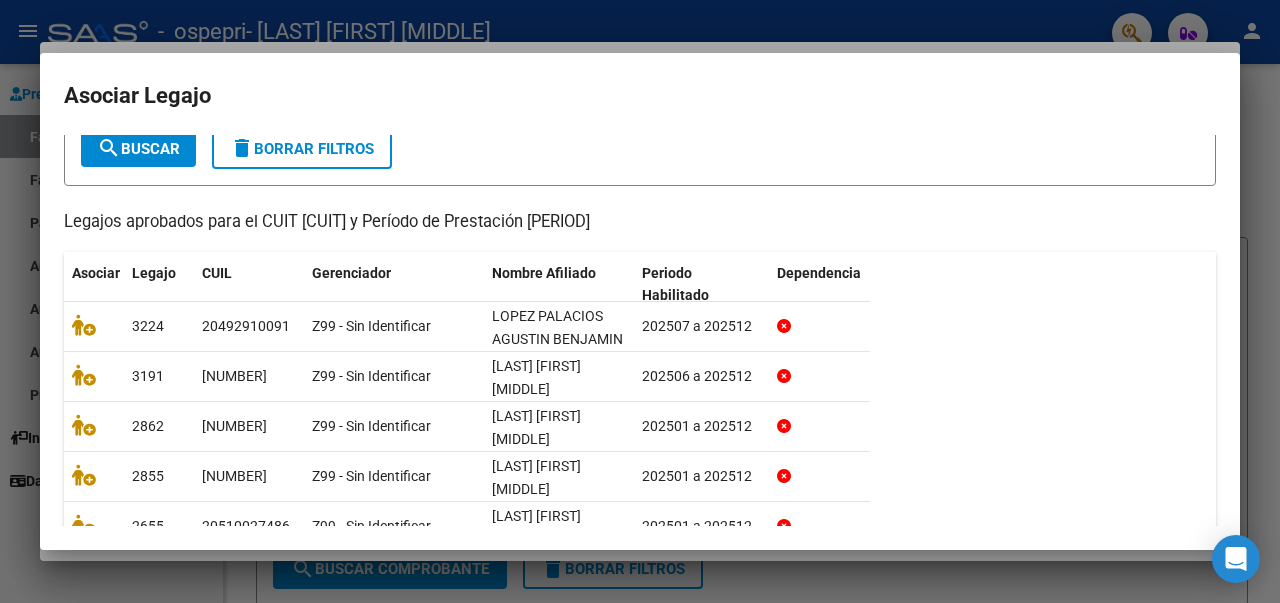 scroll, scrollTop: 160, scrollLeft: 0, axis: vertical 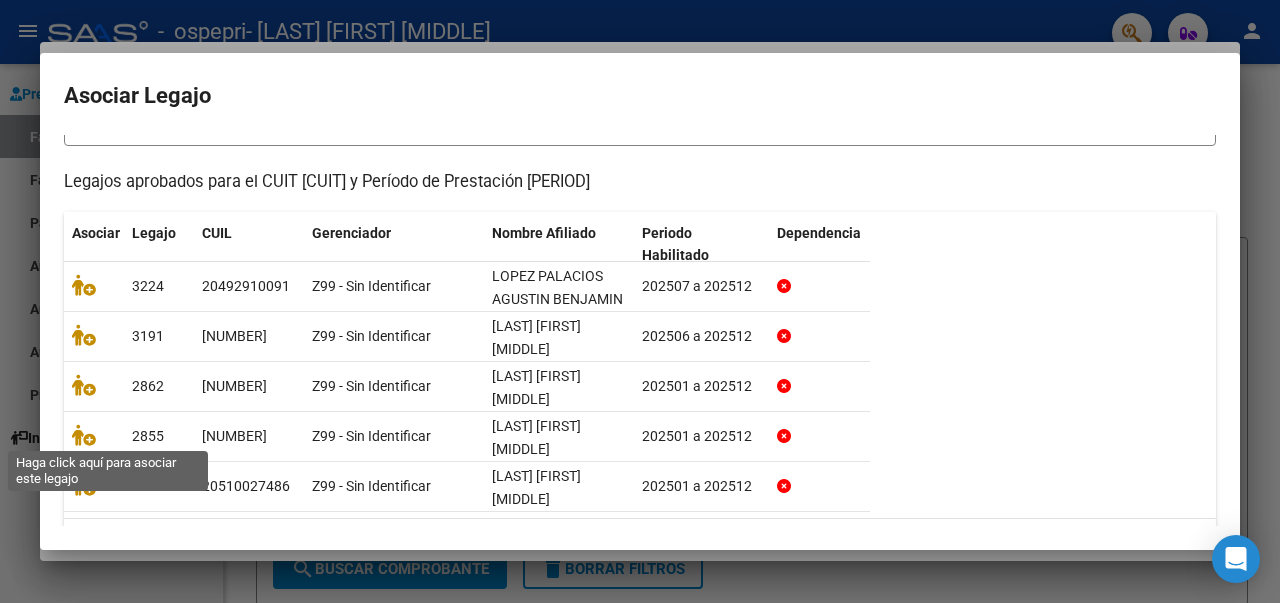 click 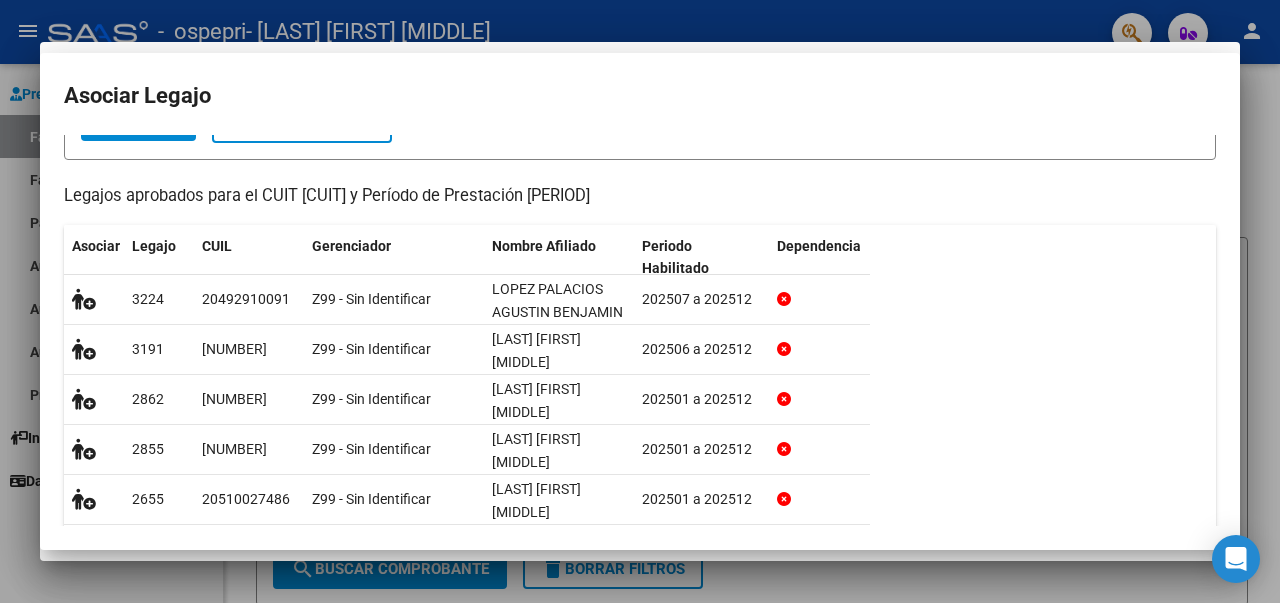 scroll, scrollTop: 174, scrollLeft: 0, axis: vertical 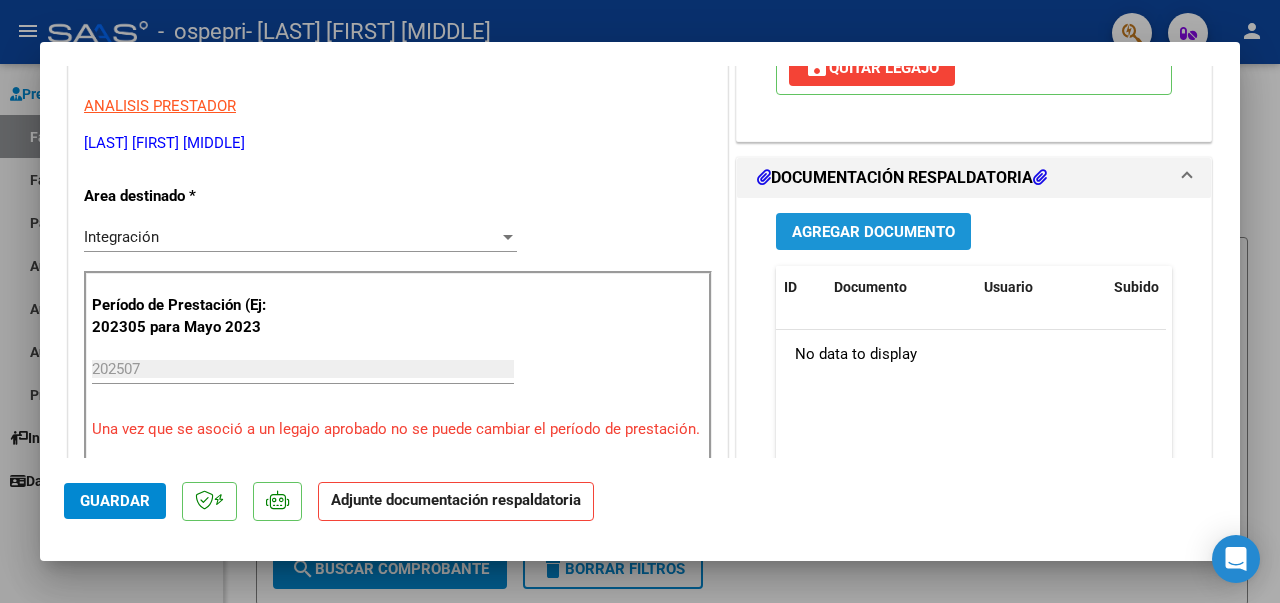 click on "Agregar Documento" at bounding box center [873, 232] 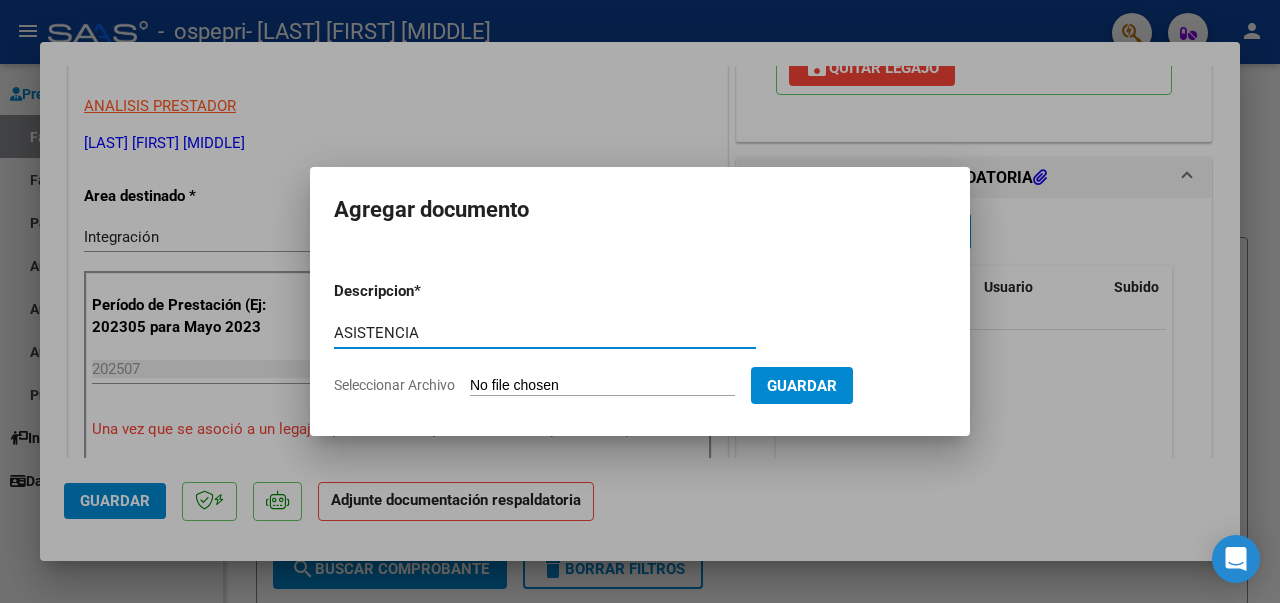 type on "ASISTENCIA" 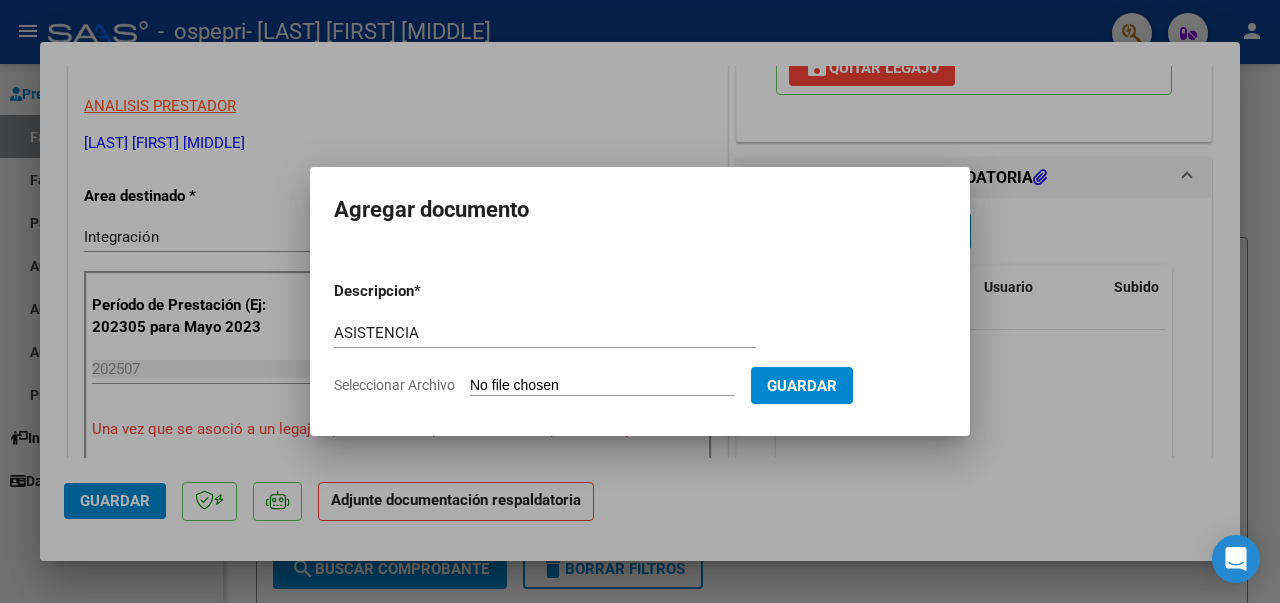 click on "Seleccionar Archivo" at bounding box center [602, 386] 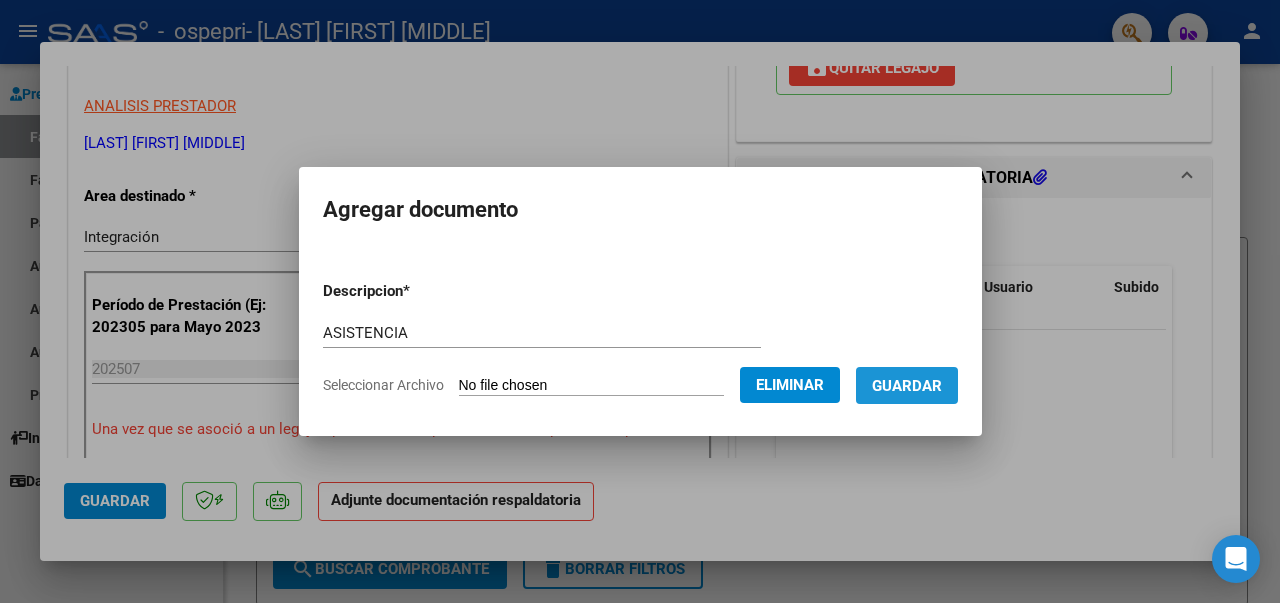 click on "Guardar" at bounding box center (907, 386) 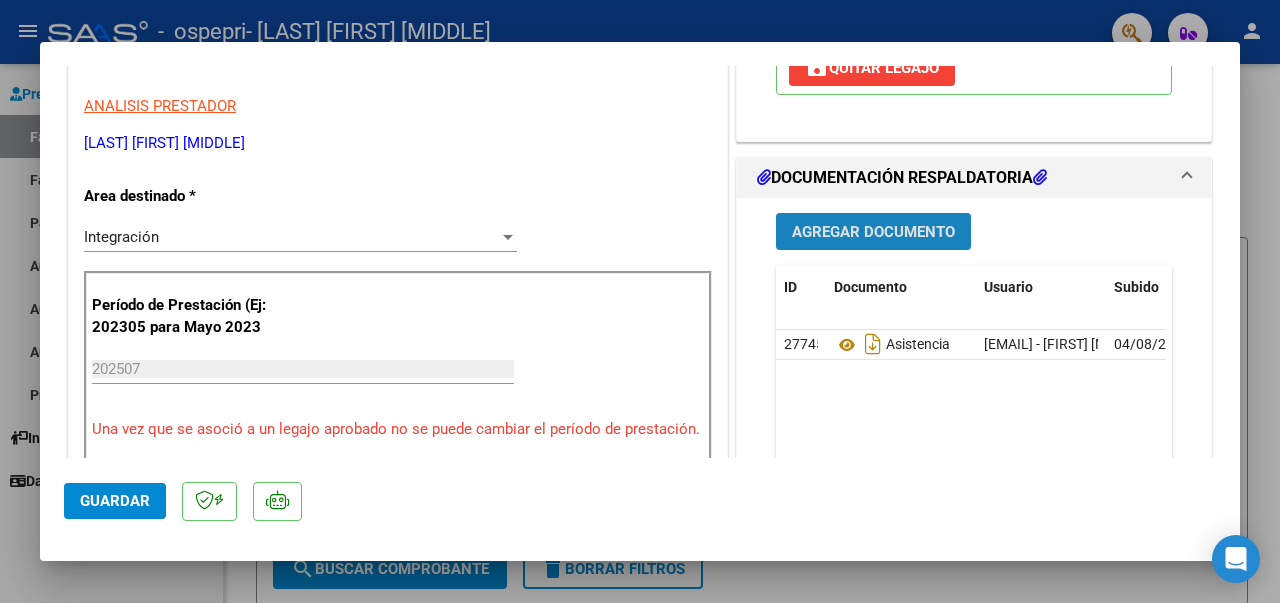 click on "Agregar Documento" at bounding box center [873, 232] 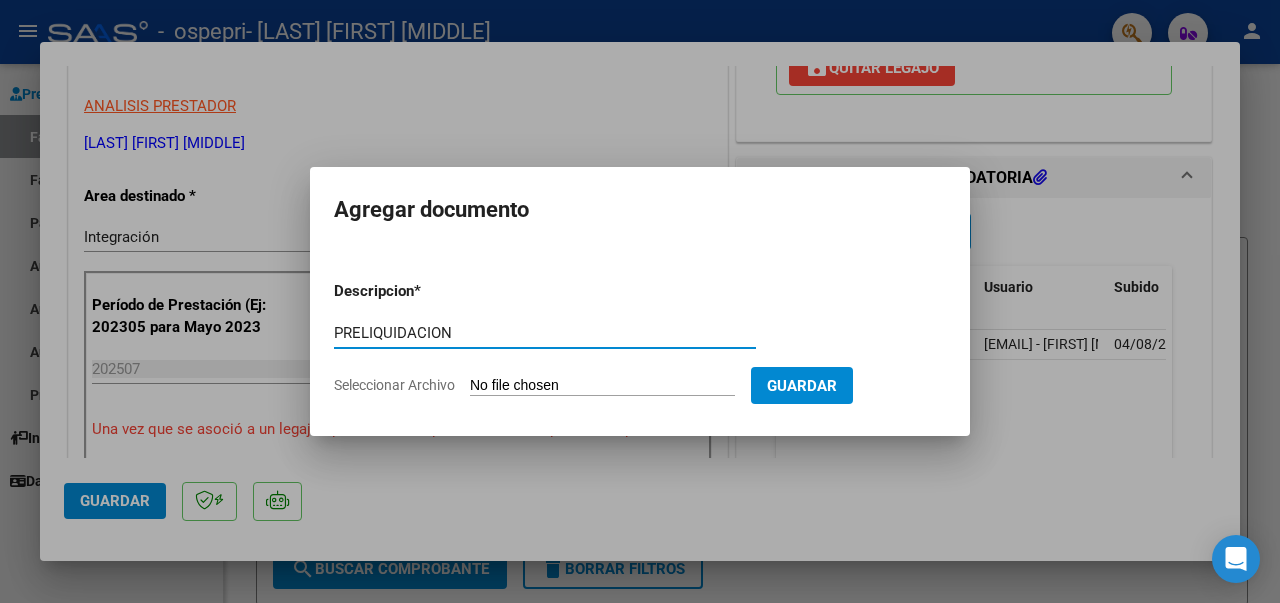 type on "PRELIQUIDACION" 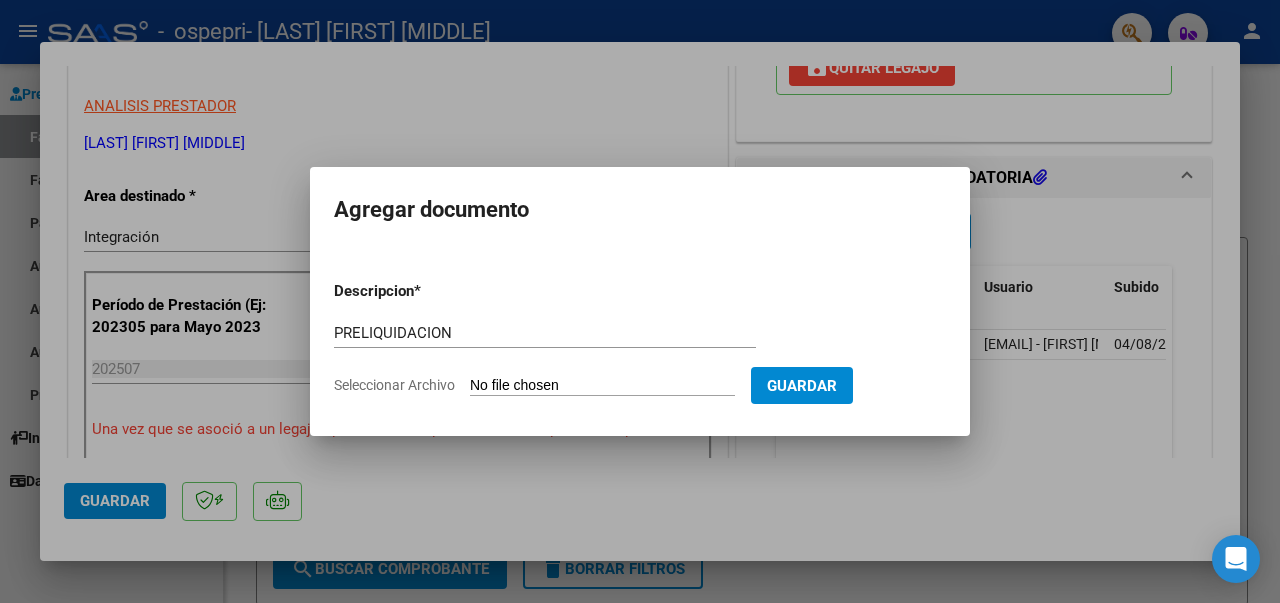 click on "Seleccionar Archivo" at bounding box center [602, 386] 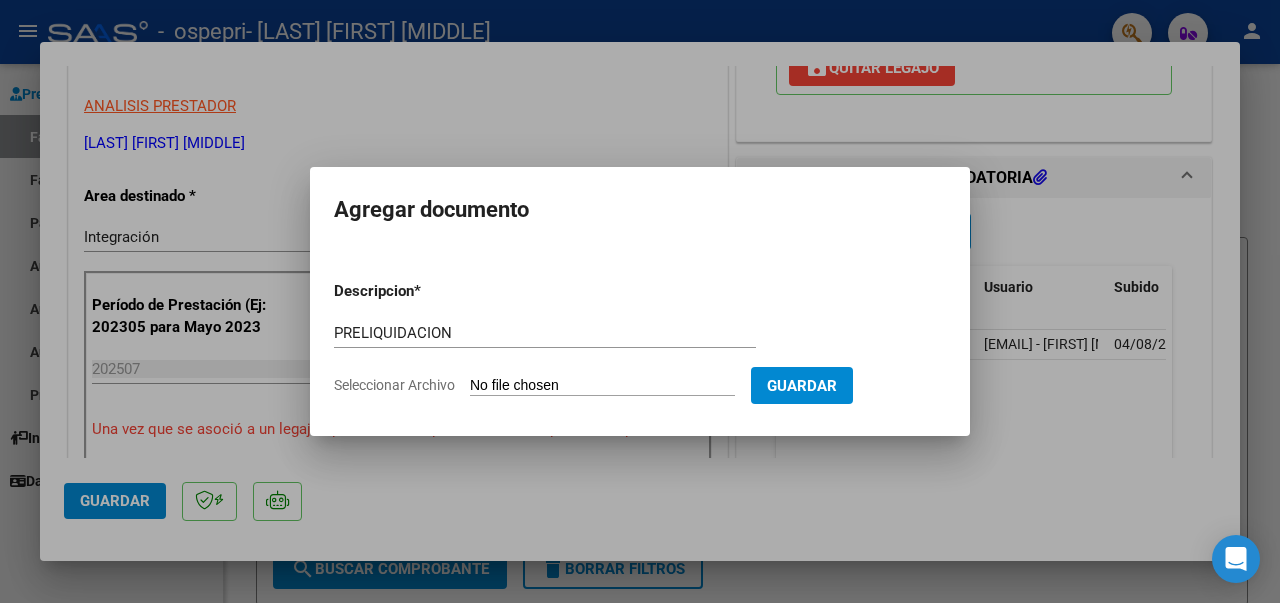 type on "C:\fakepath\apfmimpresionpreliq.pdf[MONTH].pdf" 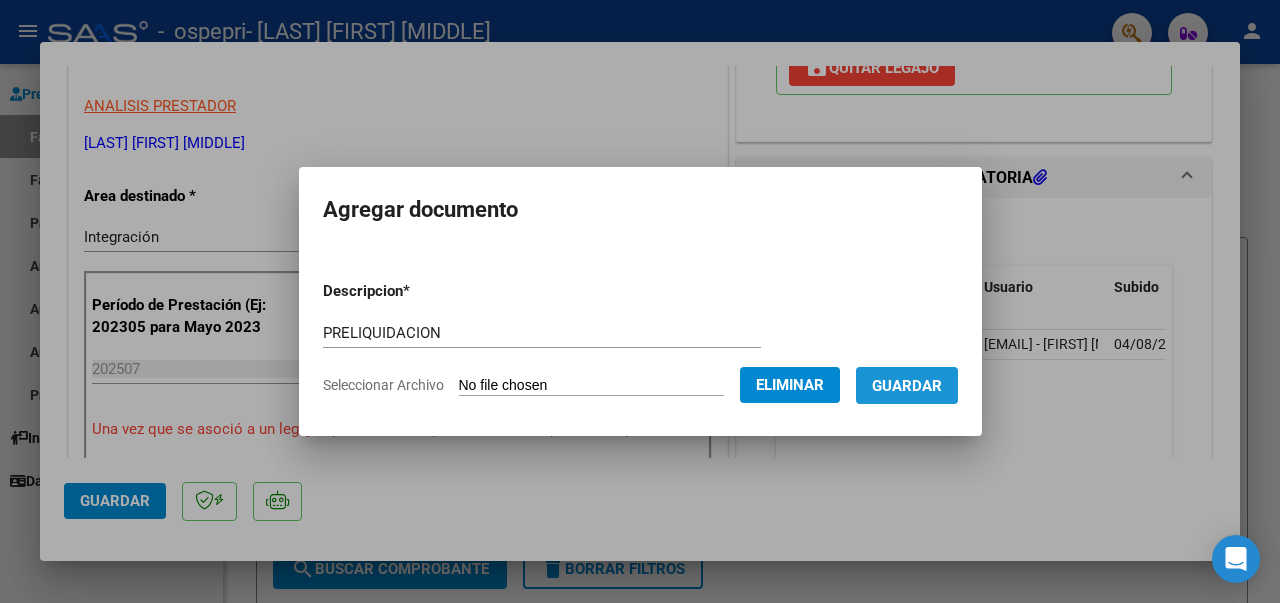 click on "Guardar" at bounding box center (907, 386) 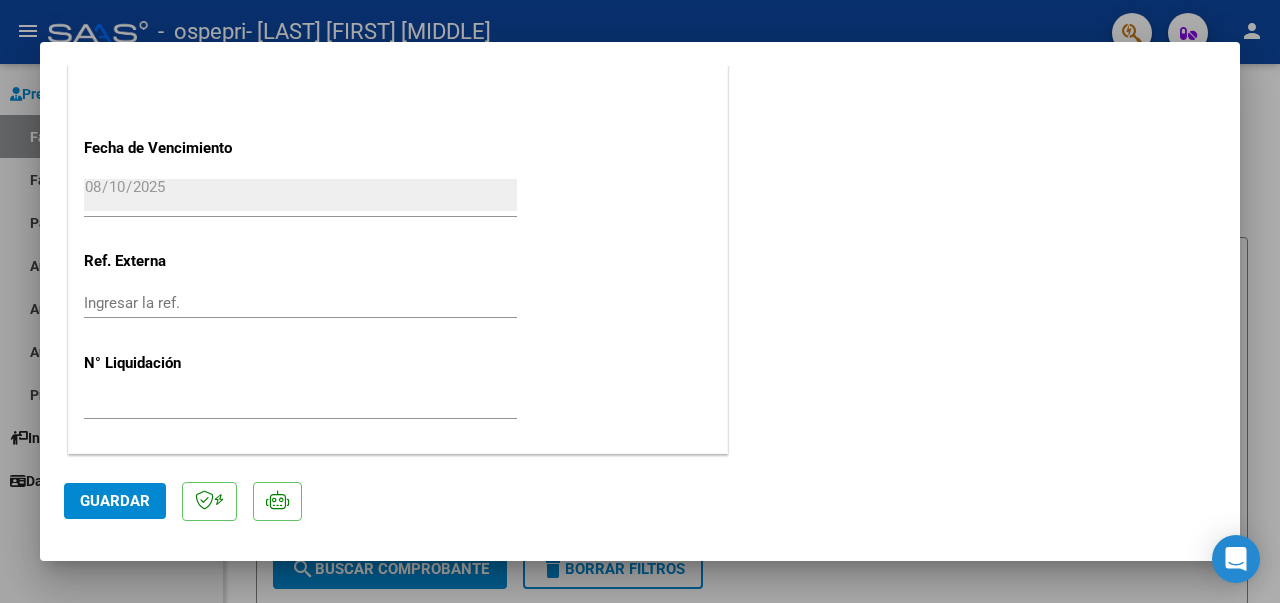 scroll, scrollTop: 1439, scrollLeft: 0, axis: vertical 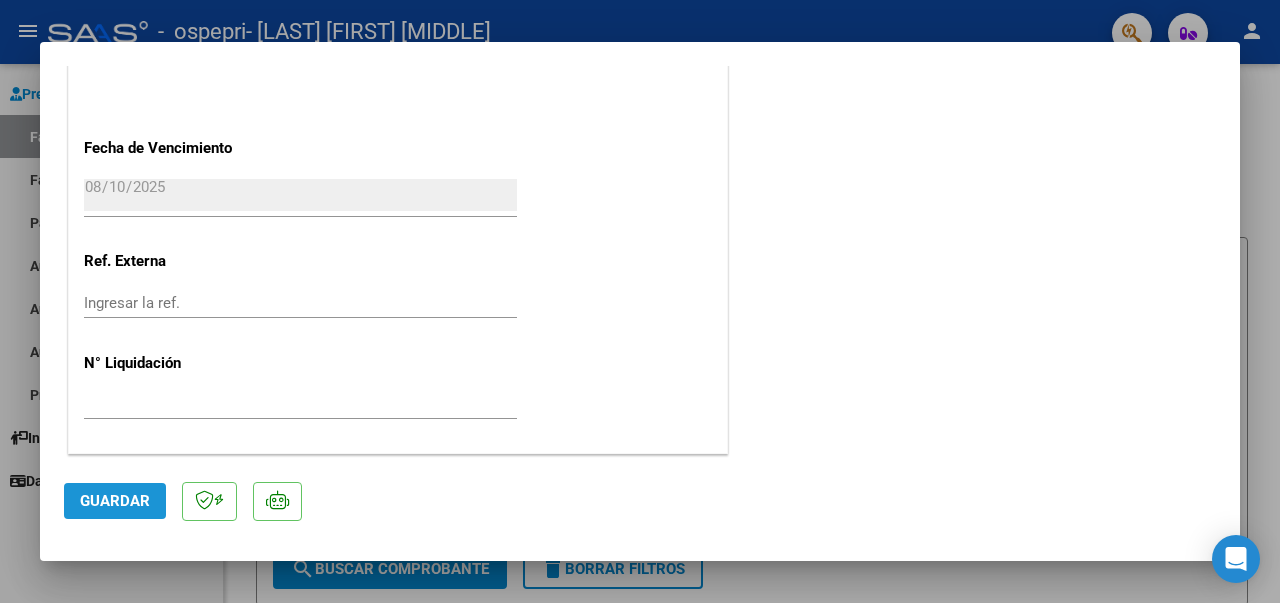 click on "Guardar" 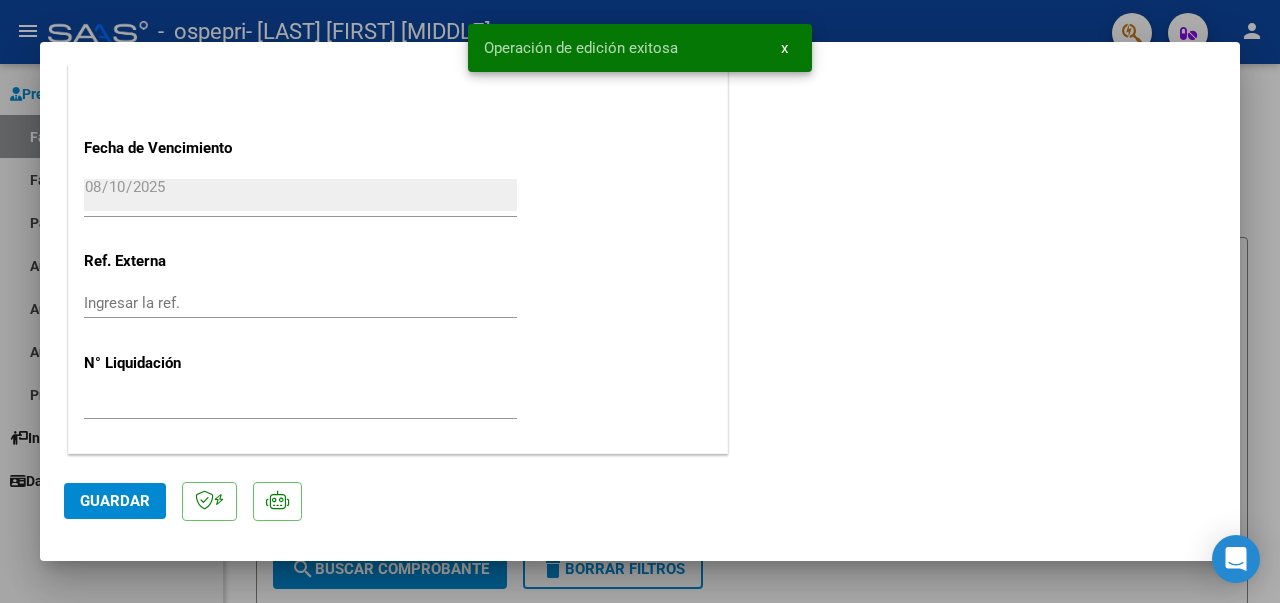 click at bounding box center (640, 301) 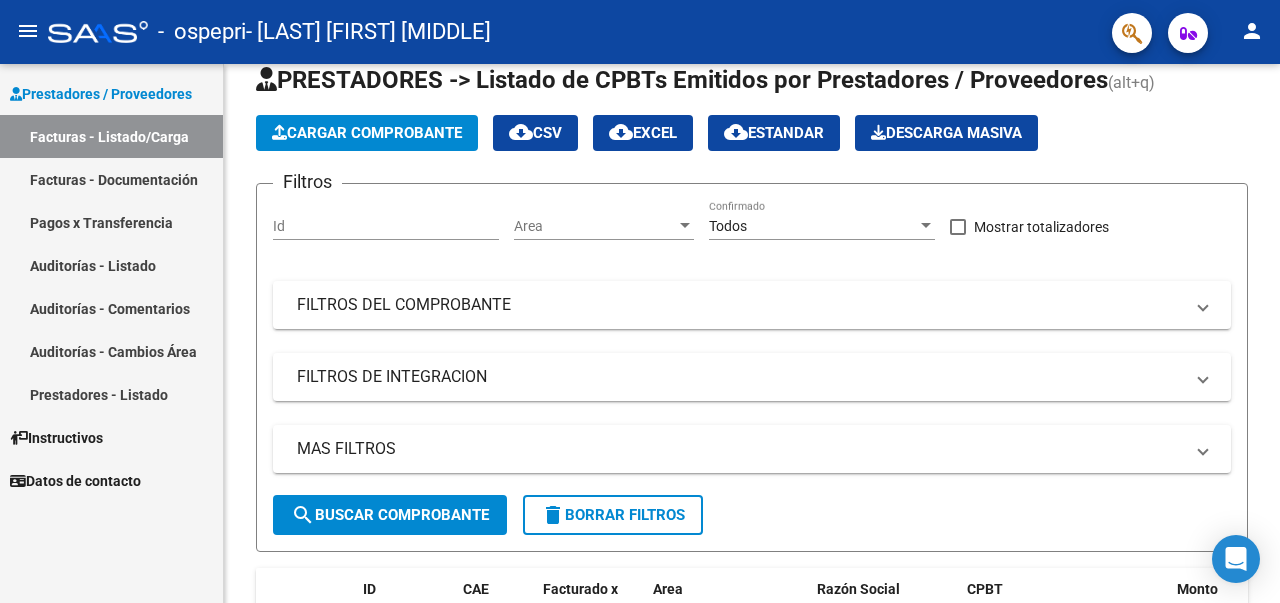 scroll, scrollTop: 0, scrollLeft: 0, axis: both 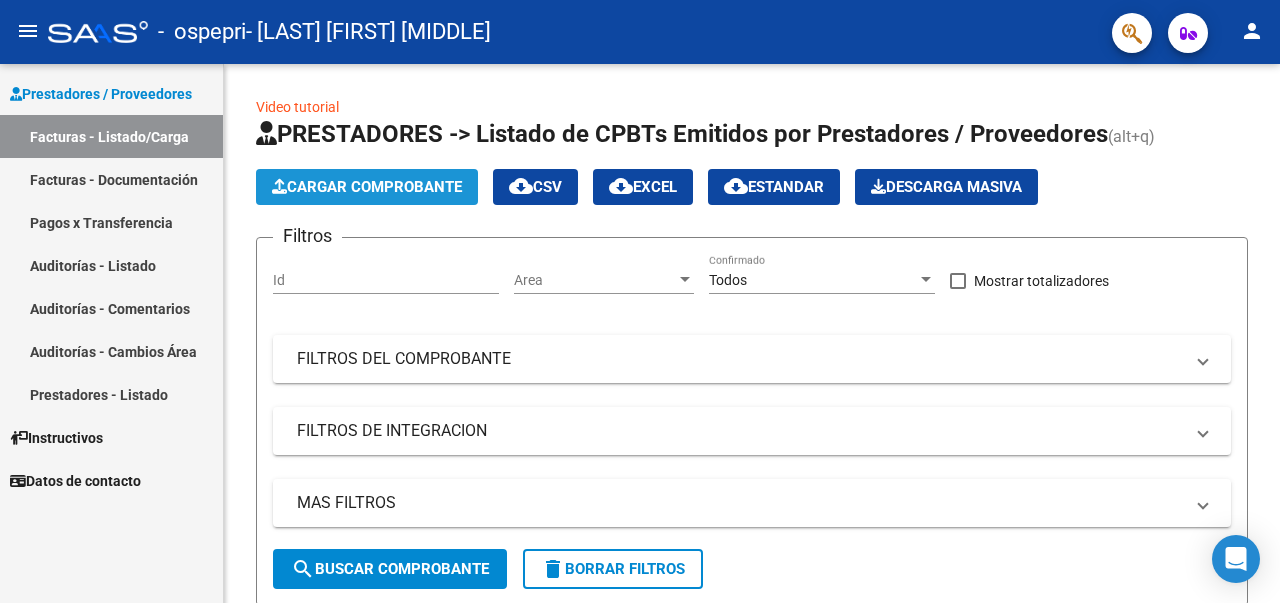 click on "Cargar Comprobante" 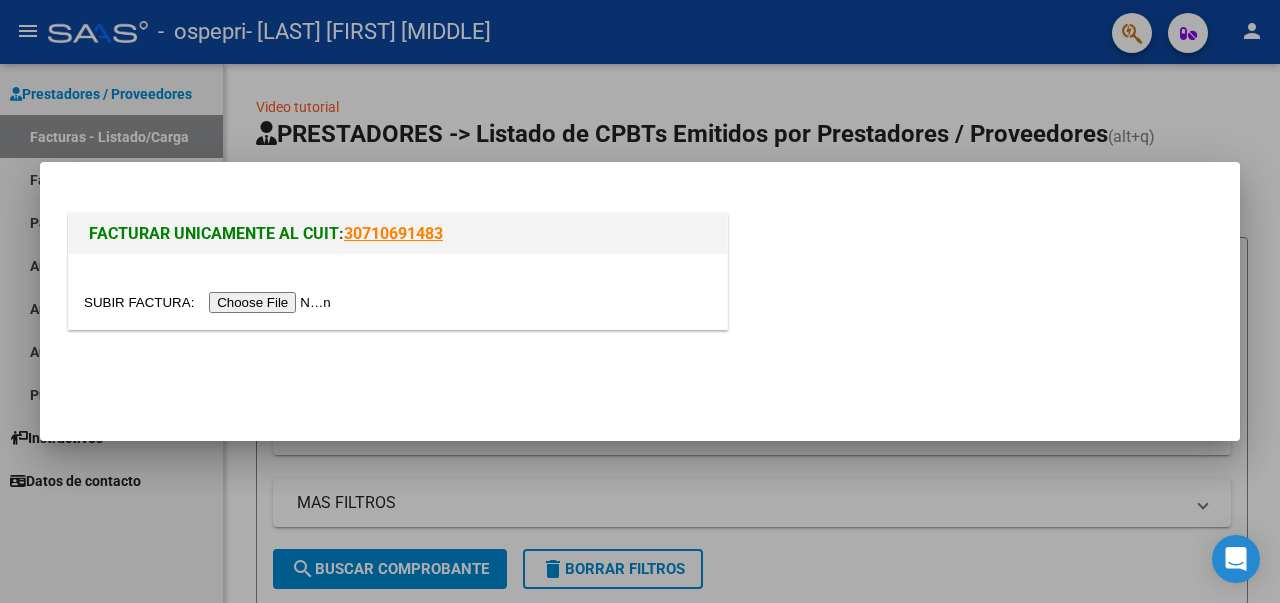 click at bounding box center [210, 302] 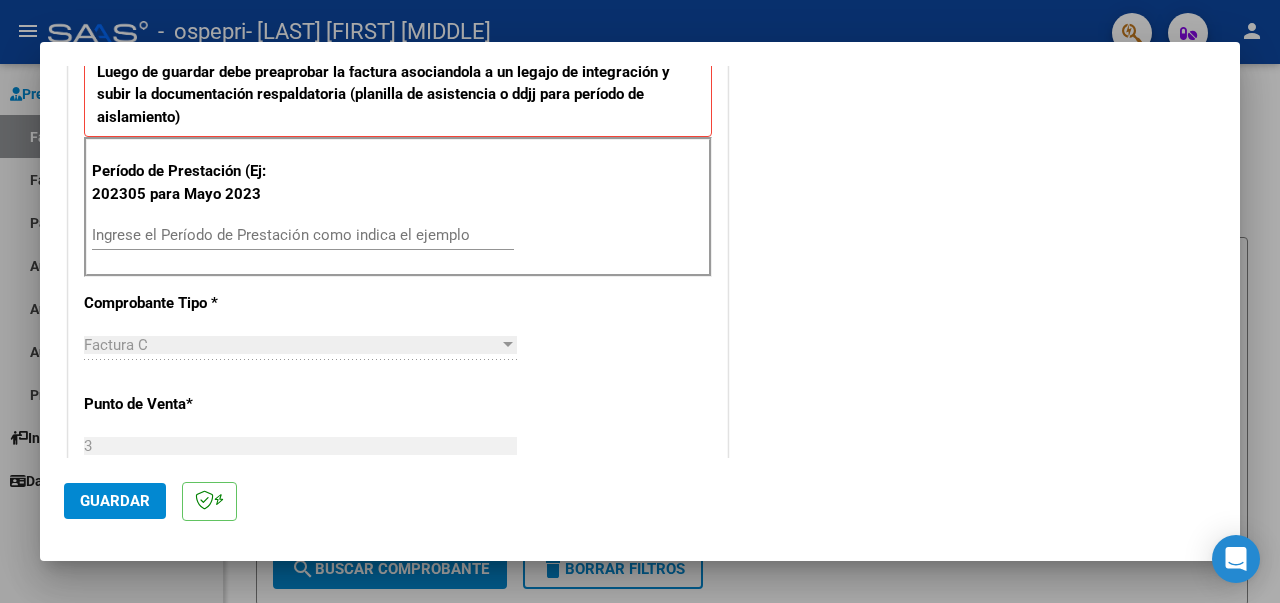 scroll, scrollTop: 534, scrollLeft: 0, axis: vertical 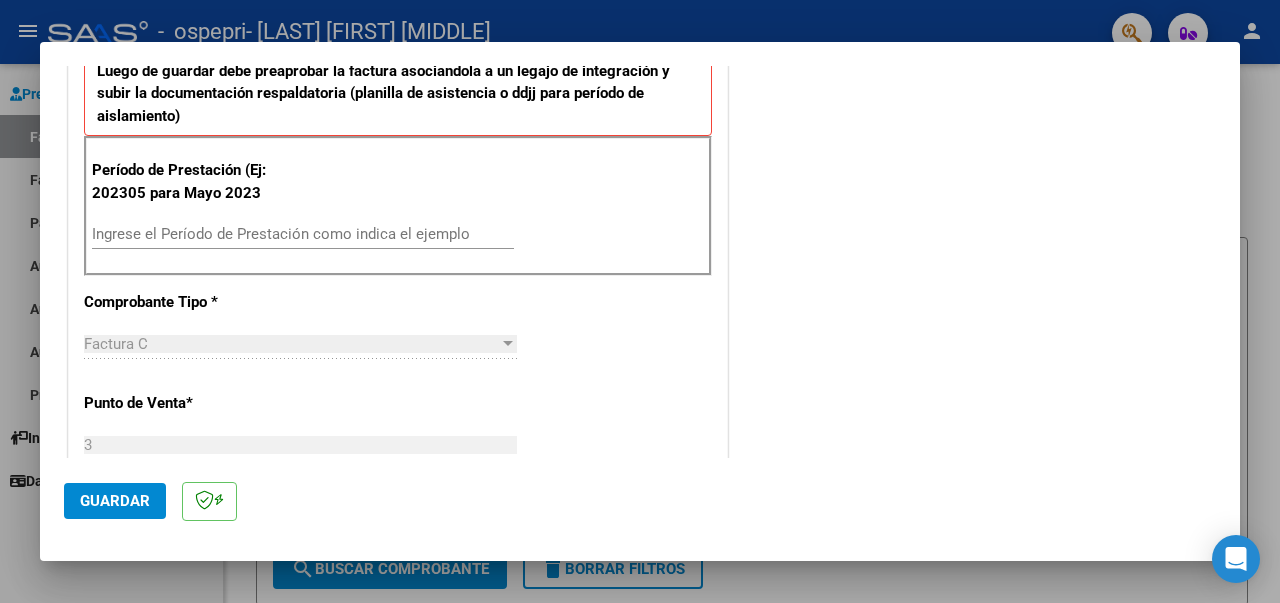 click on "Ingrese el Período de Prestación como indica el ejemplo" at bounding box center [303, 234] 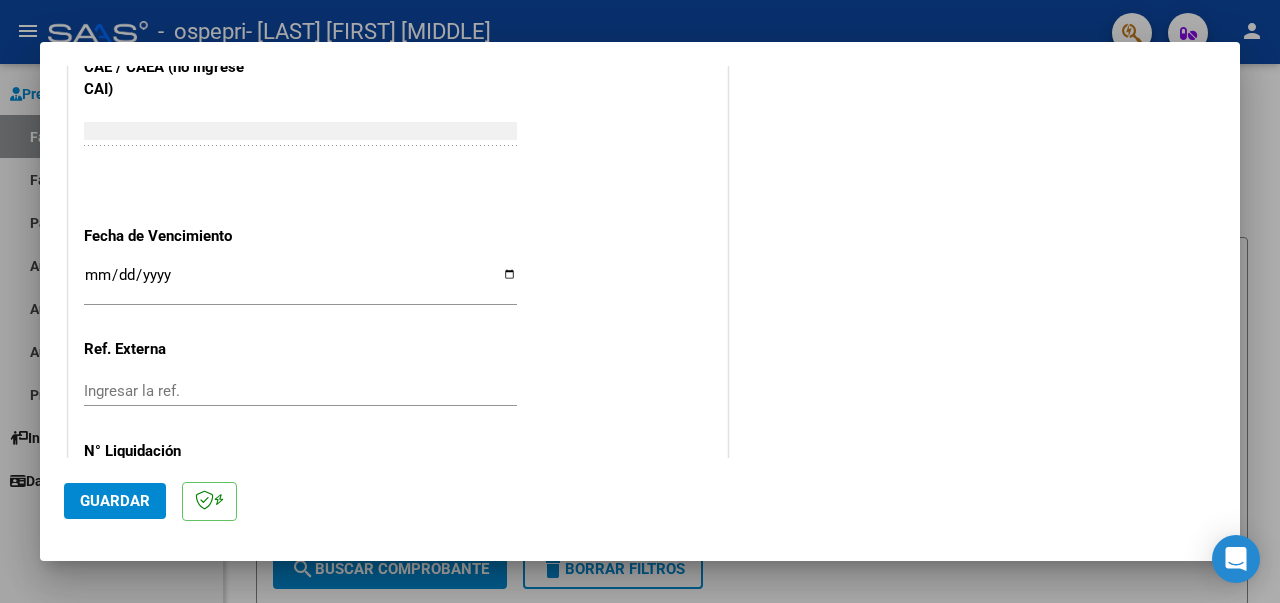scroll, scrollTop: 1292, scrollLeft: 0, axis: vertical 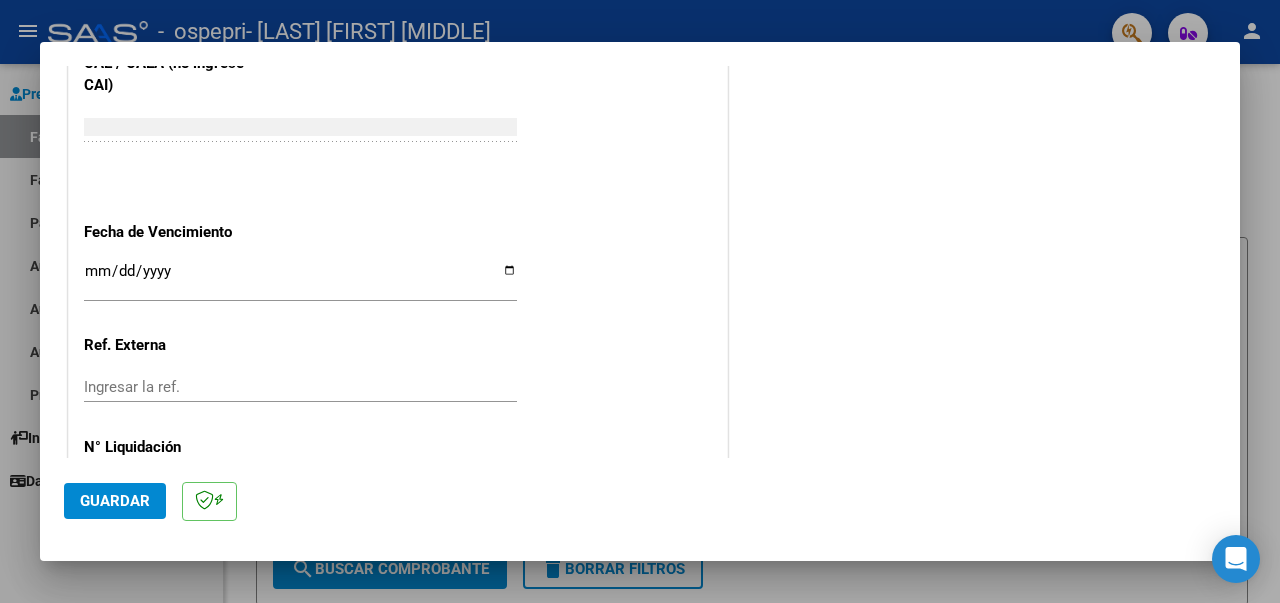 type on "202507" 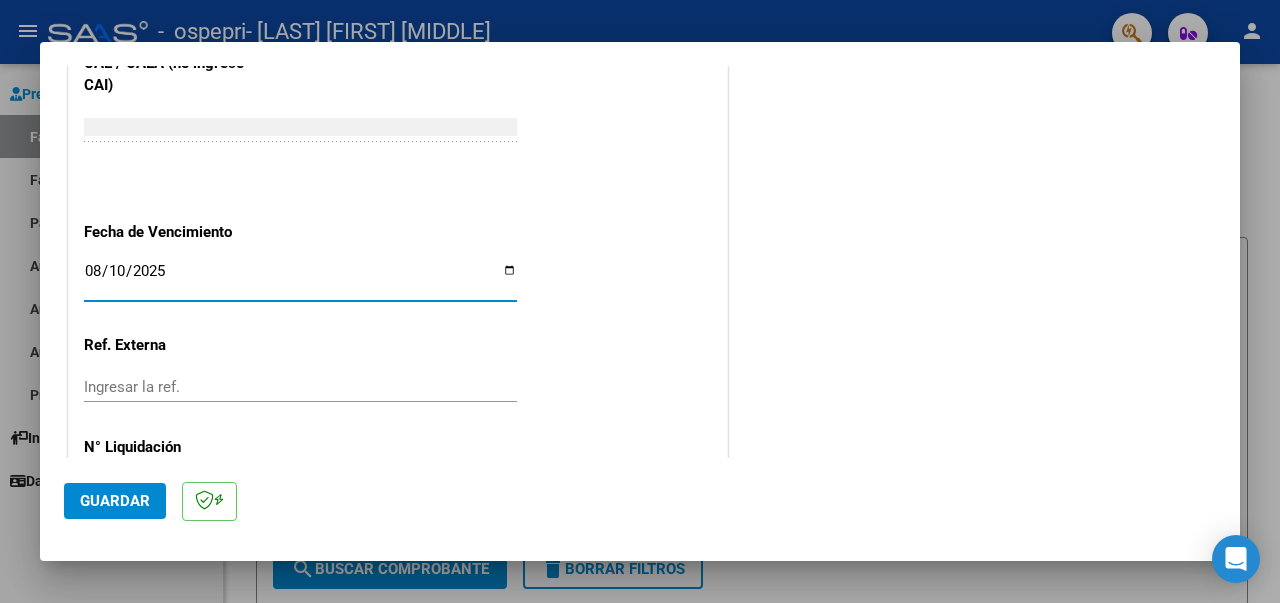 type on "2025-08-10" 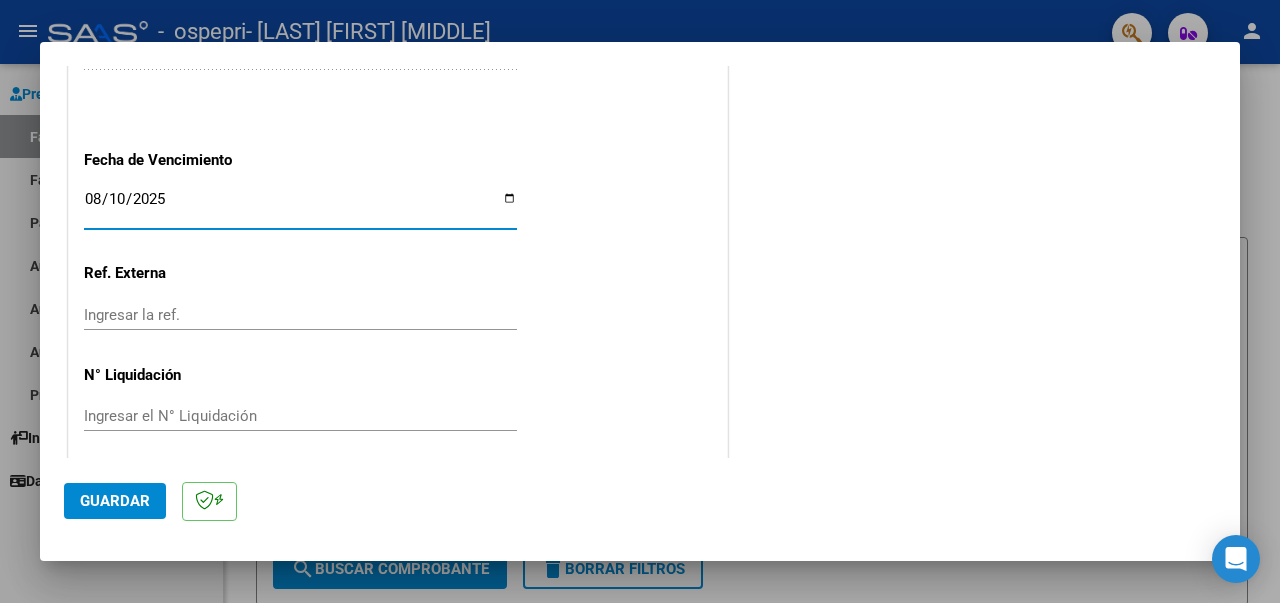 scroll, scrollTop: 1370, scrollLeft: 0, axis: vertical 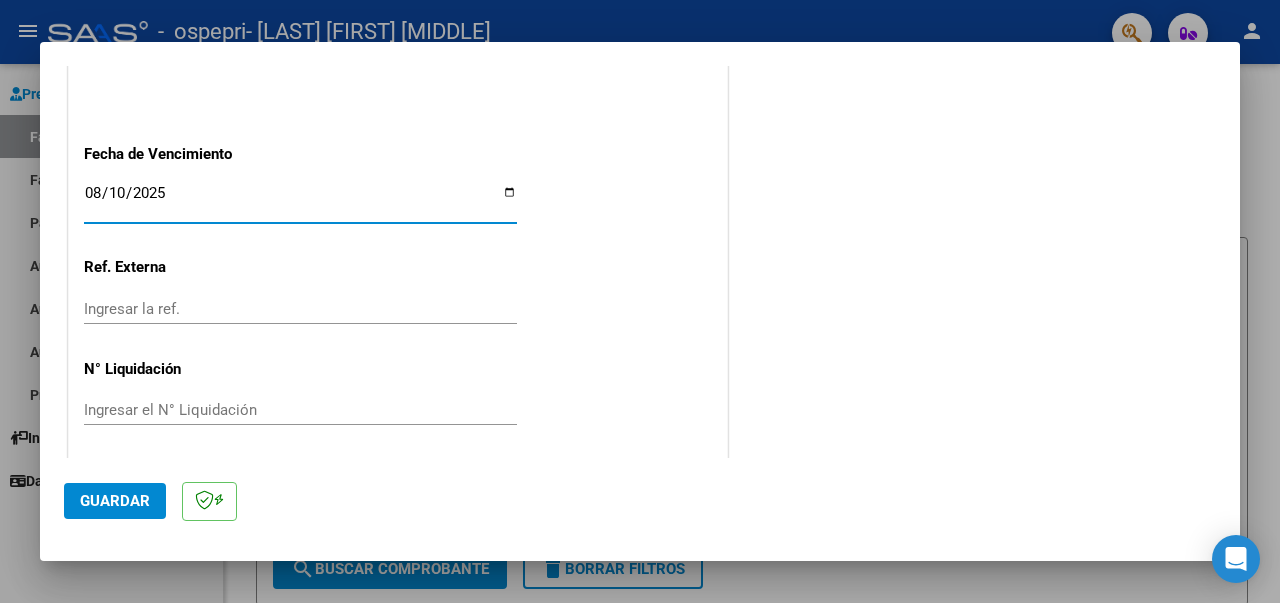 click on "Ingresar el N° Liquidación" at bounding box center (300, 410) 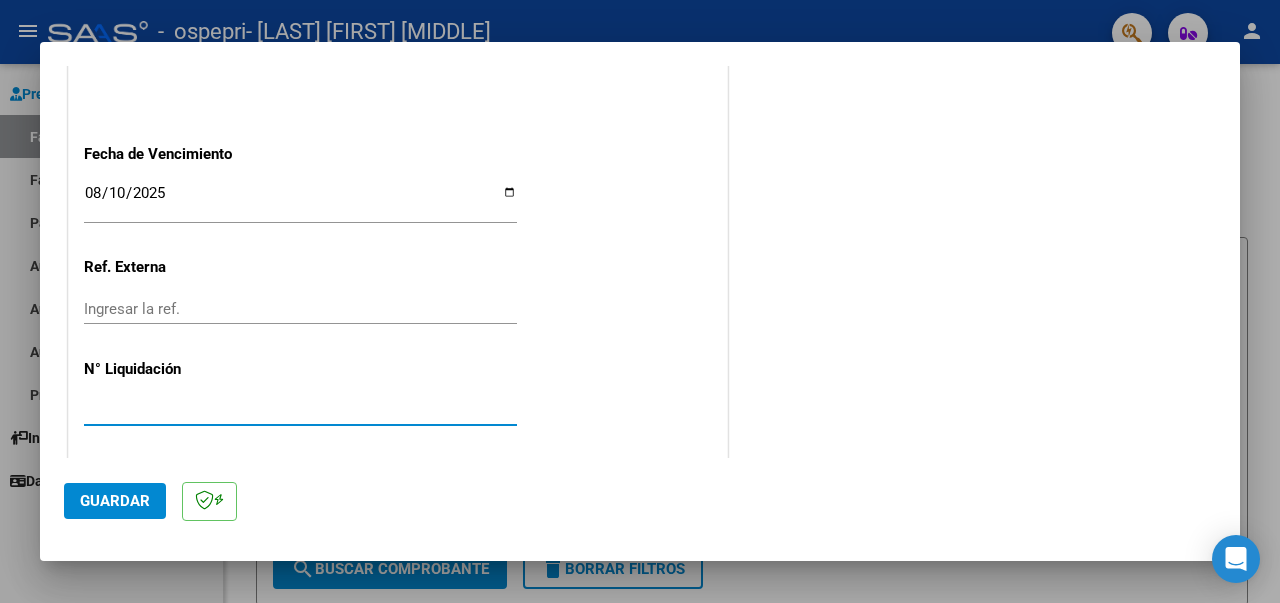 type on "[NUMBER]" 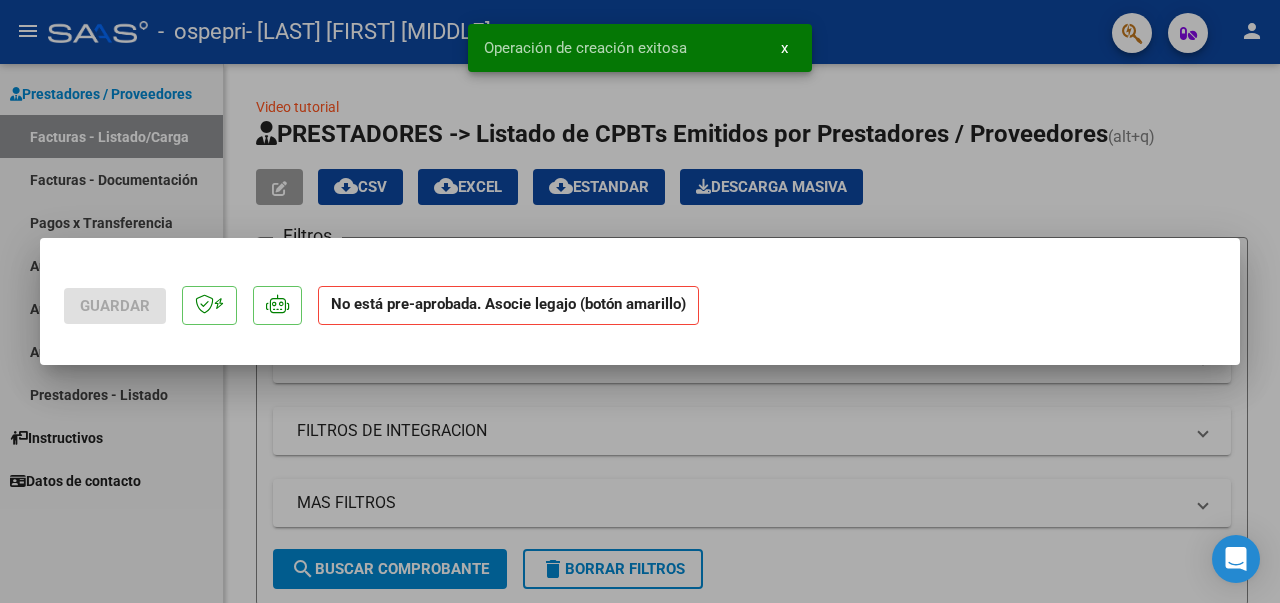 scroll, scrollTop: 0, scrollLeft: 0, axis: both 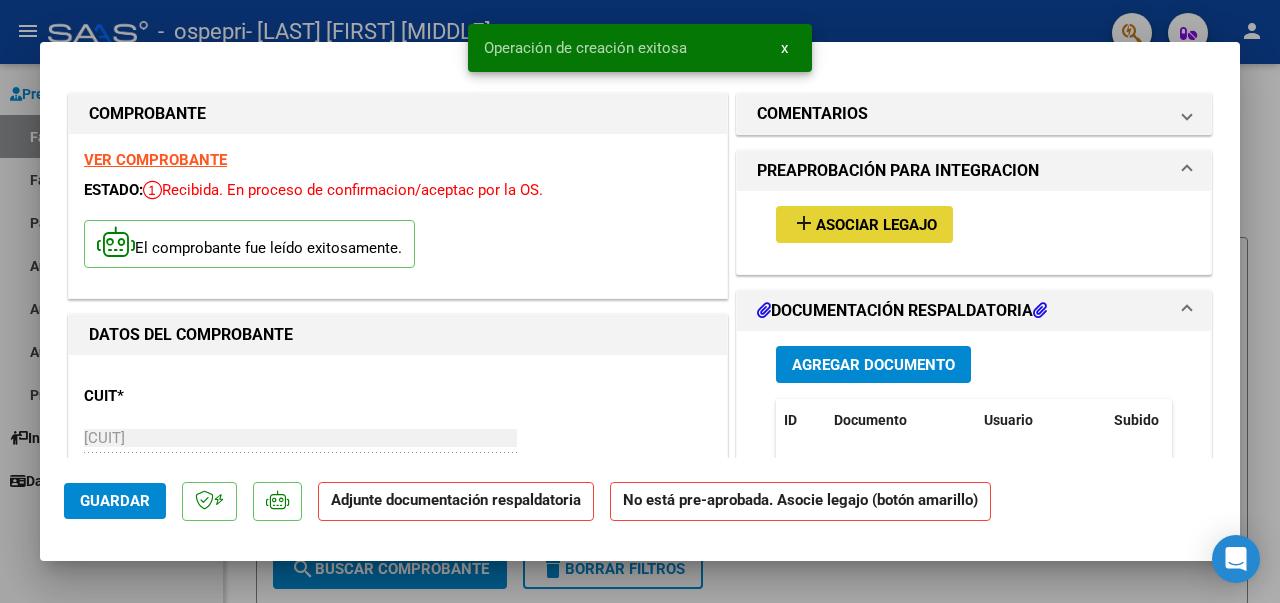 click on "Asociar Legajo" at bounding box center [876, 225] 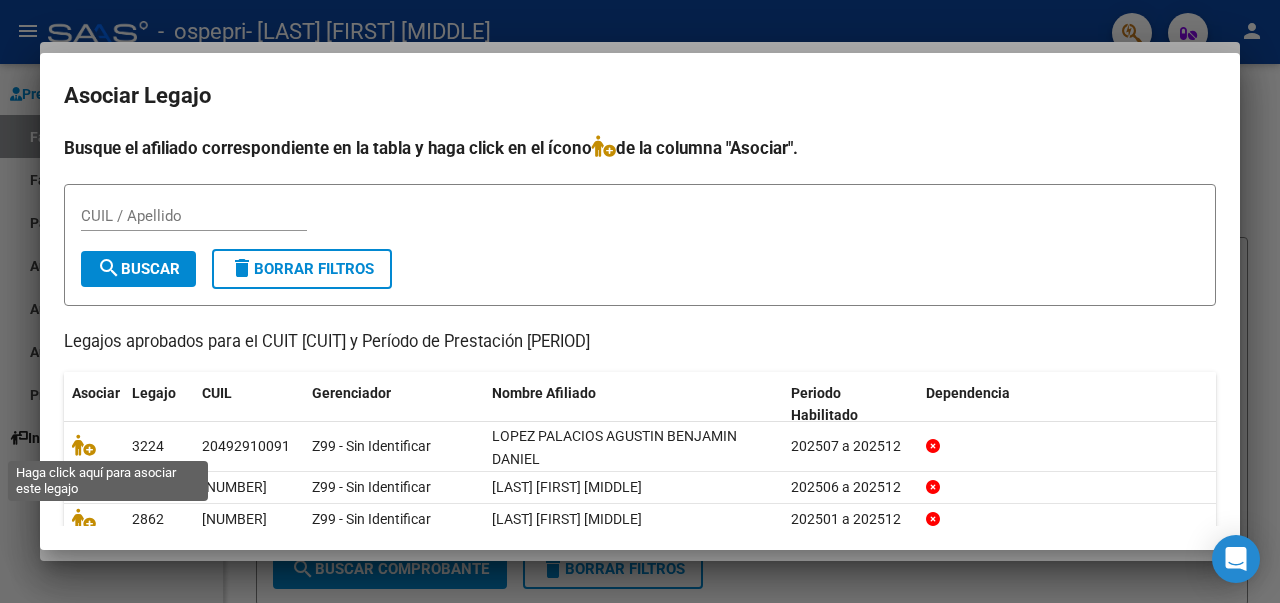 click 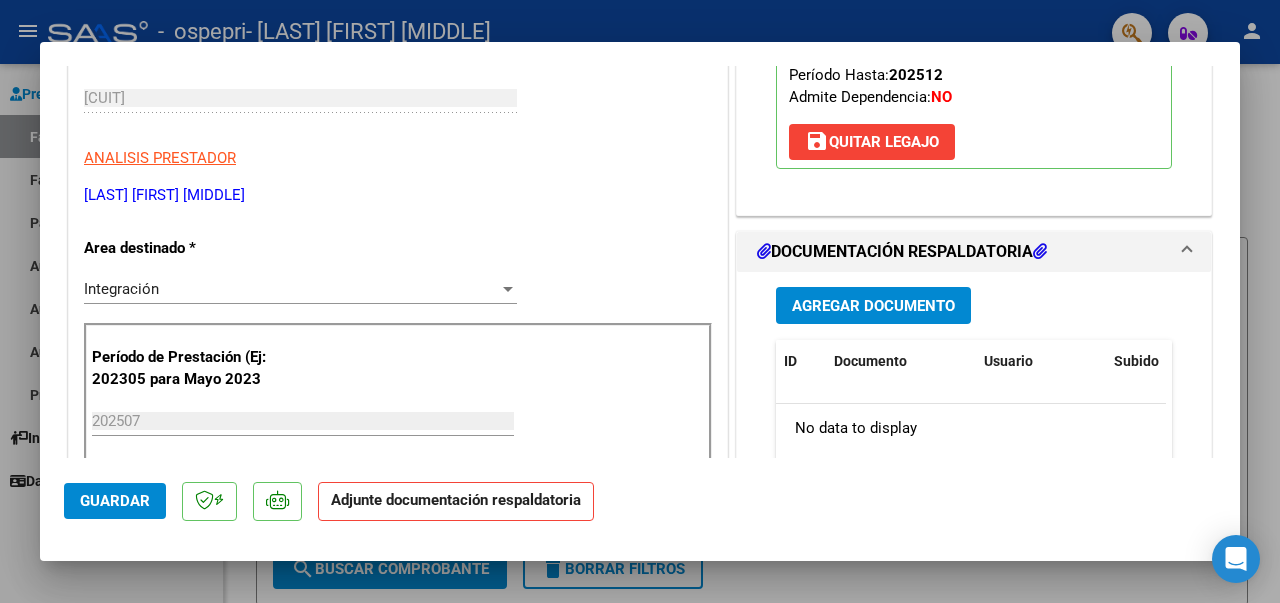 scroll, scrollTop: 348, scrollLeft: 0, axis: vertical 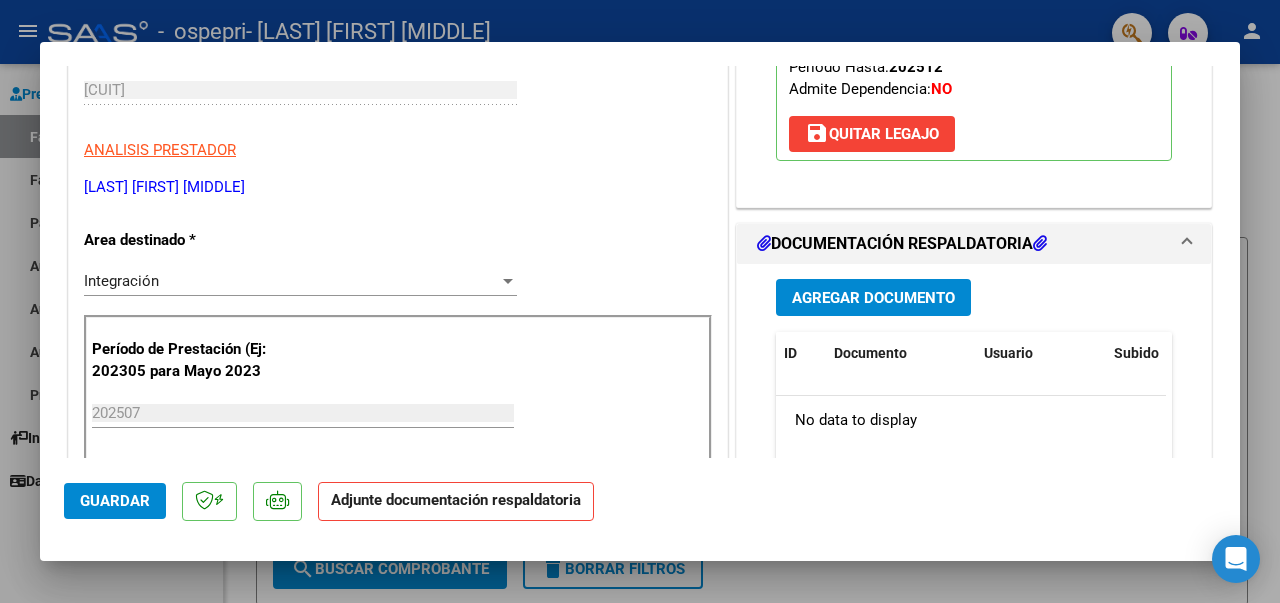 click on "Agregar Documento" at bounding box center [873, 298] 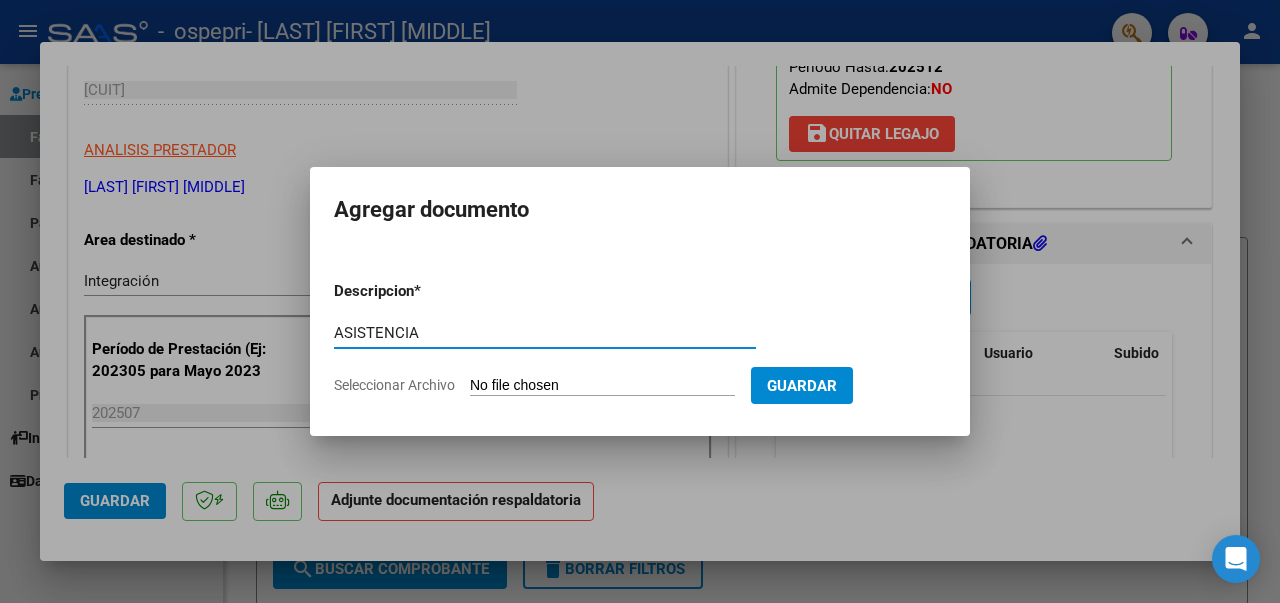 type on "ASISTENCIA" 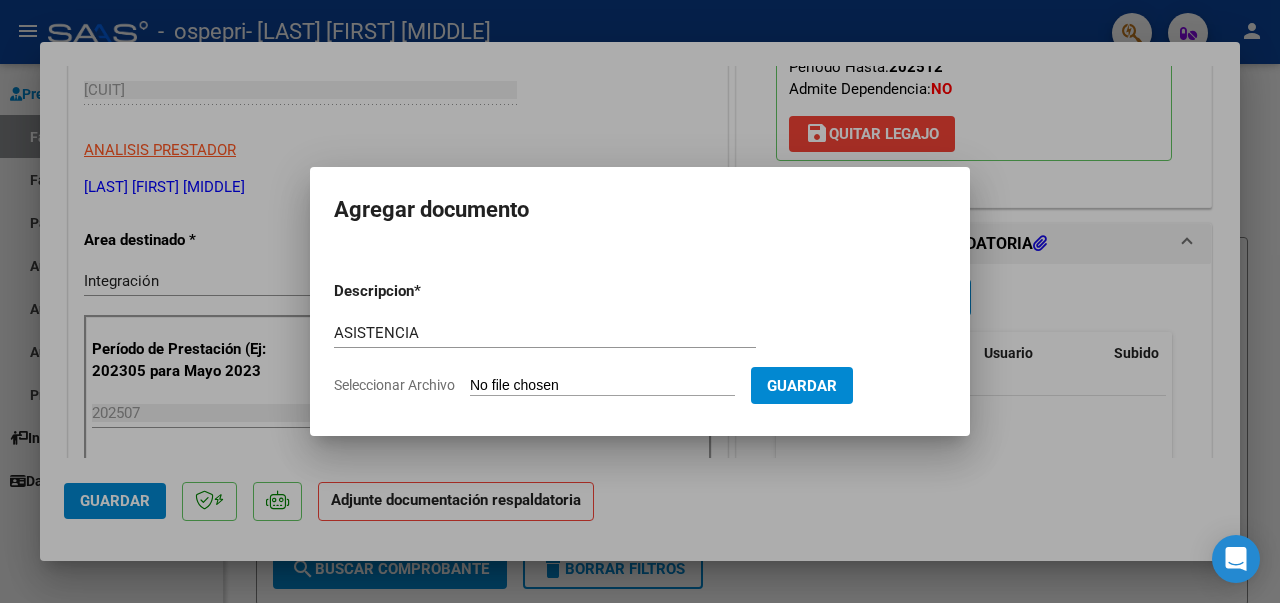 type on "C:\fakepath\ASSITENCIA JULIO [YEAR] [NAME].pdf" 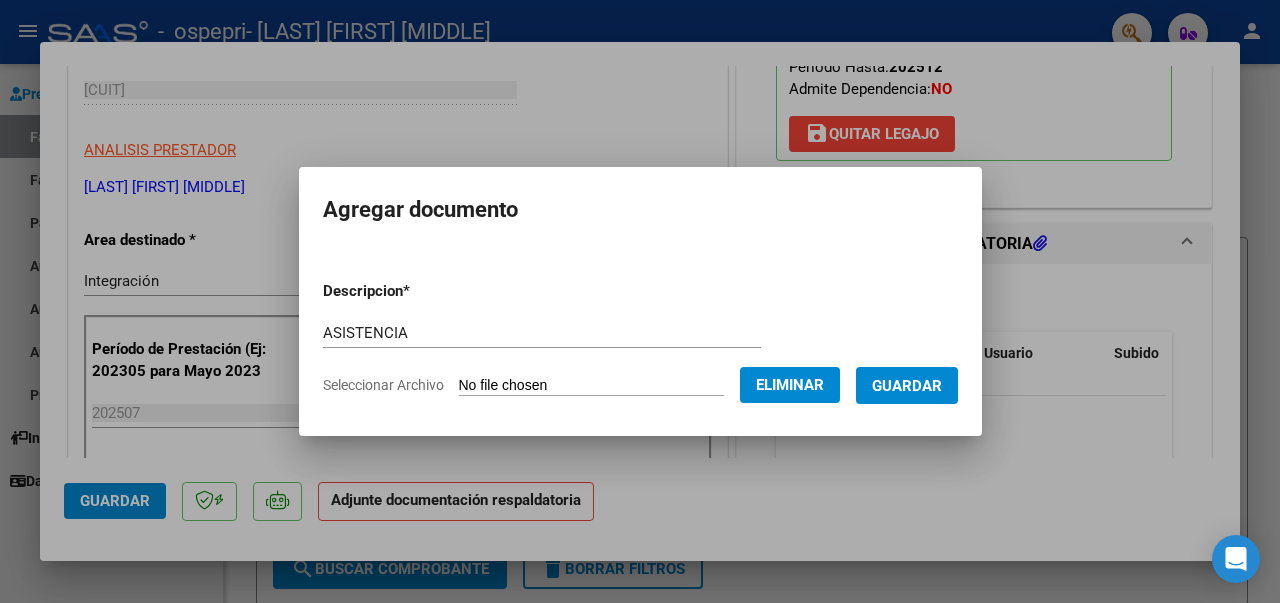 click on "Guardar" at bounding box center (907, 386) 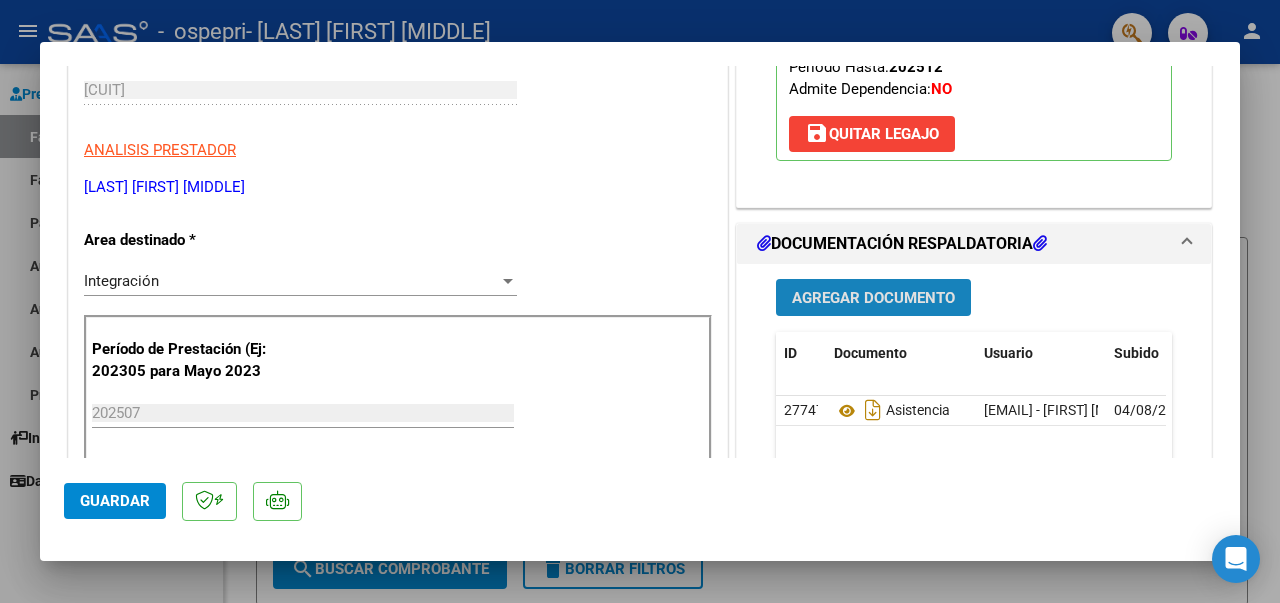 click on "Agregar Documento" at bounding box center (873, 298) 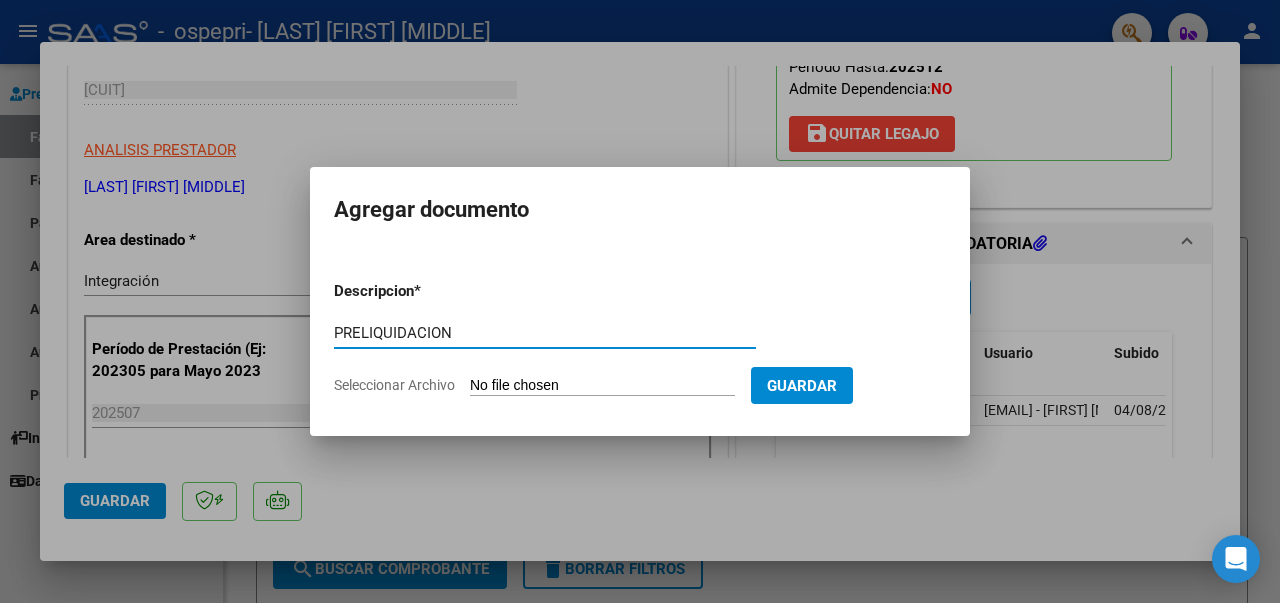type on "PRELIQUIDACION" 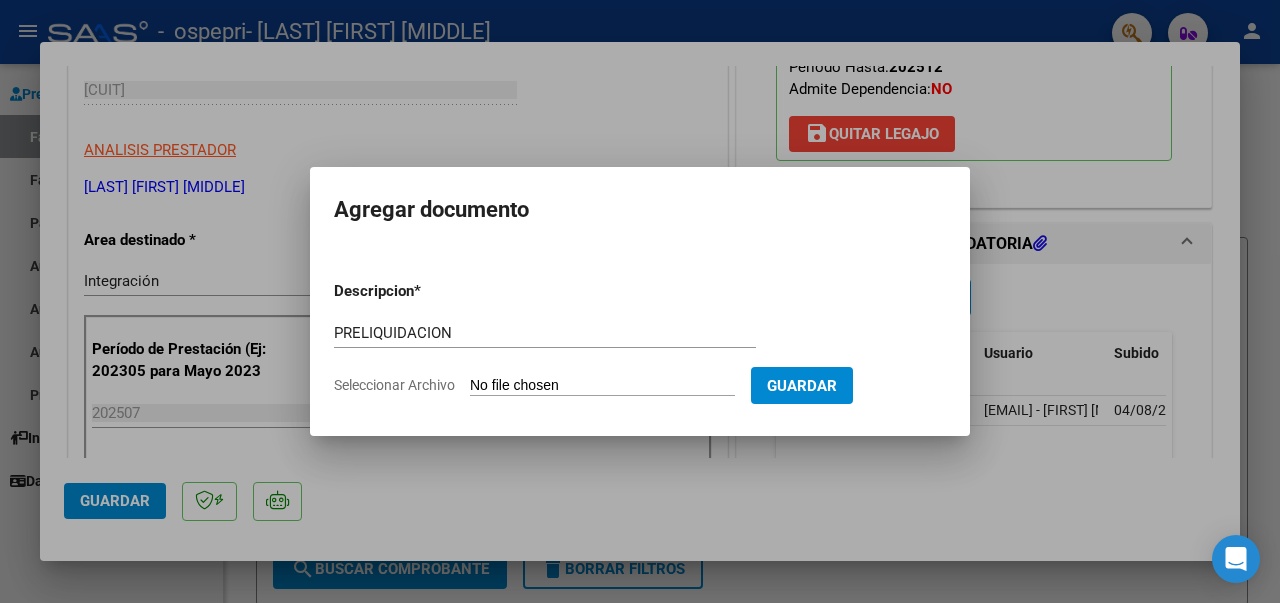 click on "Seleccionar Archivo" at bounding box center (602, 386) 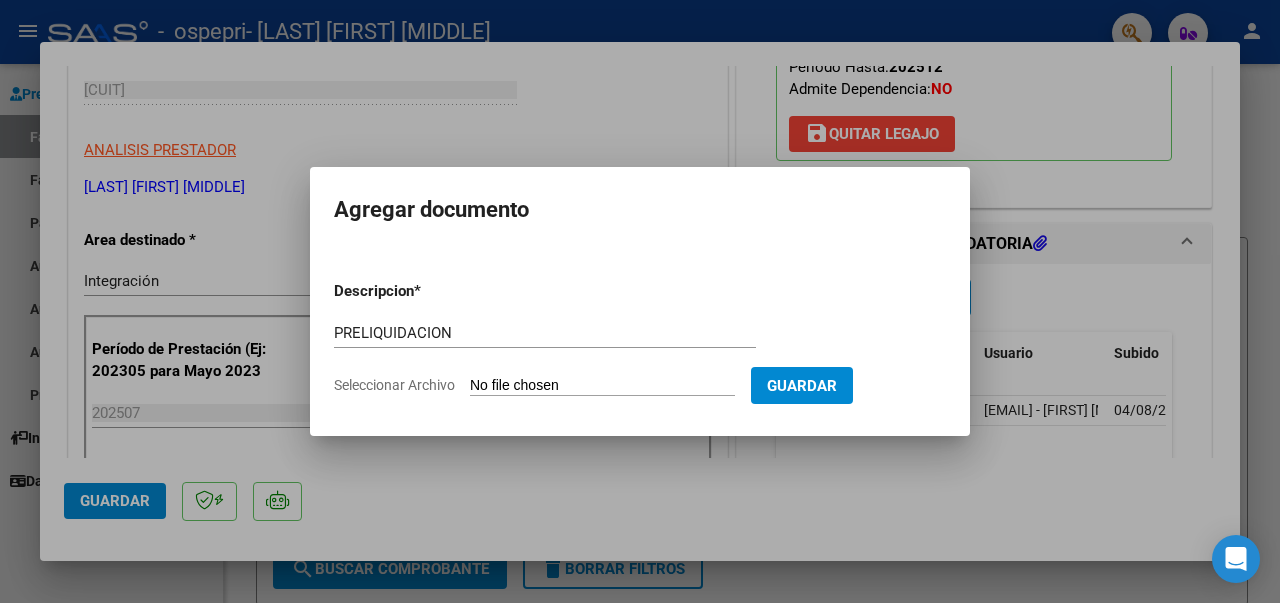 type on "C:\fakepath\apfmimpresionpreliq.pdf[MONTH].pdf" 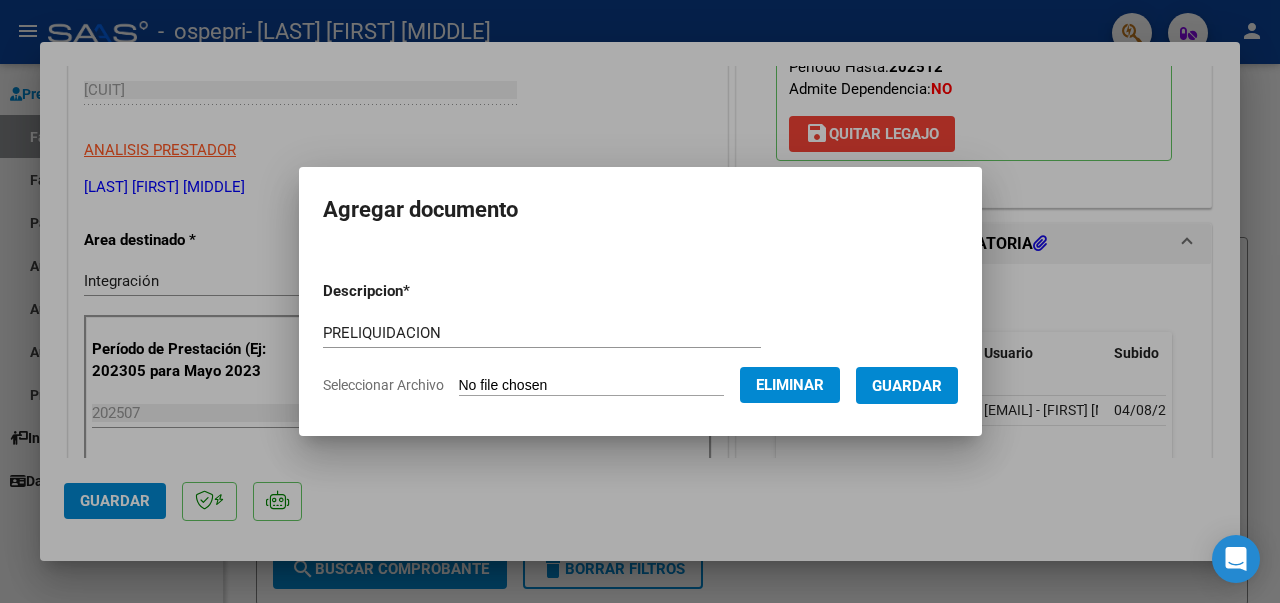 drag, startPoint x: 660, startPoint y: 232, endPoint x: 861, endPoint y: 320, distance: 219.4197 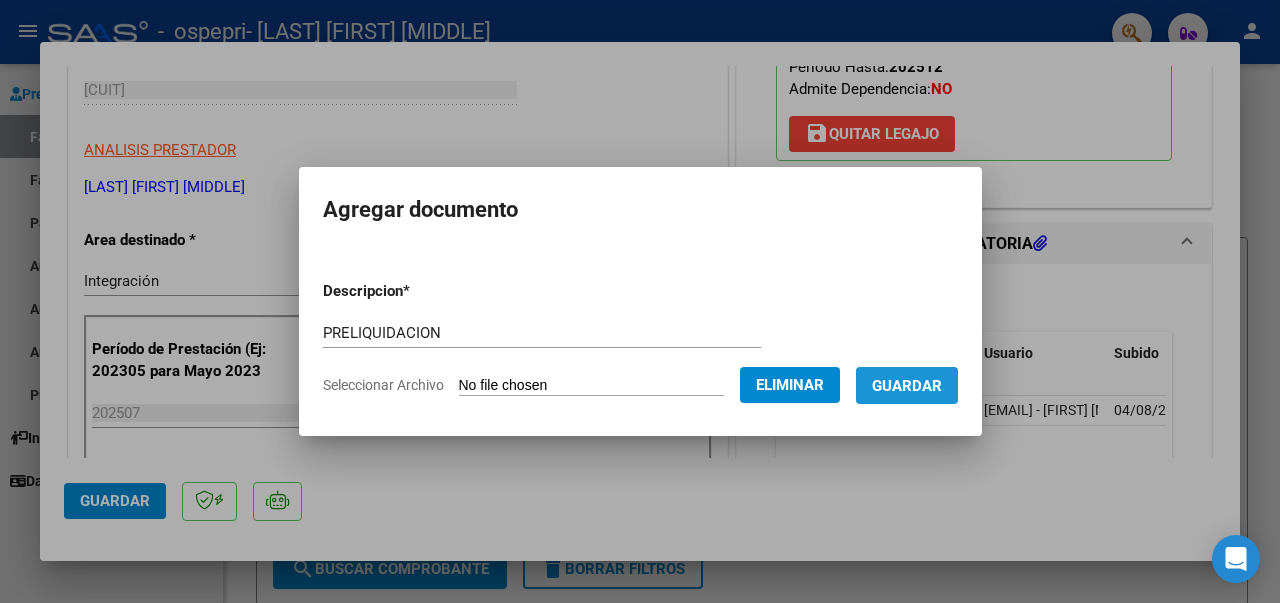 click on "Guardar" at bounding box center (907, 386) 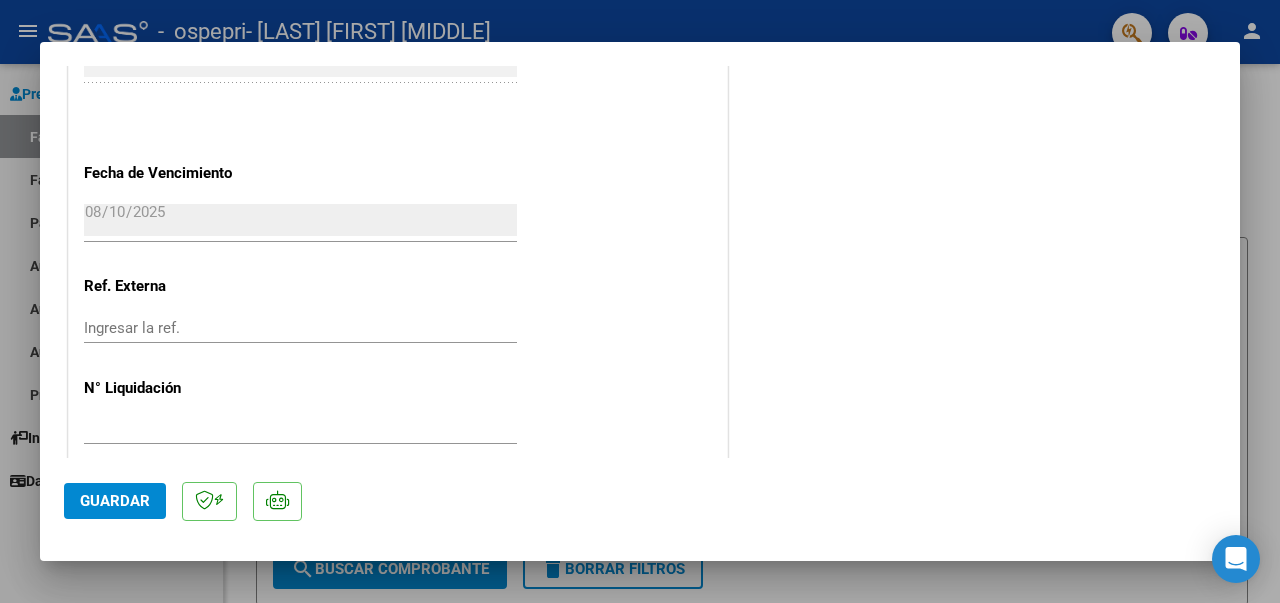 scroll, scrollTop: 1439, scrollLeft: 0, axis: vertical 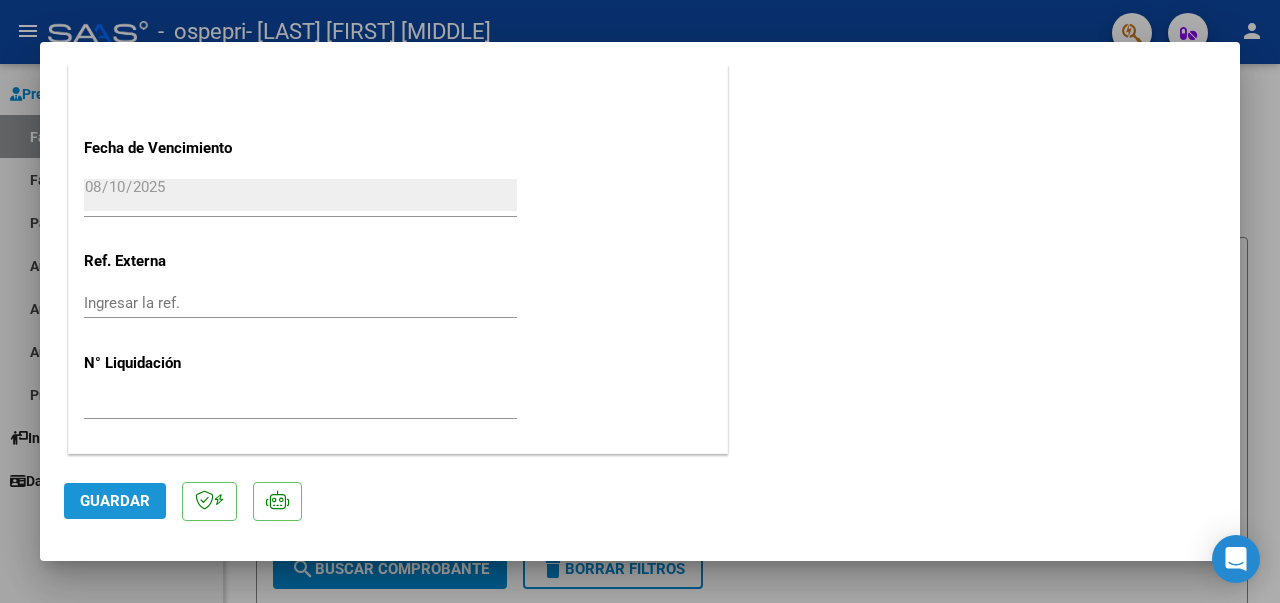 click on "Guardar" 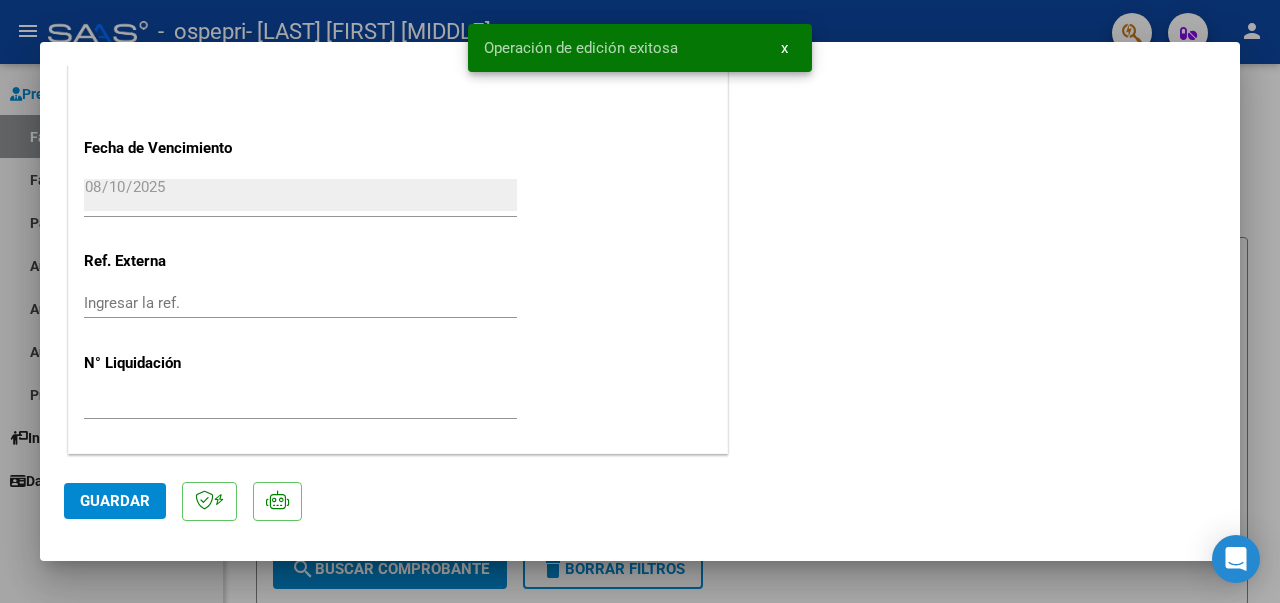 click at bounding box center [640, 301] 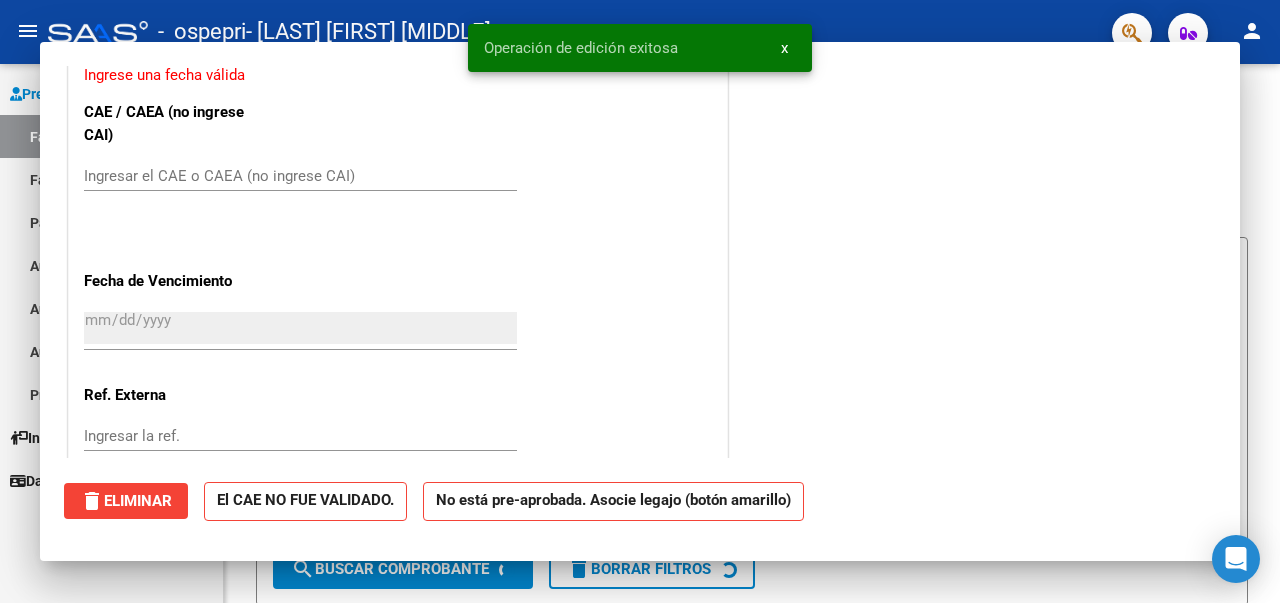 scroll, scrollTop: 0, scrollLeft: 0, axis: both 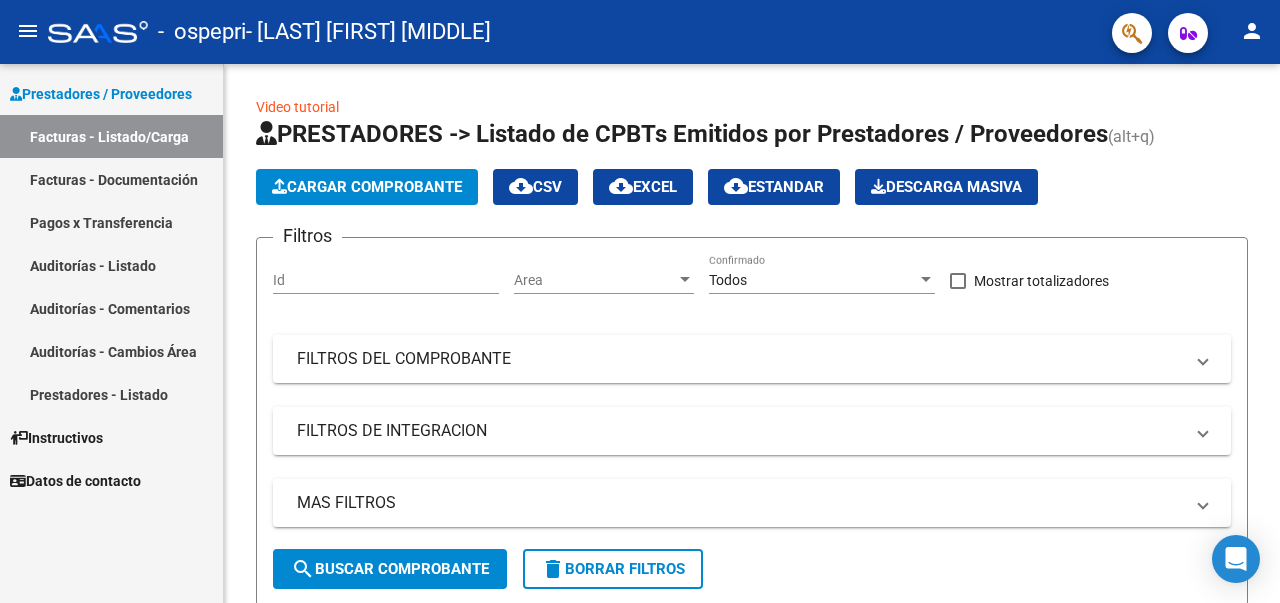 click on "Cargar Comprobante" 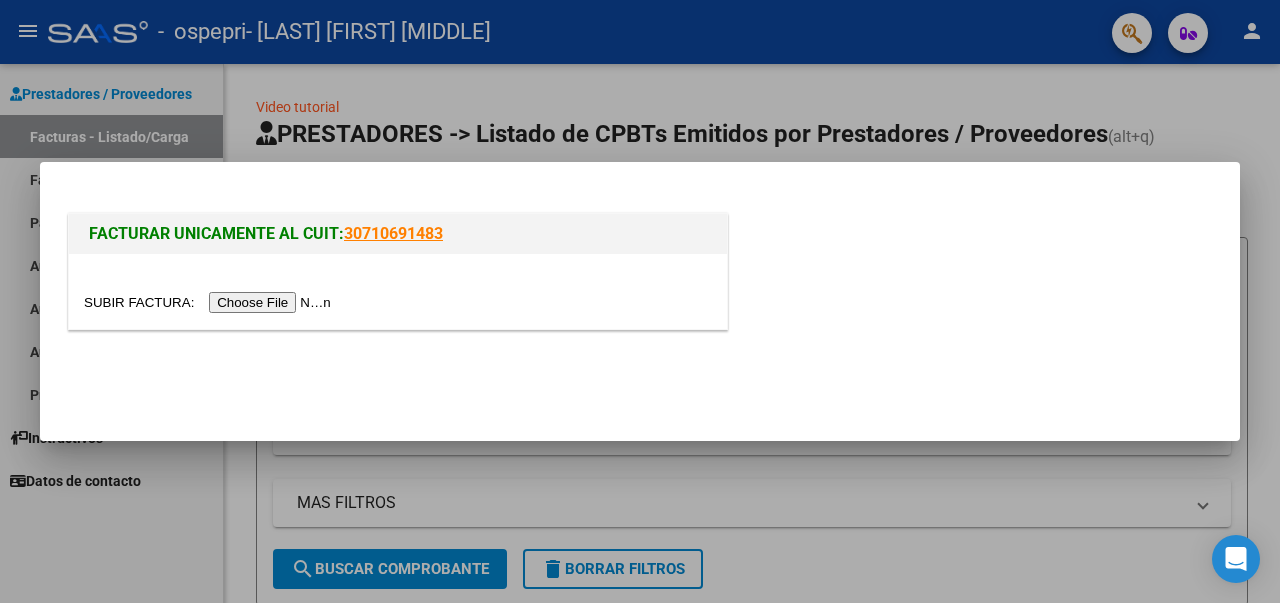 click at bounding box center [210, 302] 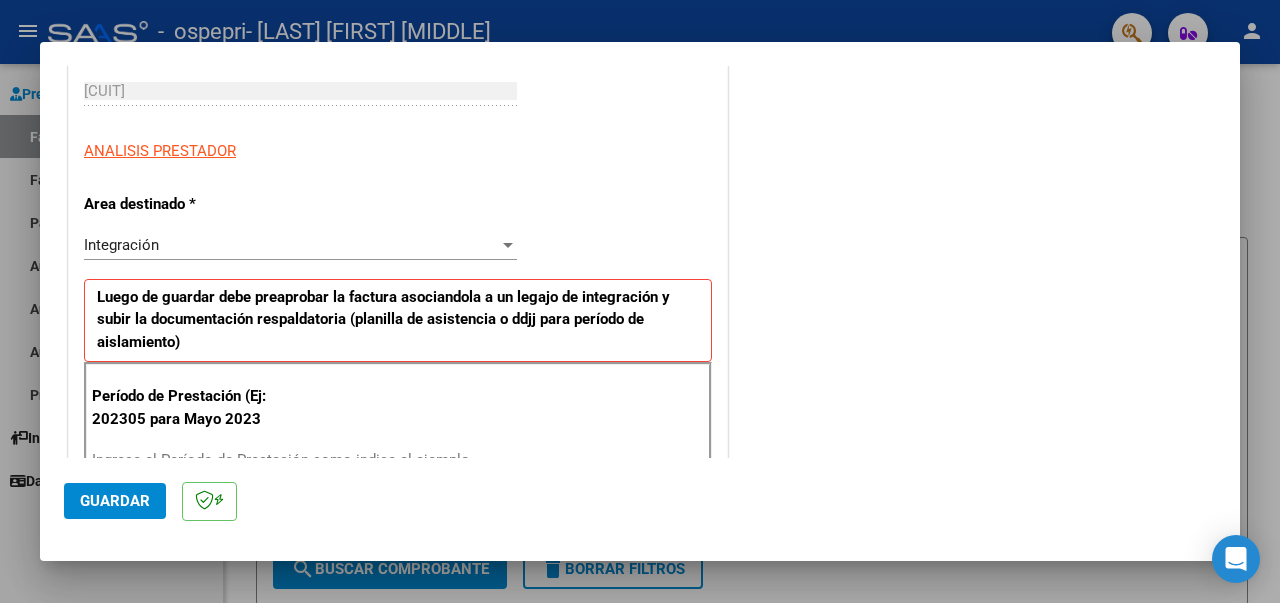 scroll, scrollTop: 401, scrollLeft: 0, axis: vertical 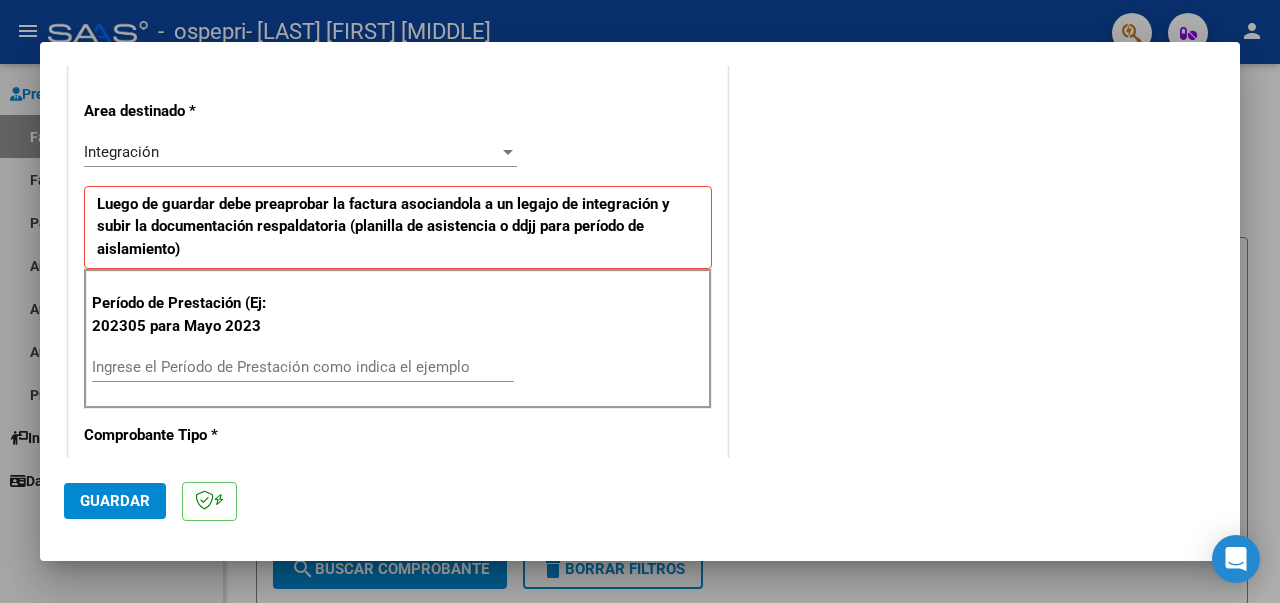 click on "Ingrese el Período de Prestación como indica el ejemplo" at bounding box center [303, 367] 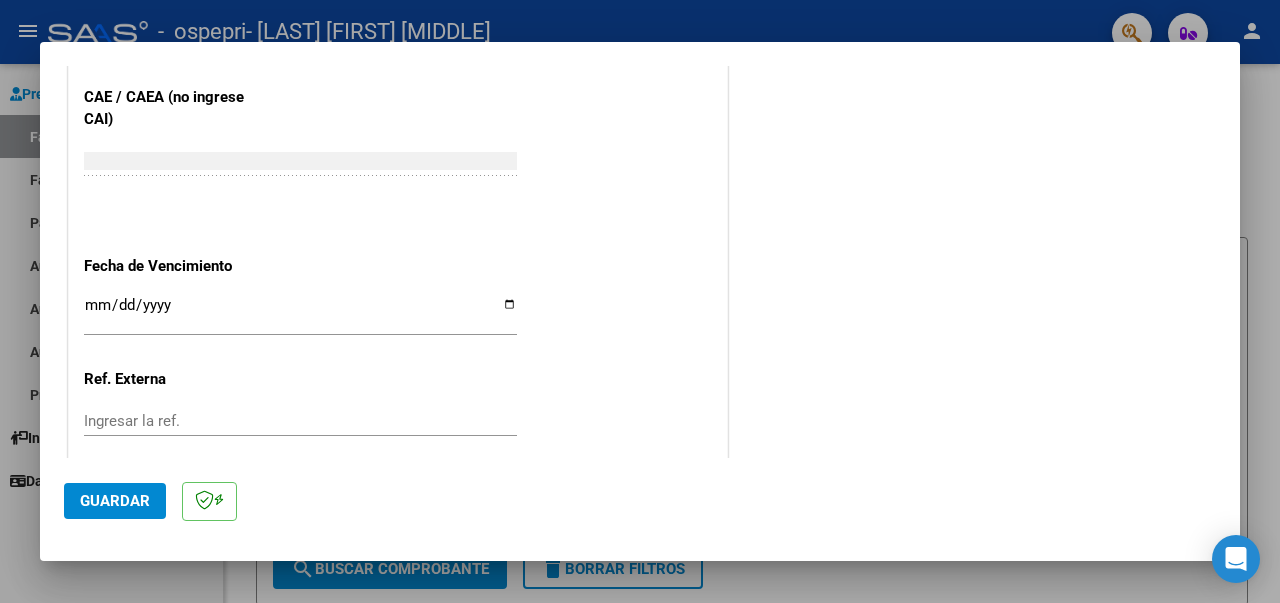 scroll, scrollTop: 1269, scrollLeft: 0, axis: vertical 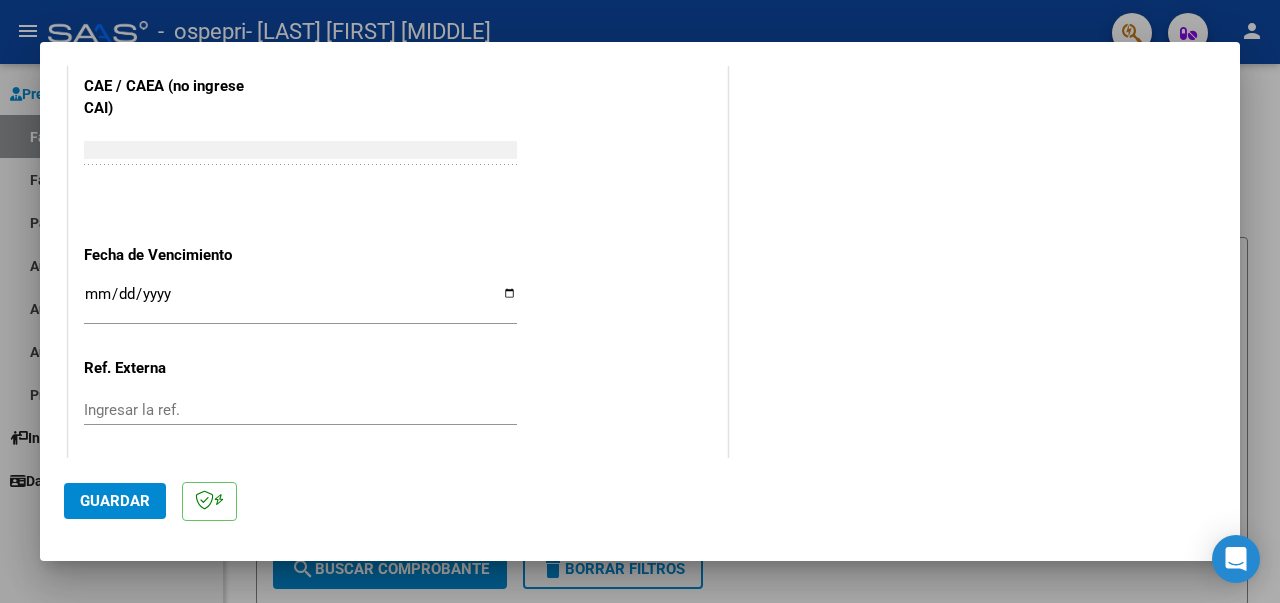 type on "202507" 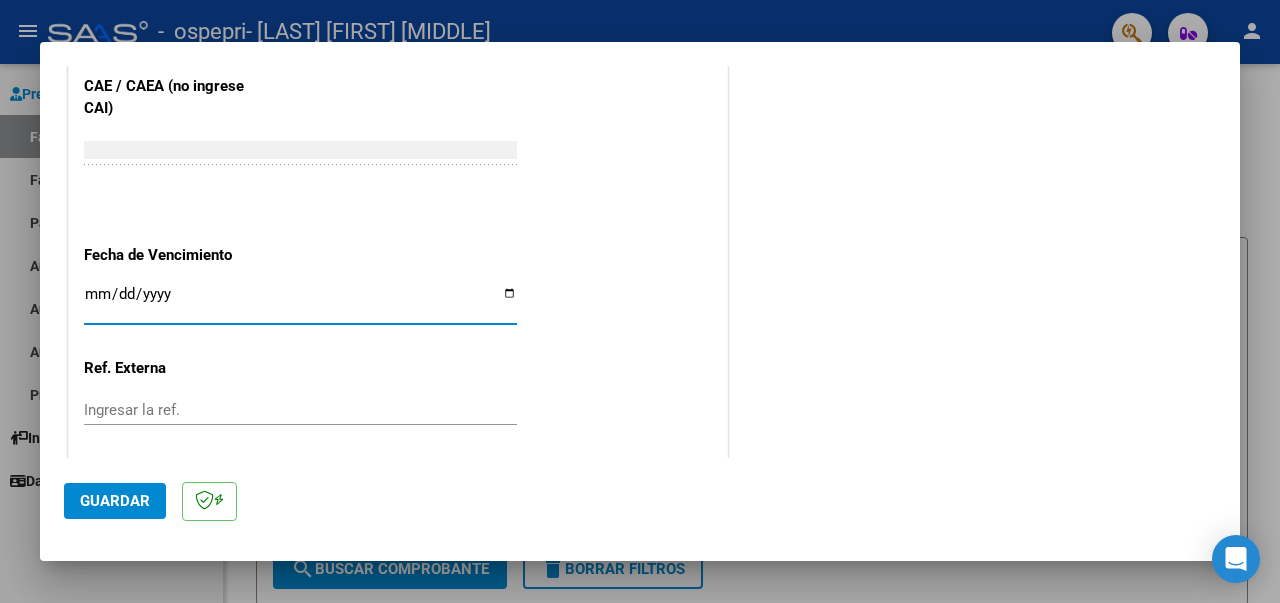 click on "Ingresar la fecha" at bounding box center (300, 302) 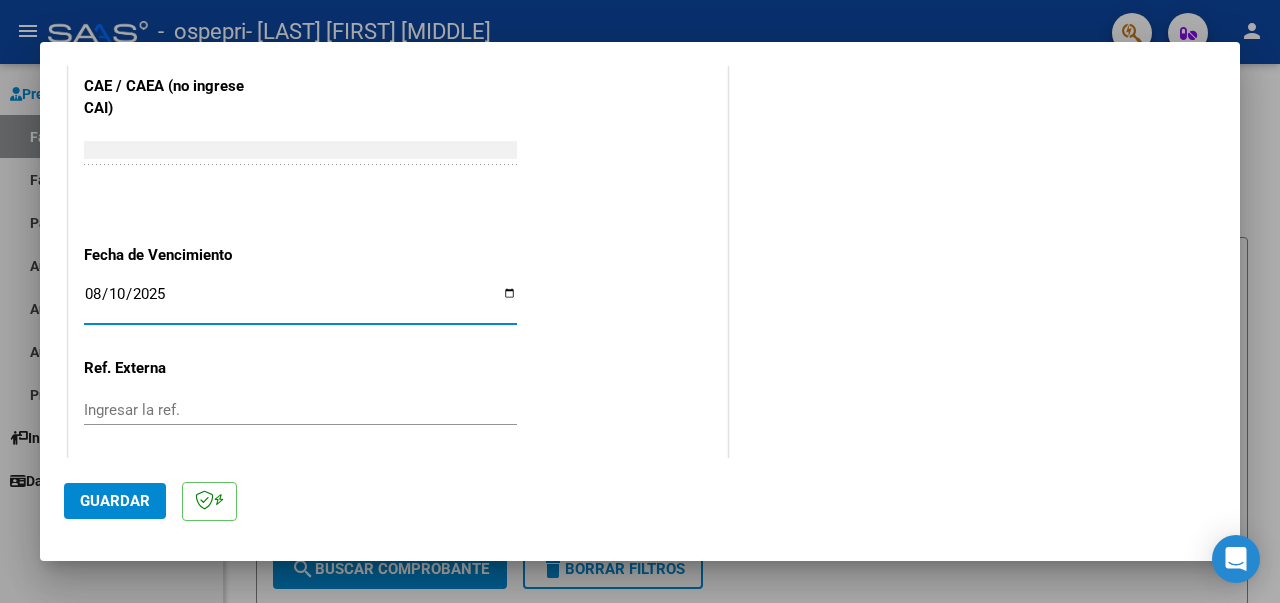 type on "2025-08-10" 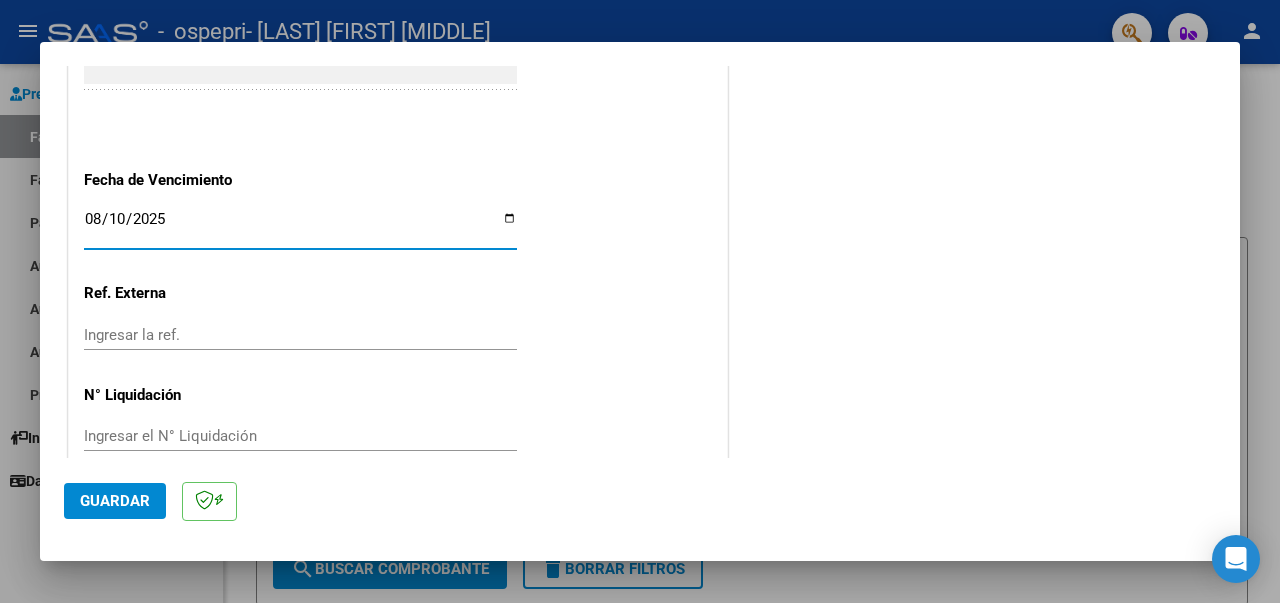 scroll, scrollTop: 1370, scrollLeft: 0, axis: vertical 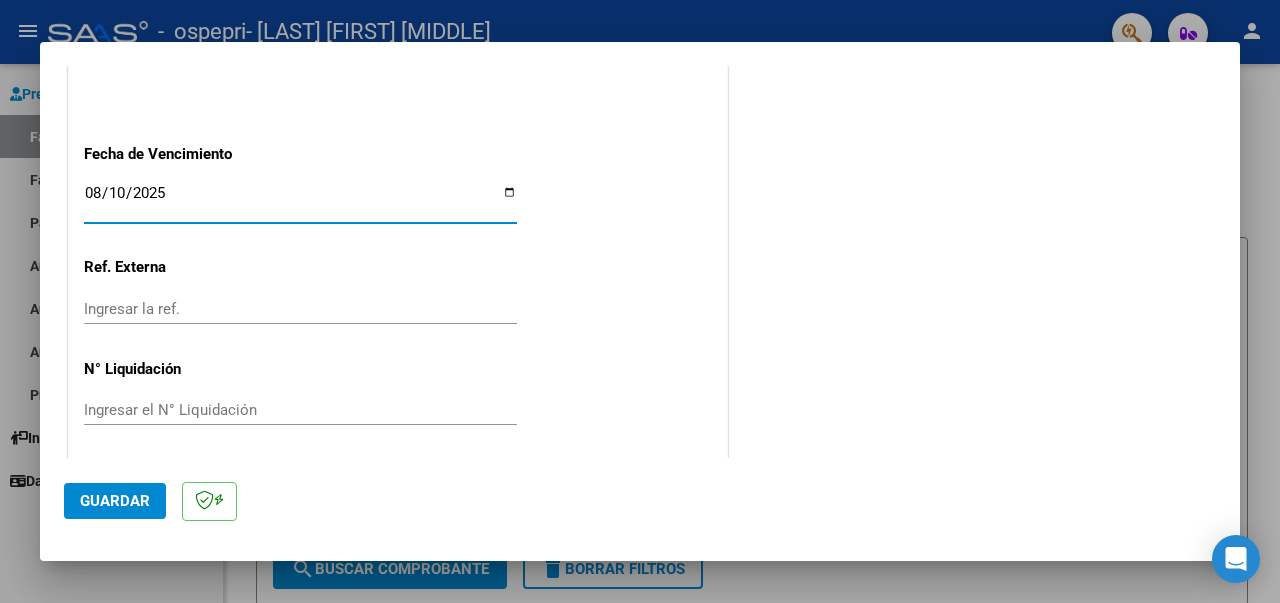 click on "Ingresar el N° Liquidación" at bounding box center (300, 410) 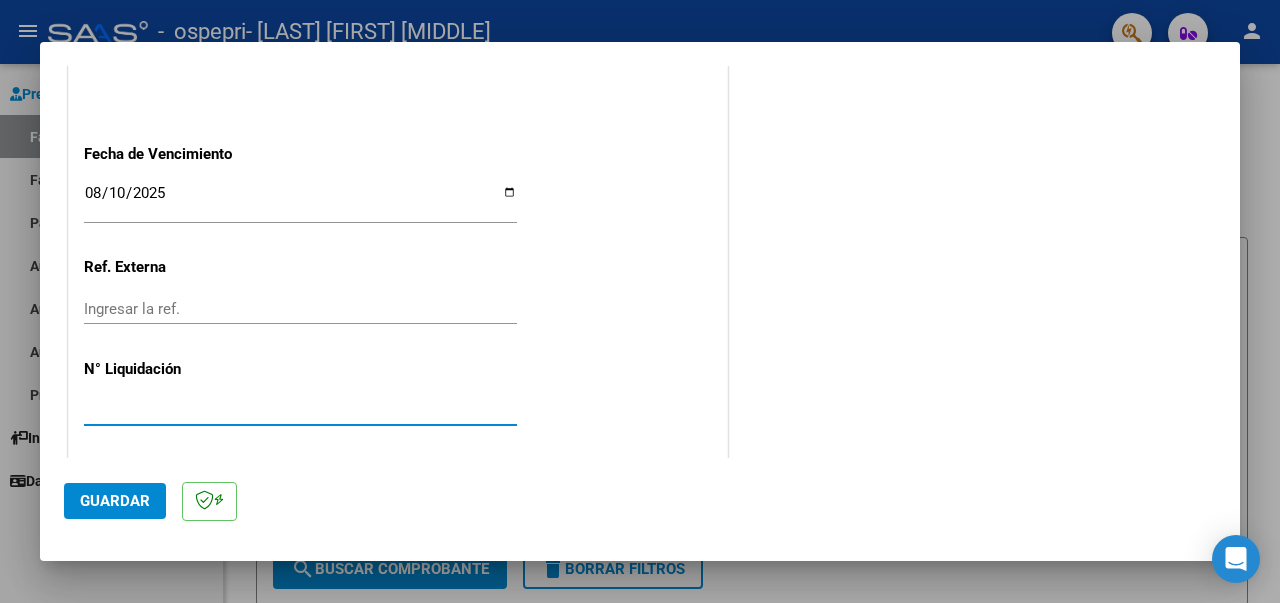 type on "[NUMBER]" 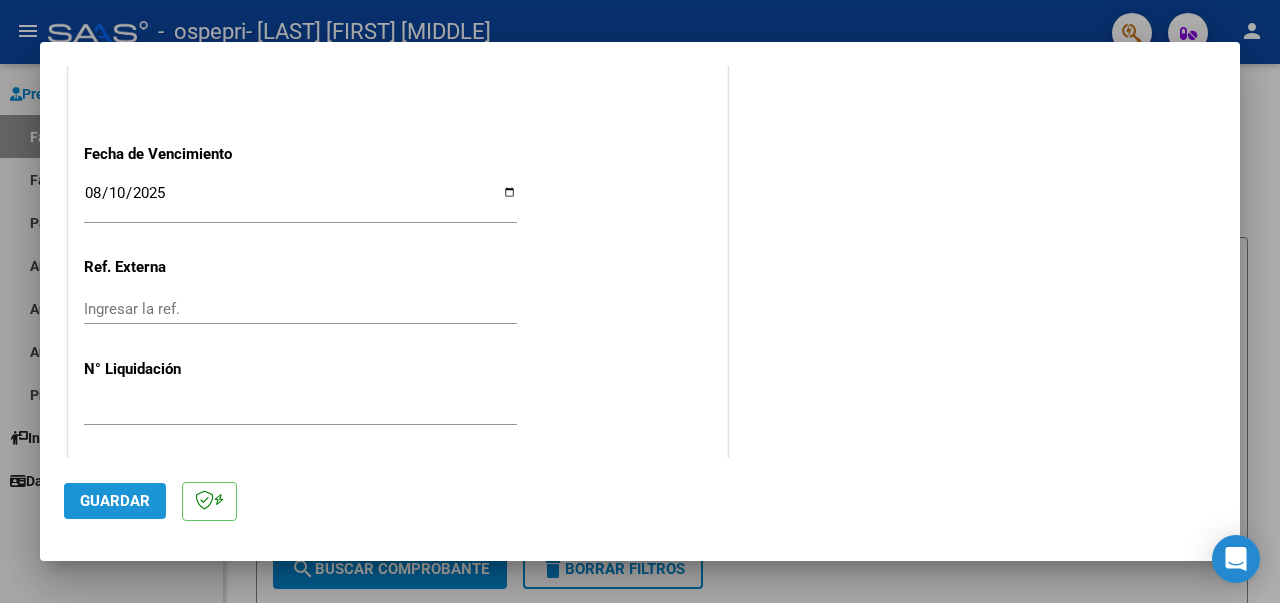 click on "Guardar" 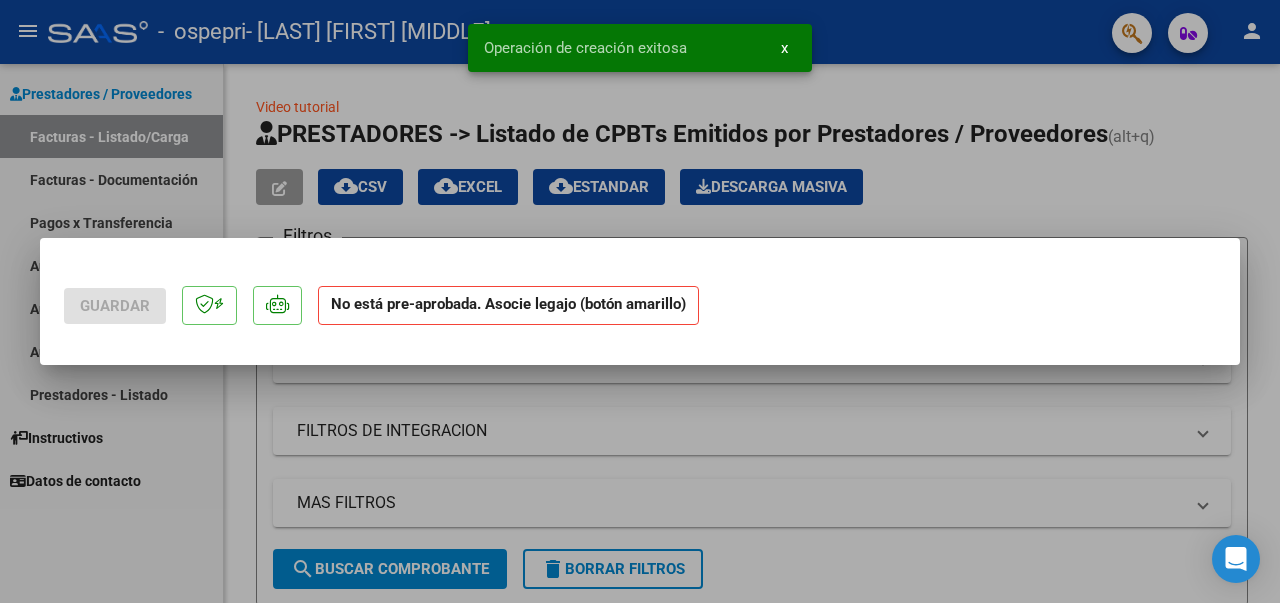scroll, scrollTop: 0, scrollLeft: 0, axis: both 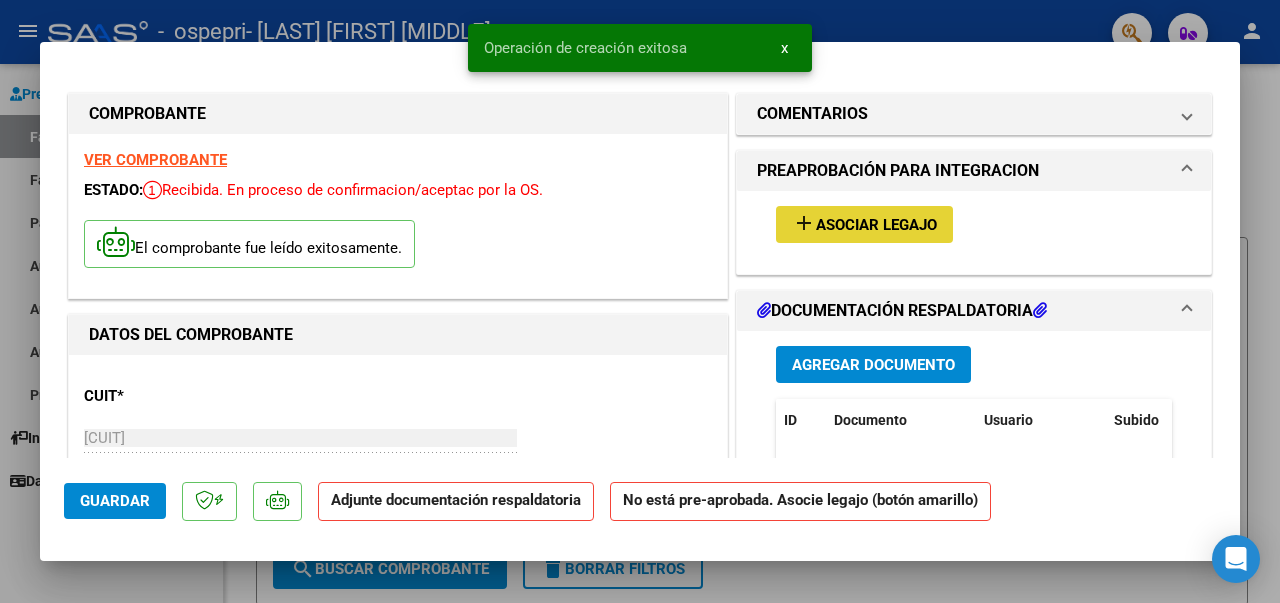 click on "Asociar Legajo" at bounding box center (876, 225) 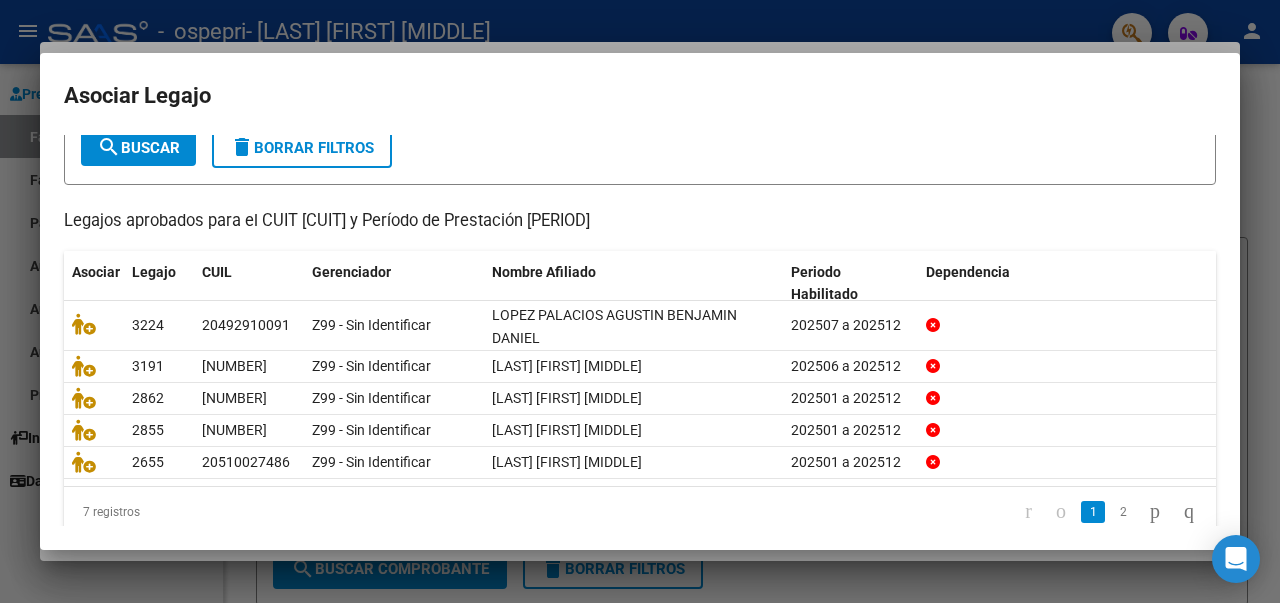 scroll, scrollTop: 142, scrollLeft: 0, axis: vertical 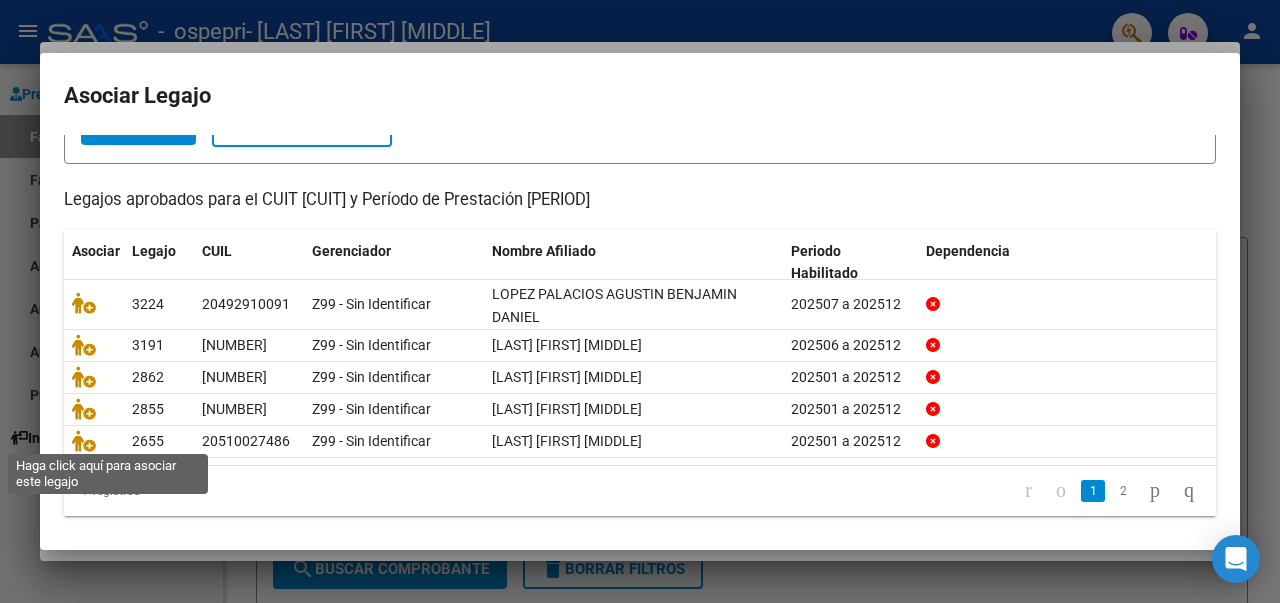 click 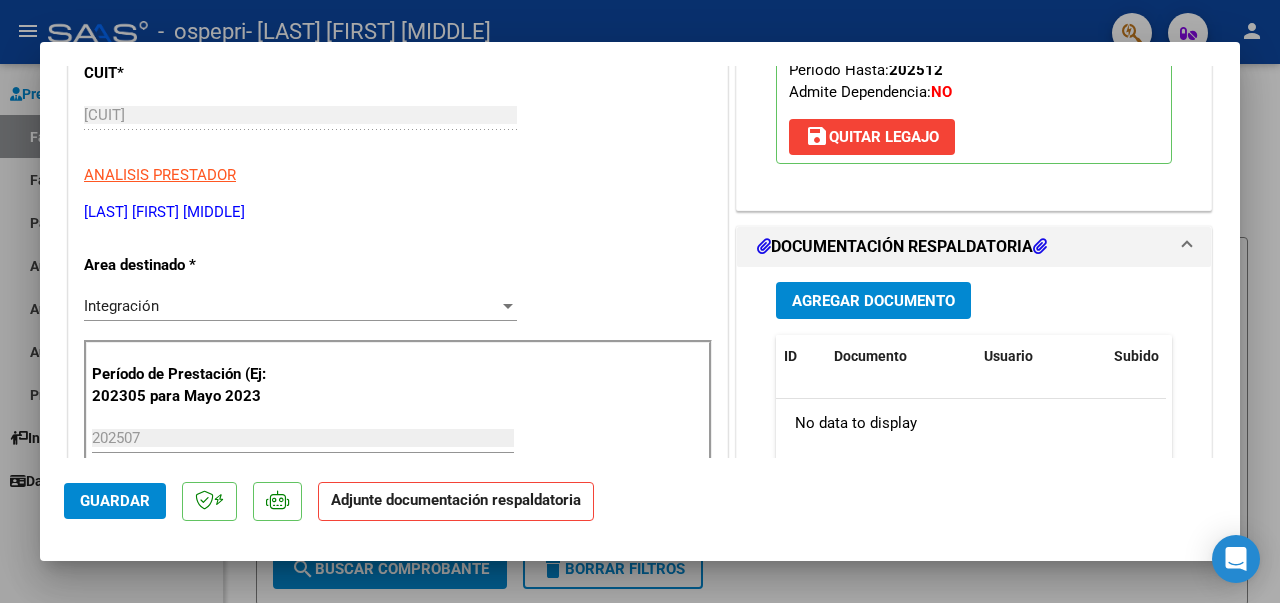 scroll, scrollTop: 336, scrollLeft: 0, axis: vertical 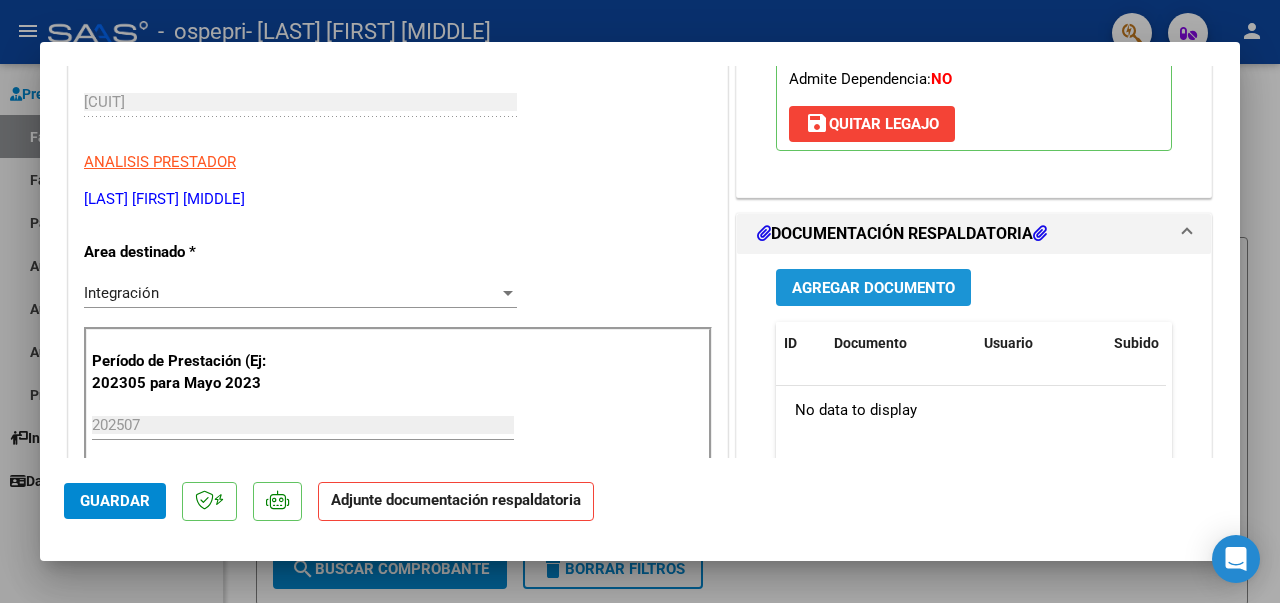 click on "Agregar Documento" at bounding box center (873, 288) 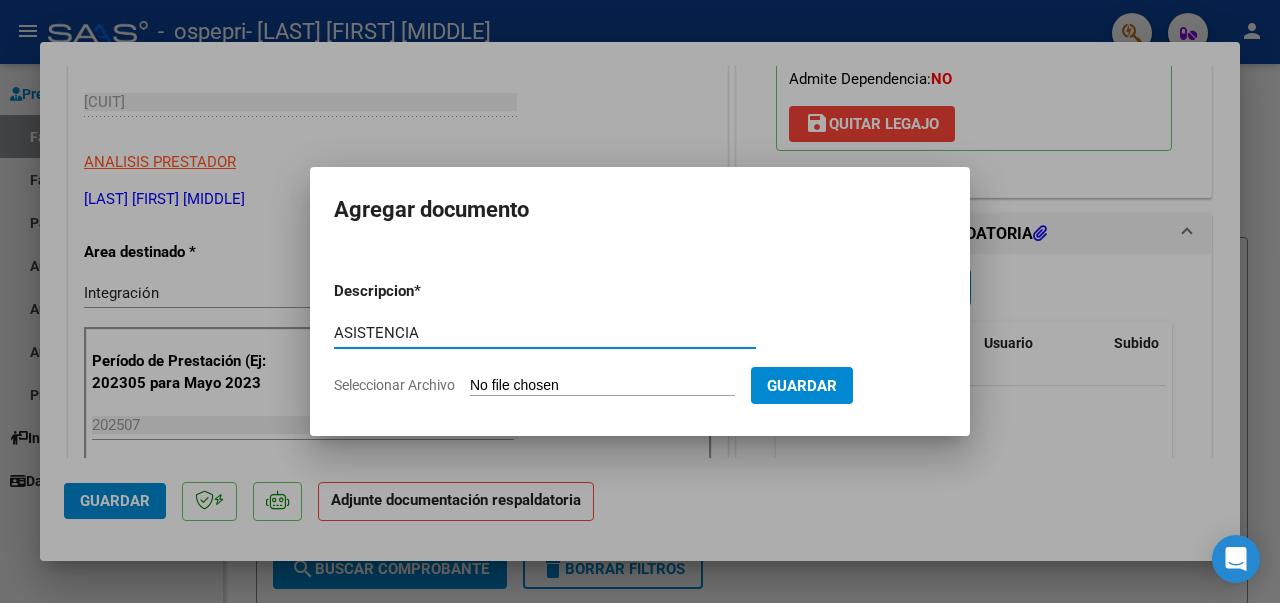 type on "ASISTENCIA" 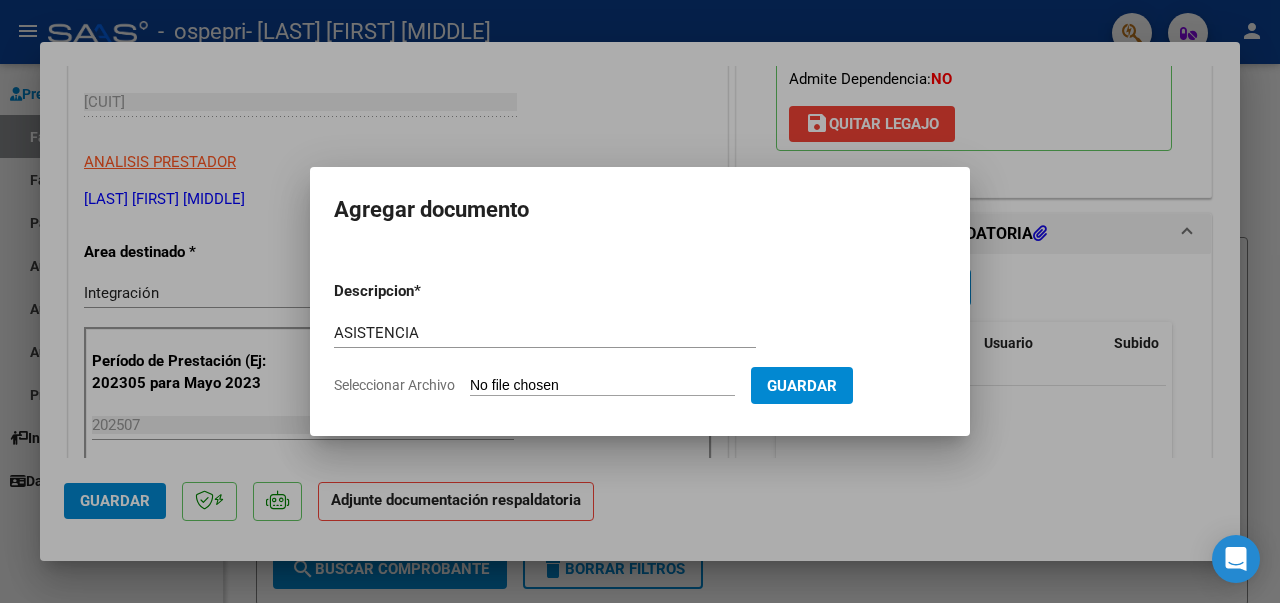 click on "Seleccionar Archivo" at bounding box center [602, 386] 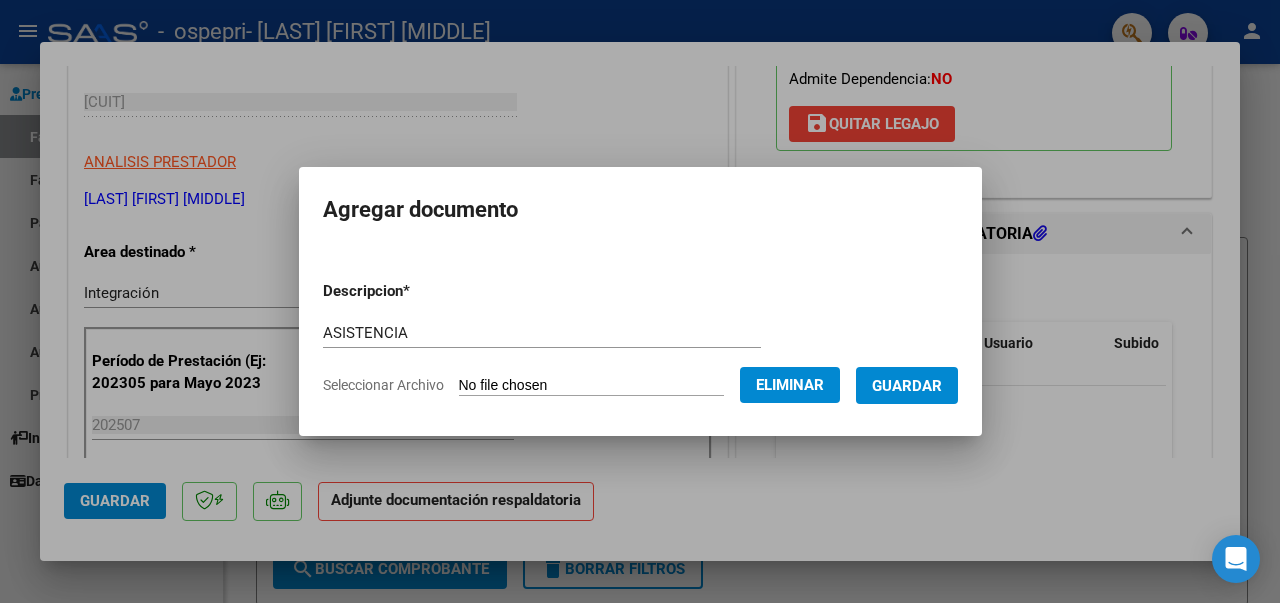 click on "Guardar" at bounding box center [907, 386] 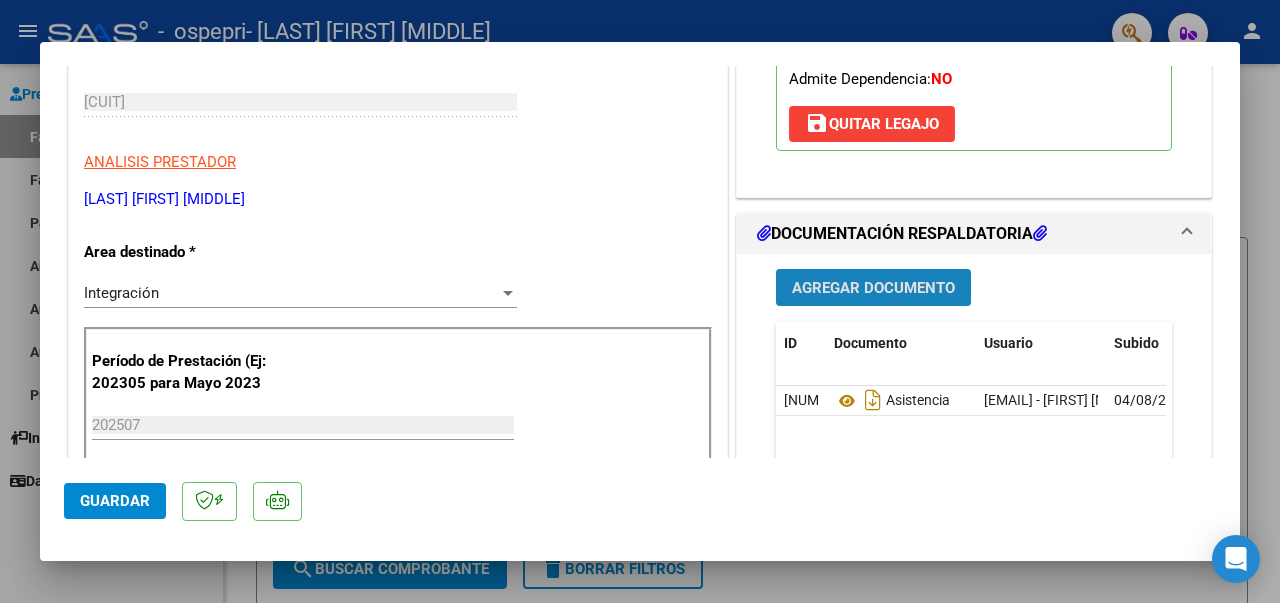 click on "Agregar Documento" at bounding box center (873, 287) 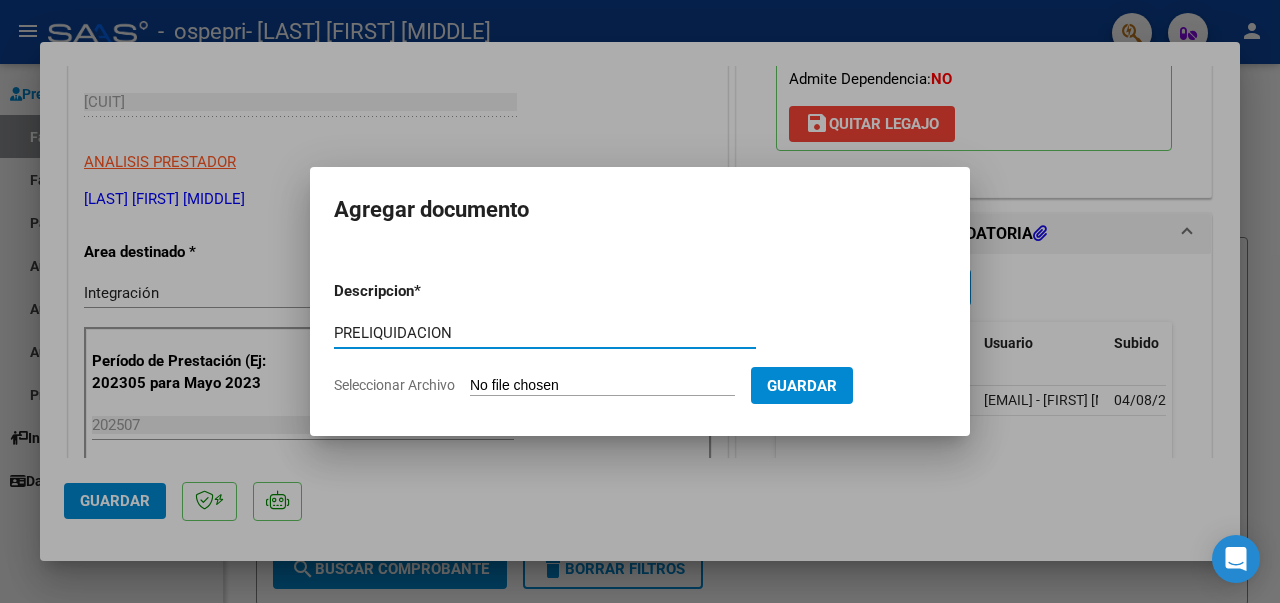 type on "PRELIQUIDACION" 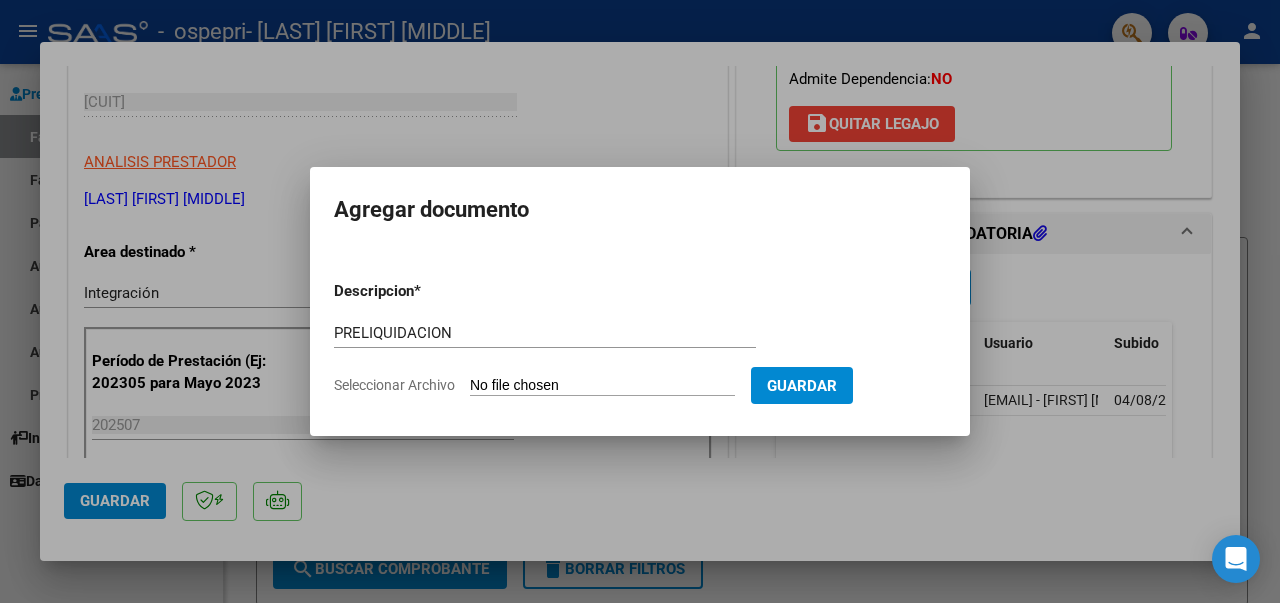click on "Seleccionar Archivo" at bounding box center [602, 386] 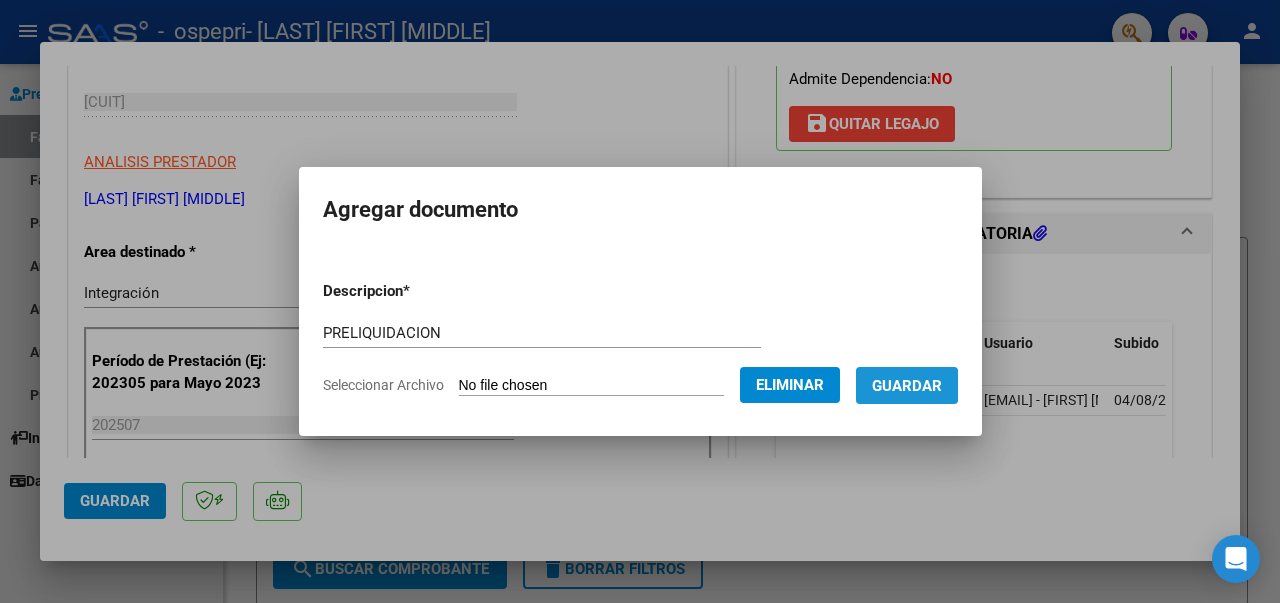 click on "Guardar" at bounding box center [907, 386] 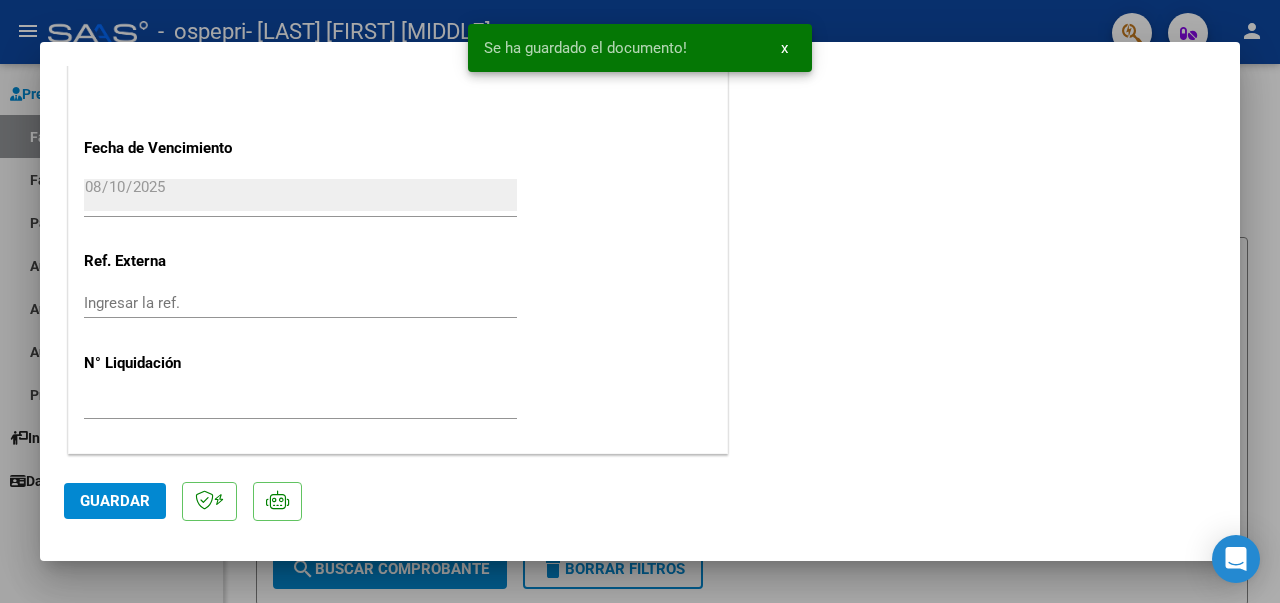 scroll, scrollTop: 1439, scrollLeft: 0, axis: vertical 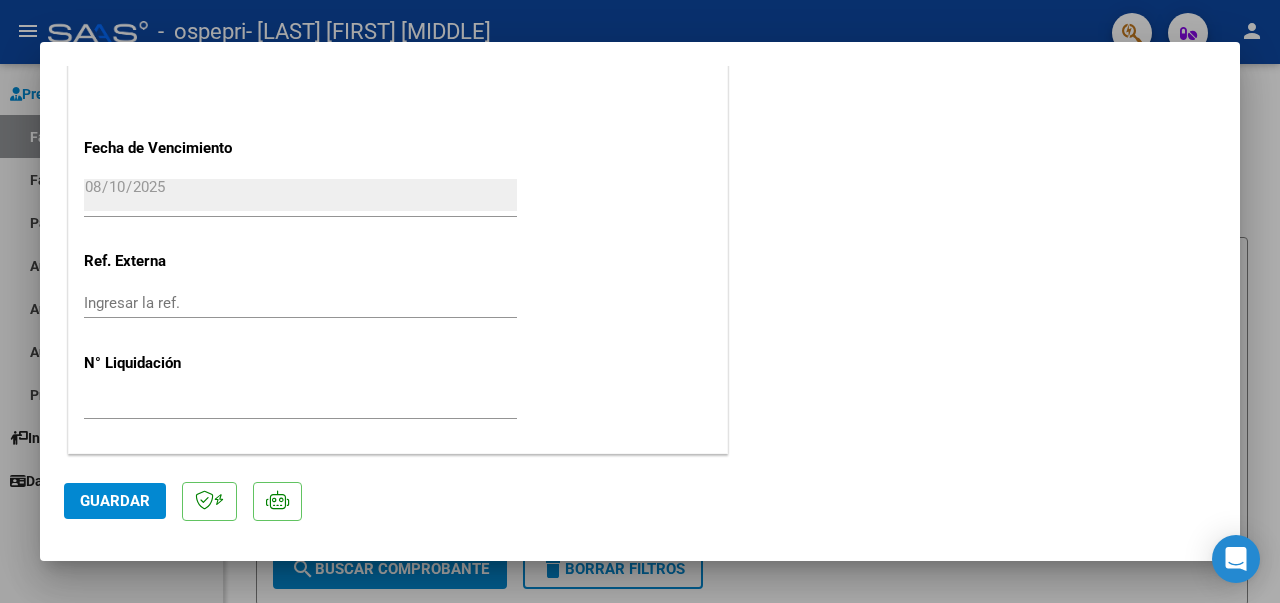 click on "Guardar" 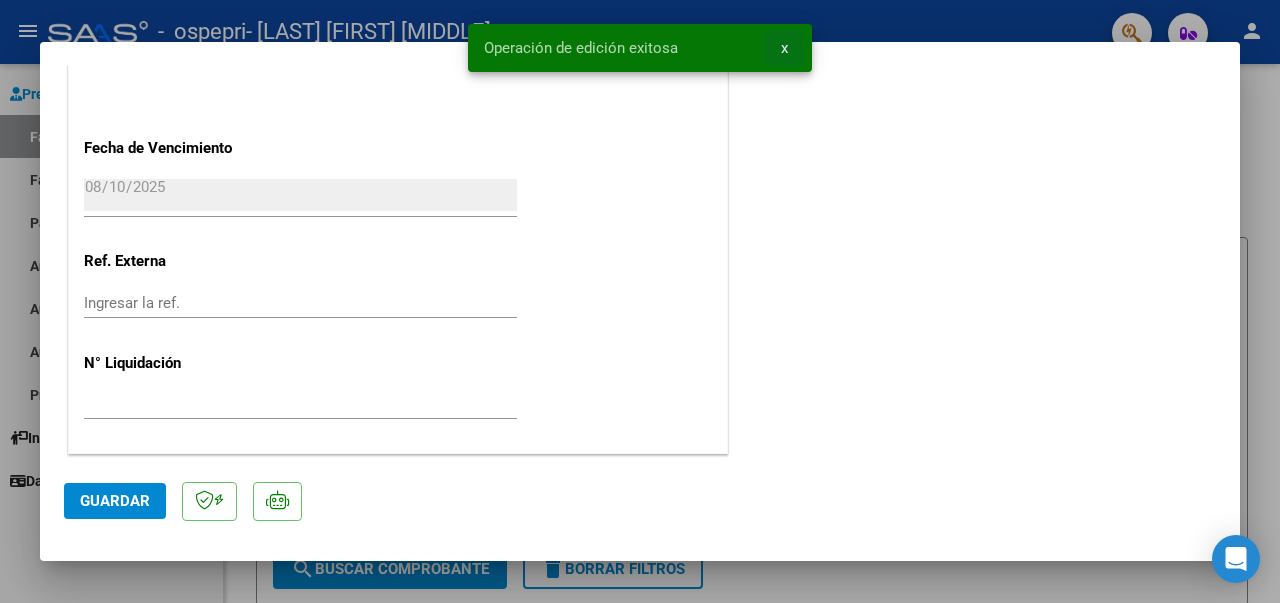 click on "x" at bounding box center [784, 48] 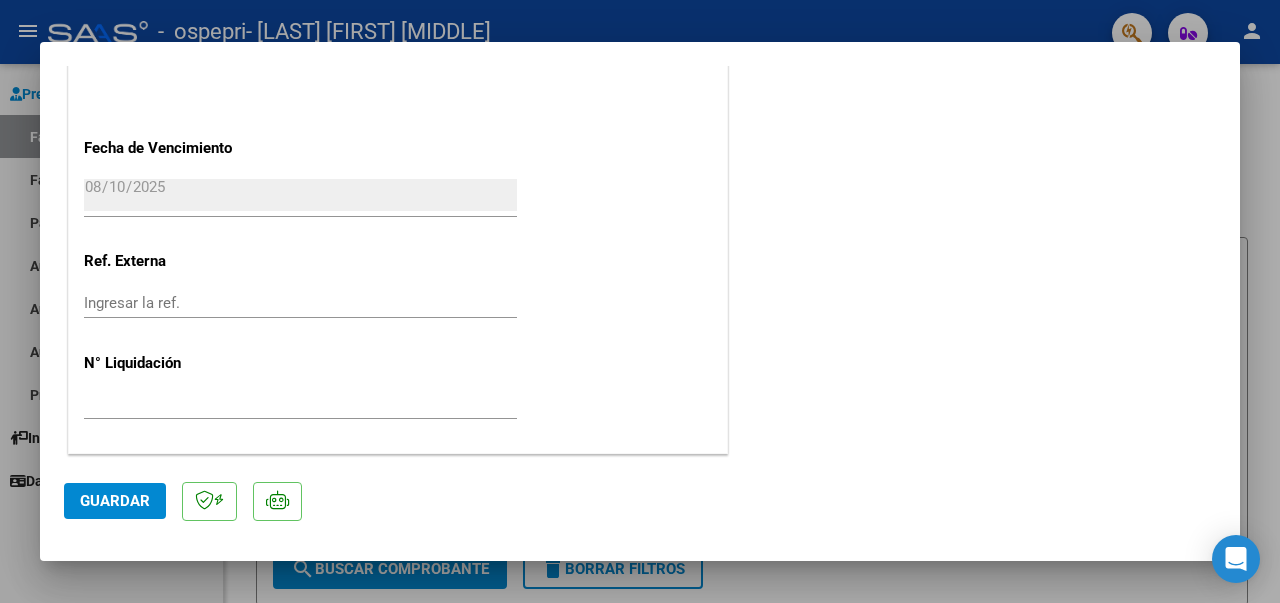 click at bounding box center (640, 301) 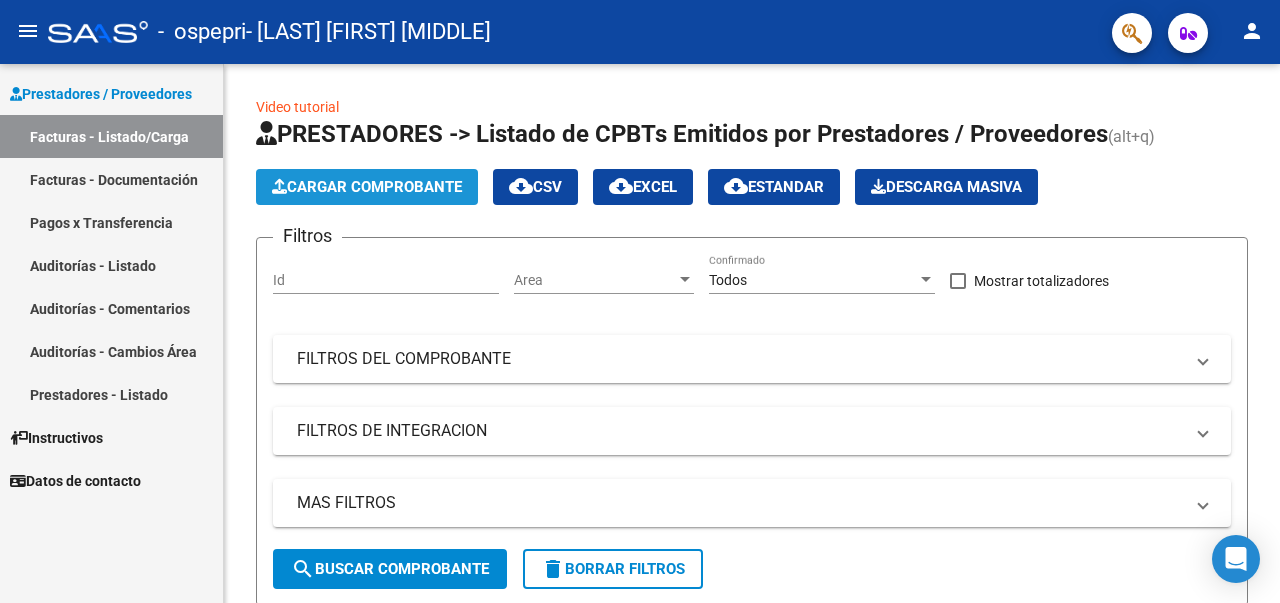 click on "Cargar Comprobante" 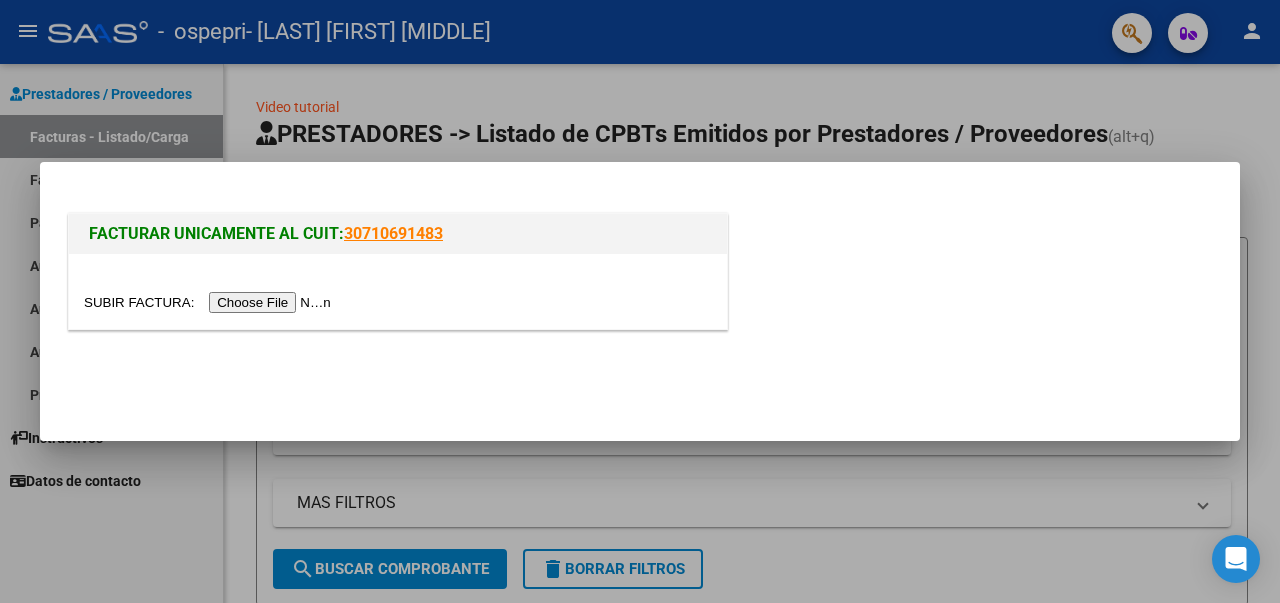 click at bounding box center (210, 302) 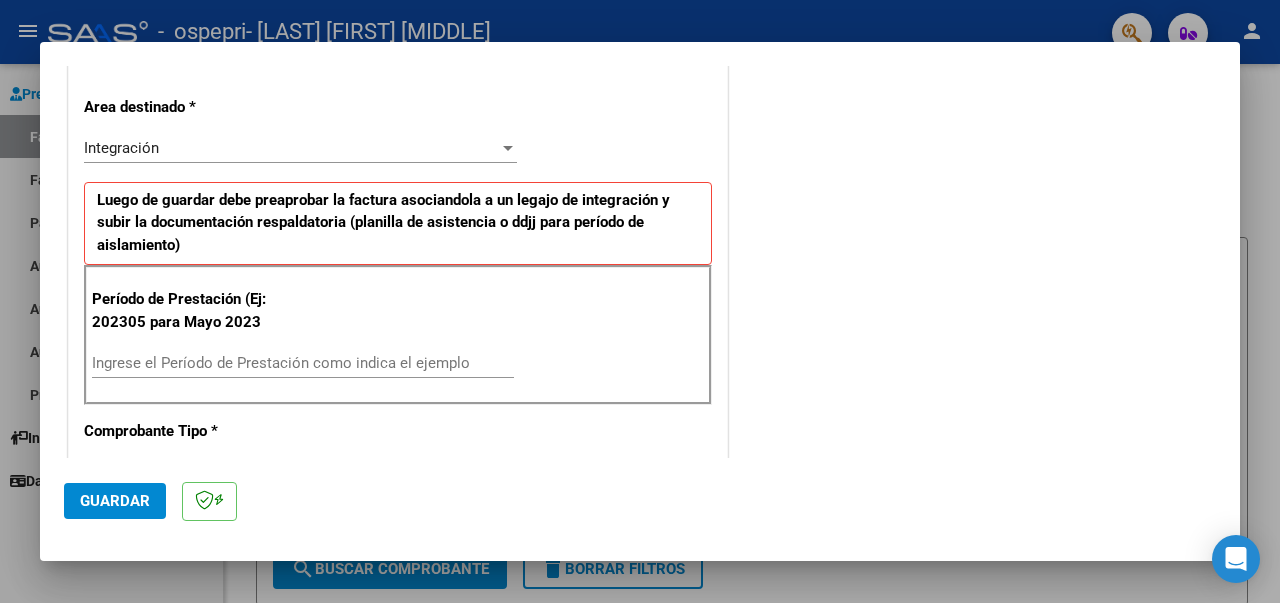 scroll, scrollTop: 411, scrollLeft: 0, axis: vertical 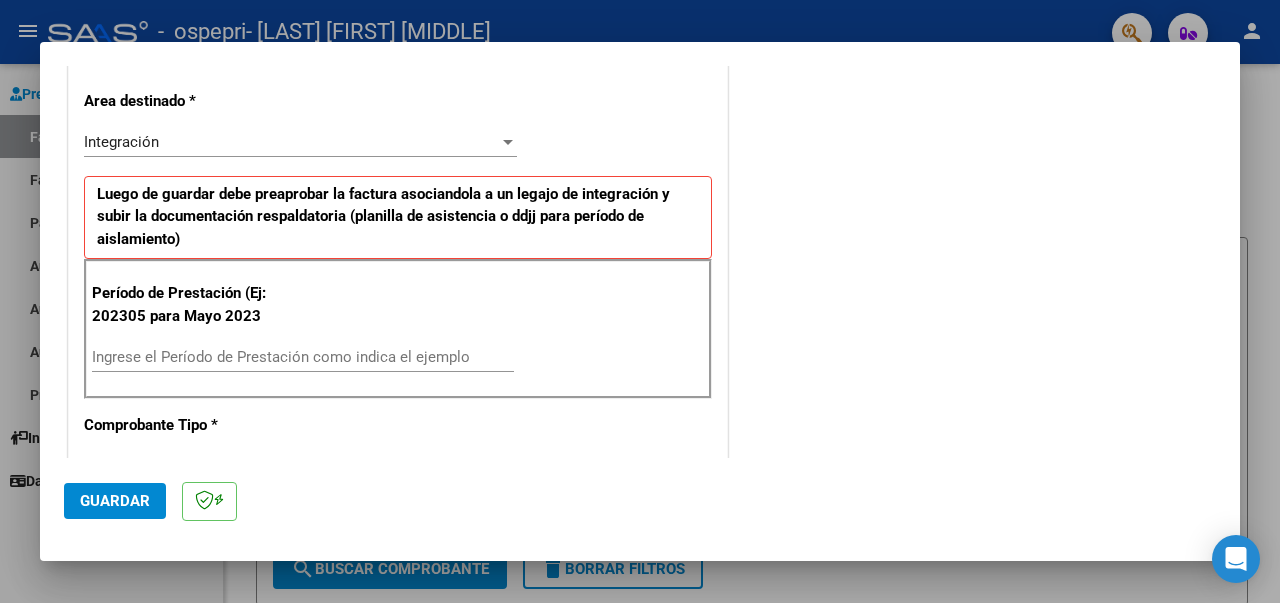 click on "Ingrese el Período de Prestación como indica el ejemplo" at bounding box center (303, 357) 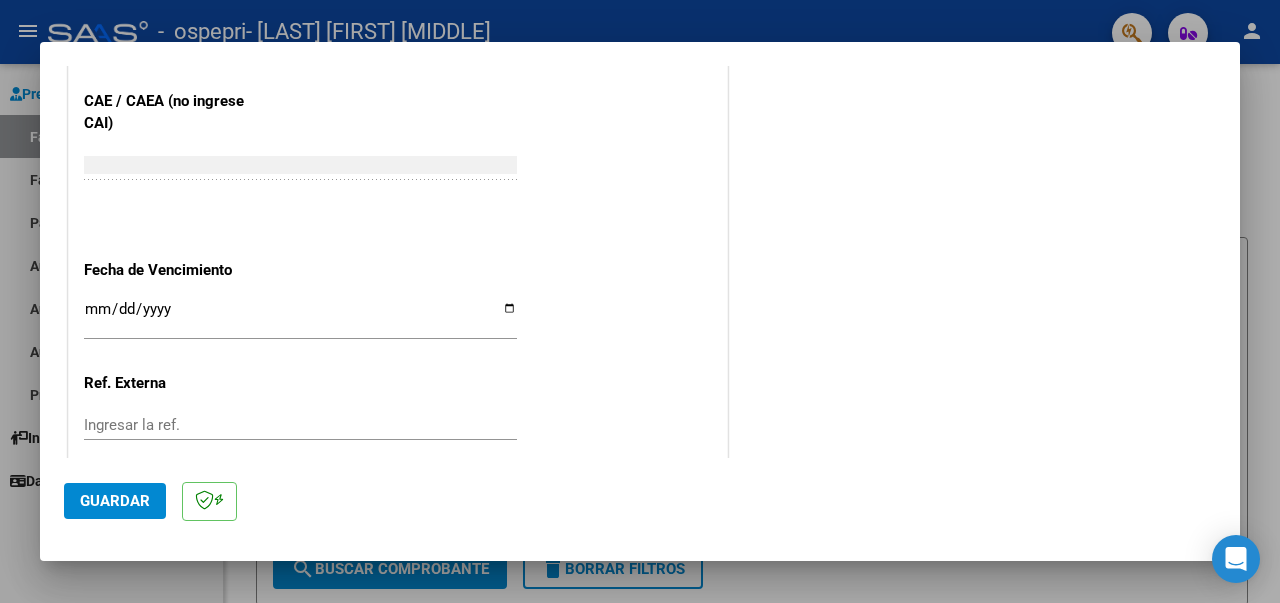 scroll, scrollTop: 1275, scrollLeft: 0, axis: vertical 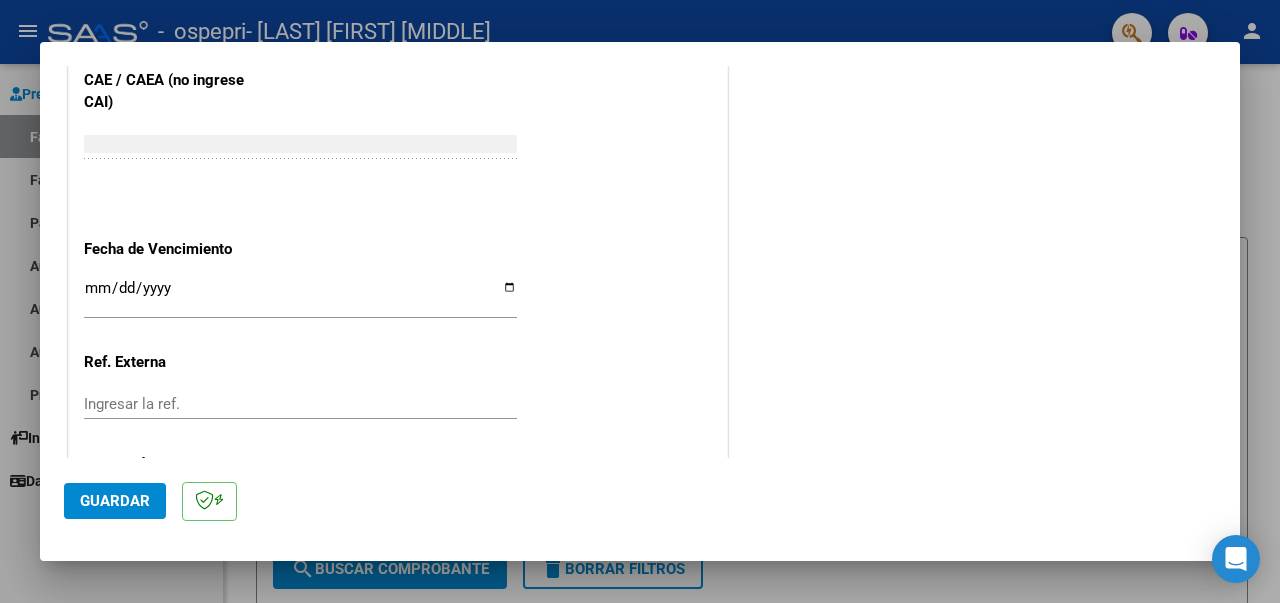 type on "202507" 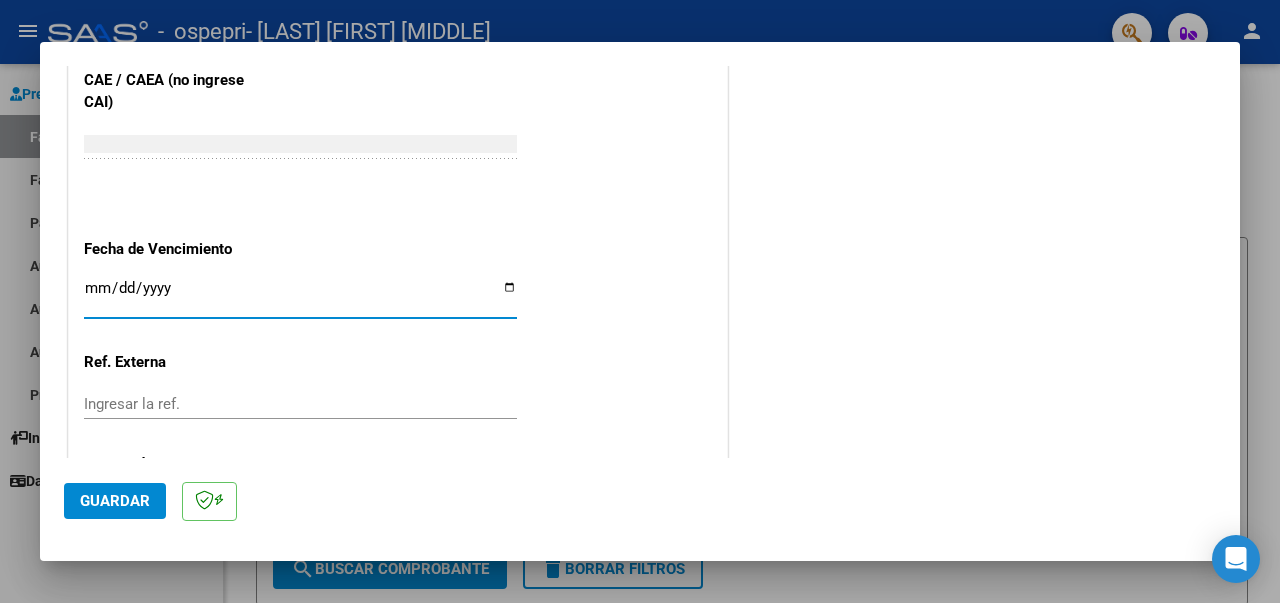 click on "Ingresar la fecha" at bounding box center (300, 296) 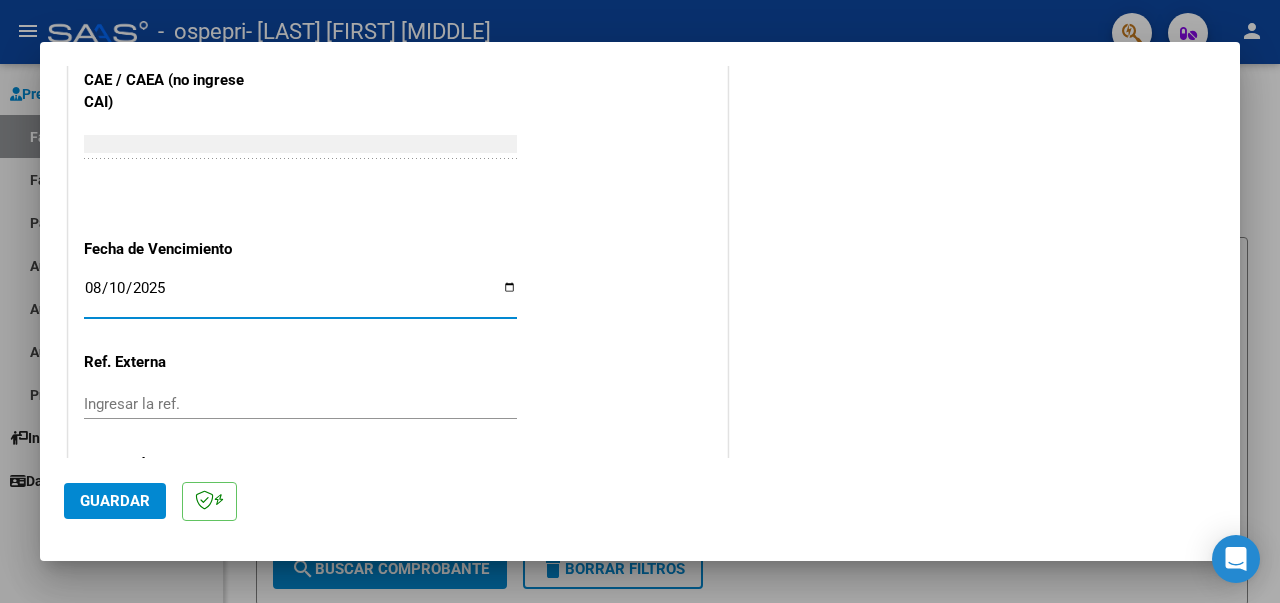 type on "2025-08-10" 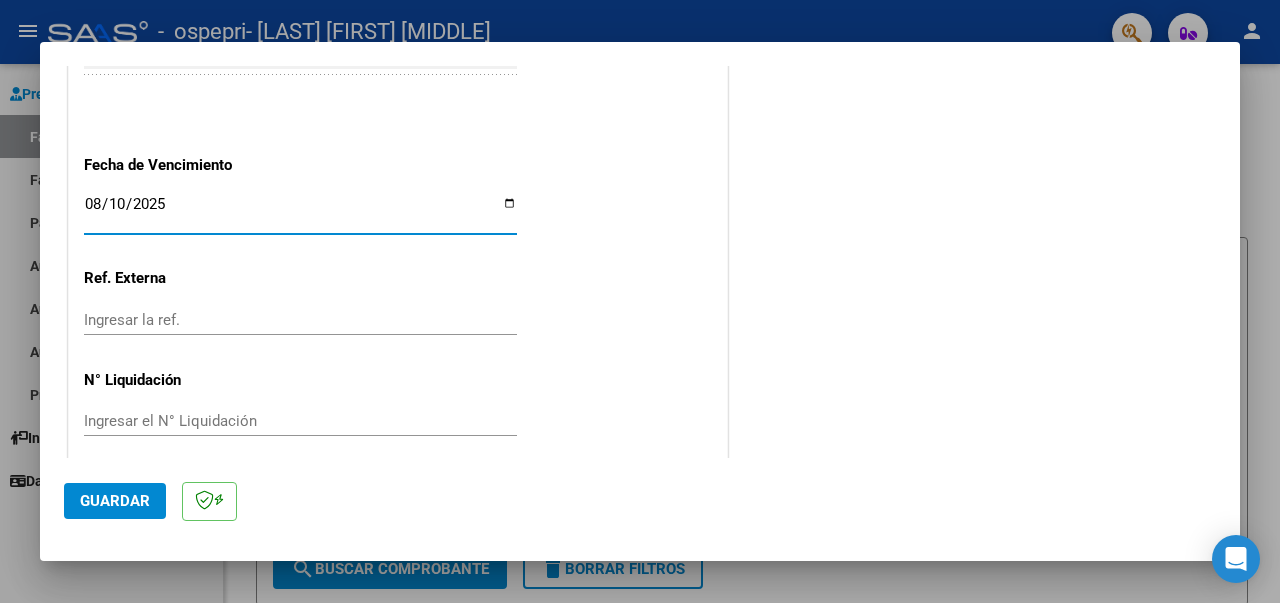 scroll, scrollTop: 1370, scrollLeft: 0, axis: vertical 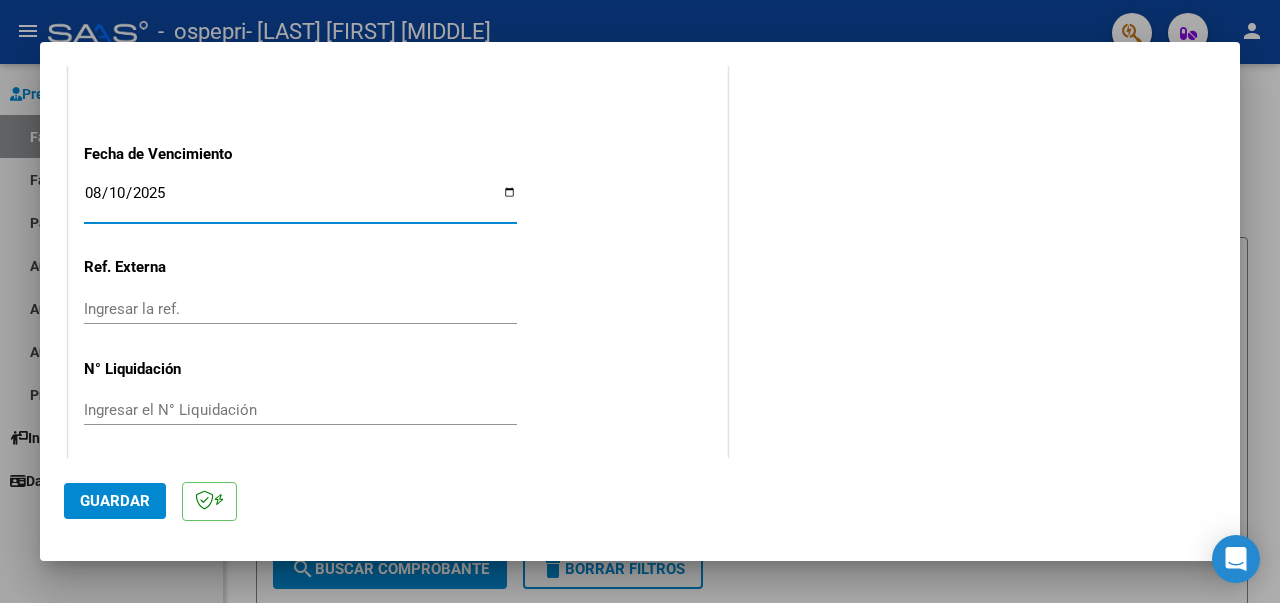 click on "Ingresar el N° Liquidación" at bounding box center [300, 410] 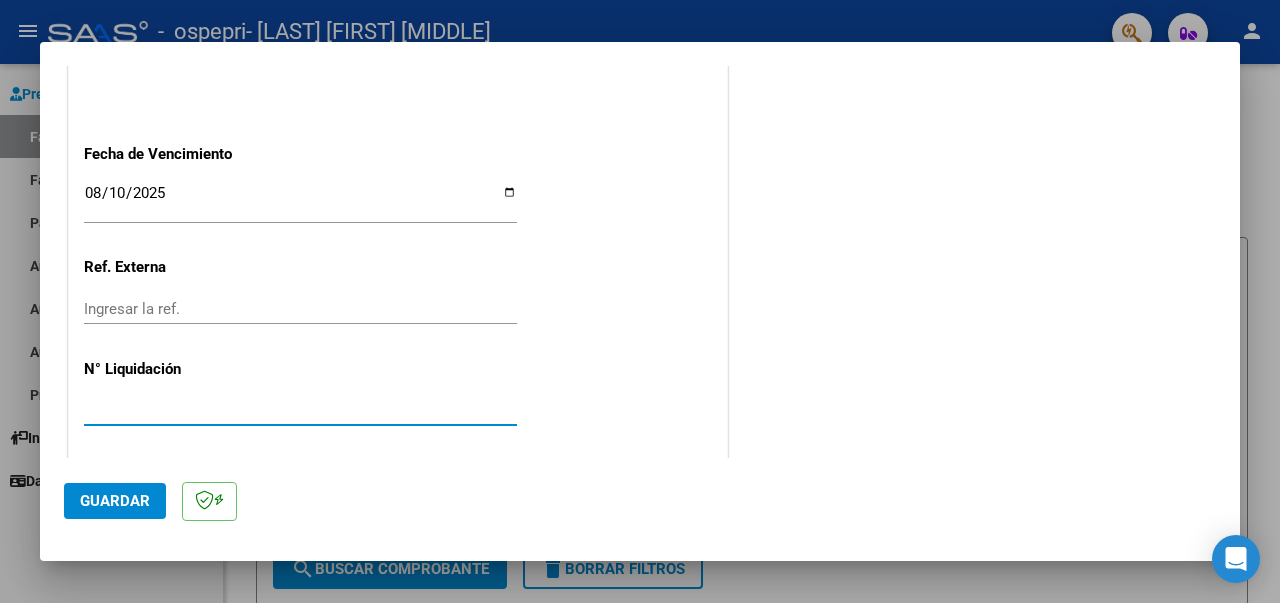 type on "[NUMBER]" 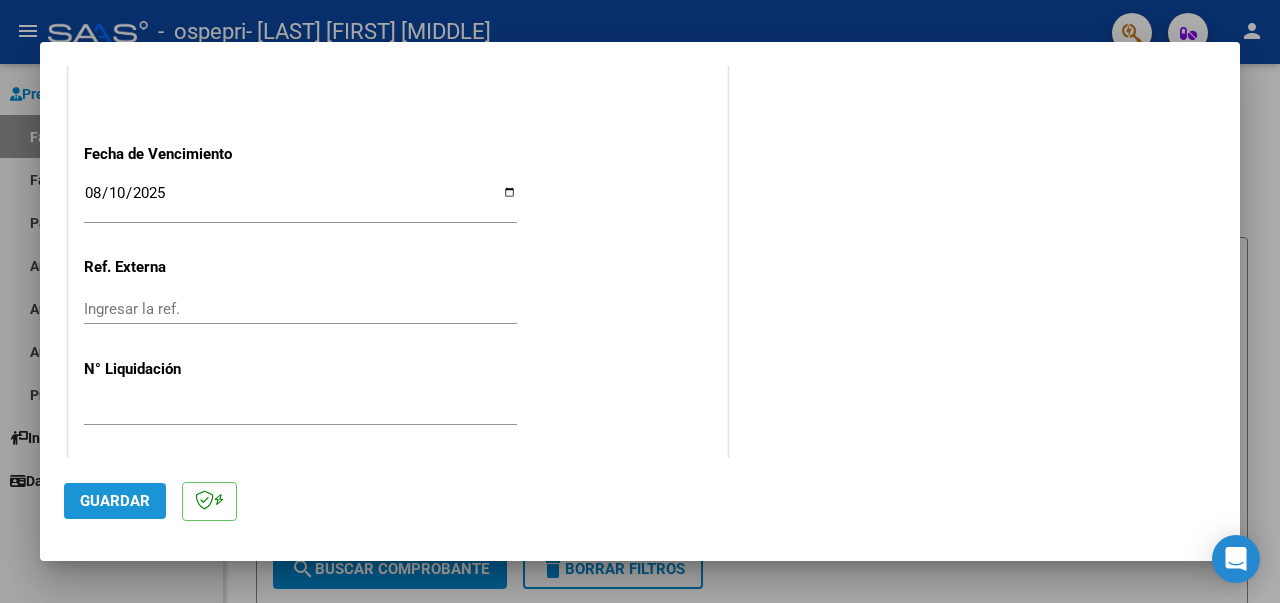 click on "Guardar" 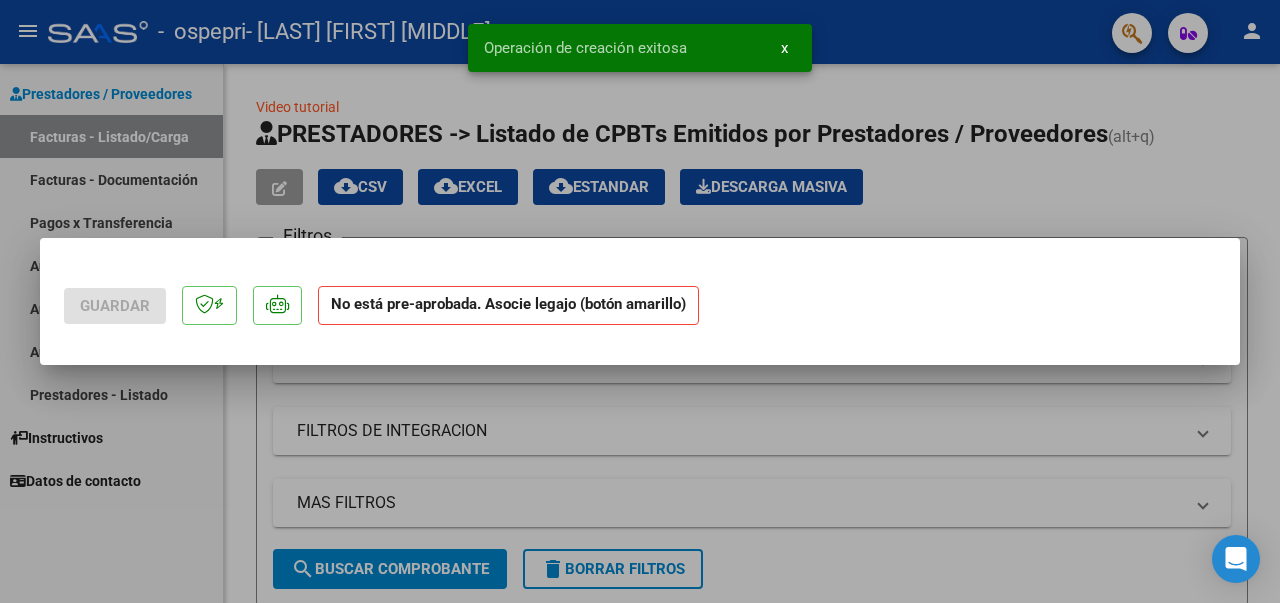 scroll, scrollTop: 0, scrollLeft: 0, axis: both 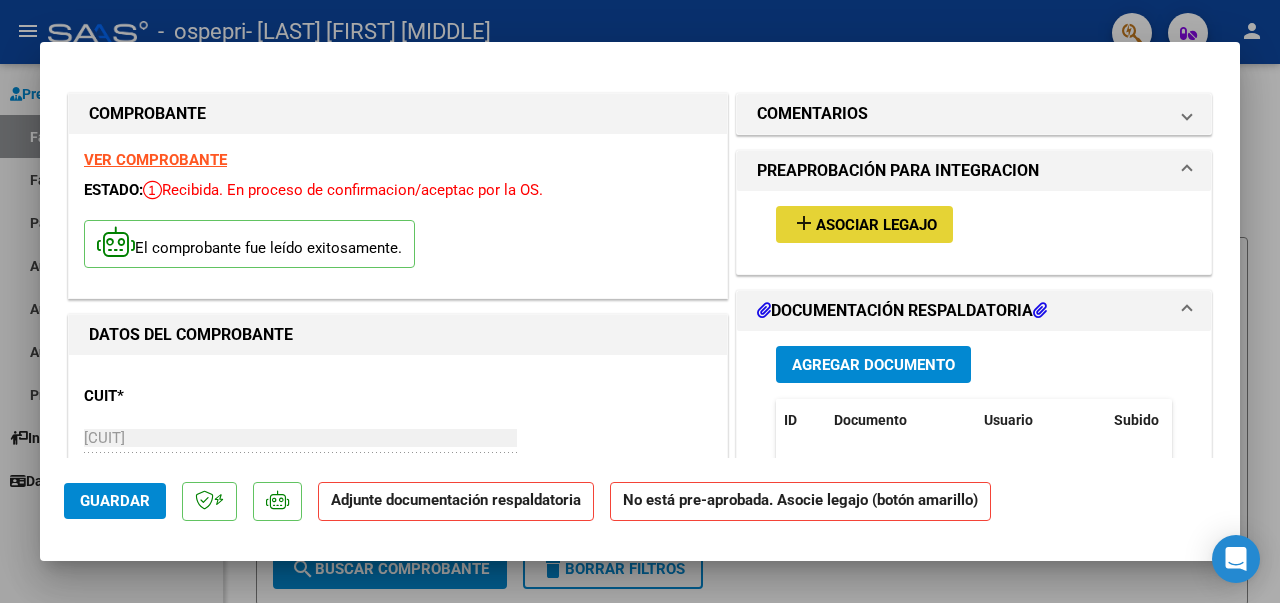 click on "Asociar Legajo" at bounding box center [876, 225] 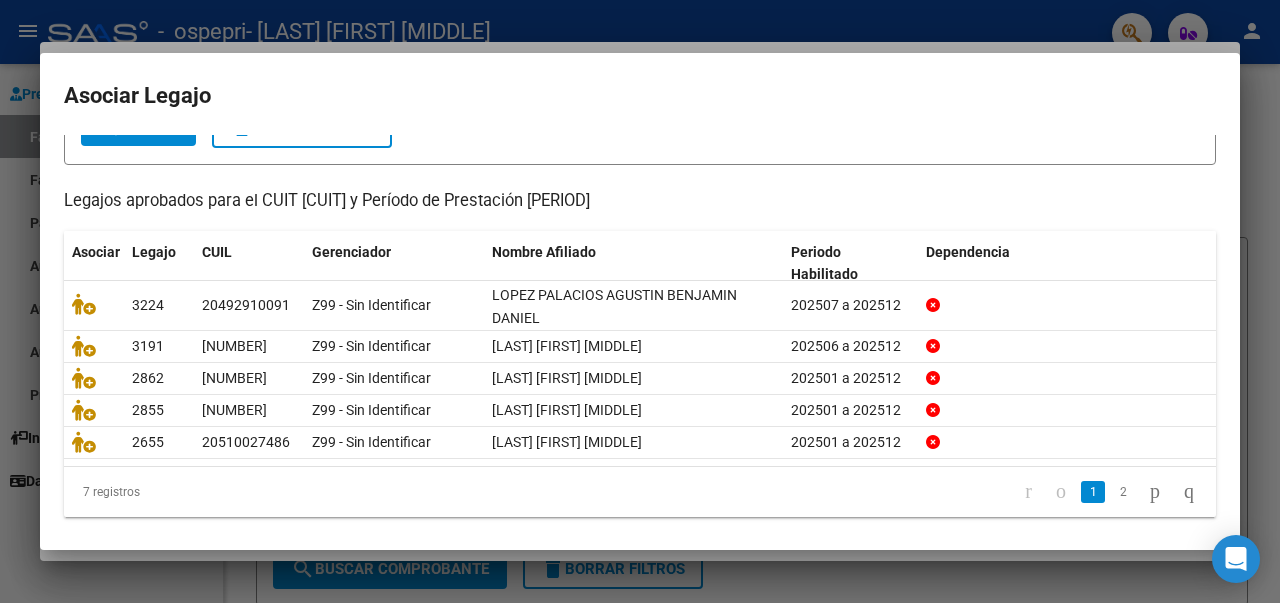 scroll, scrollTop: 142, scrollLeft: 0, axis: vertical 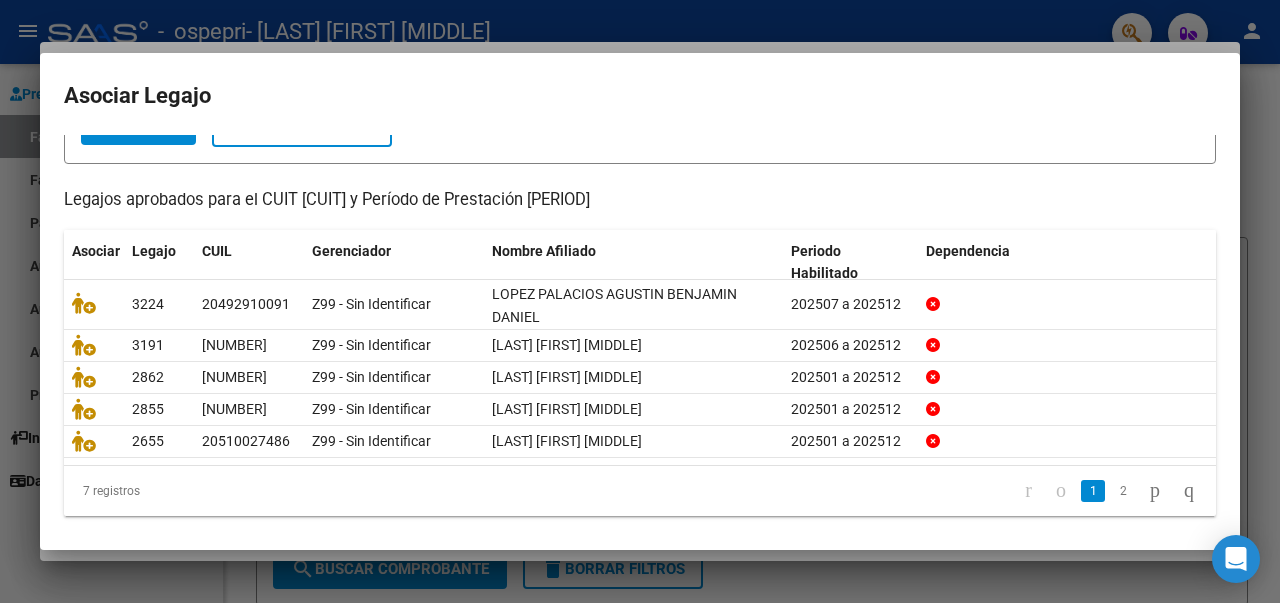 click on "2" 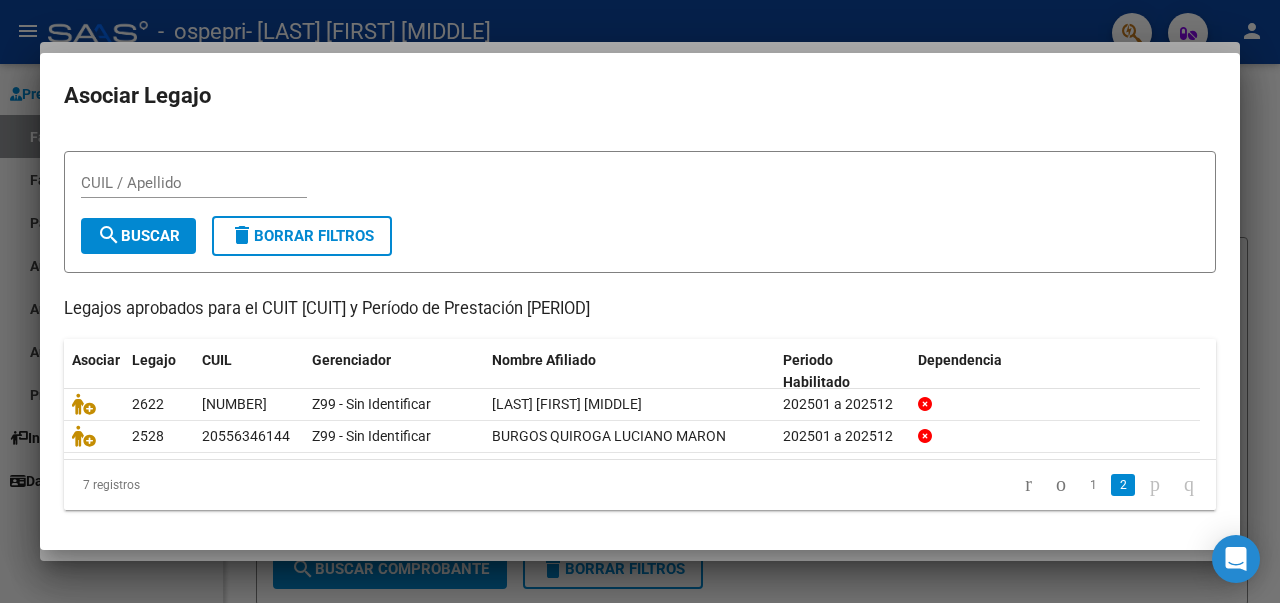 scroll, scrollTop: 30, scrollLeft: 0, axis: vertical 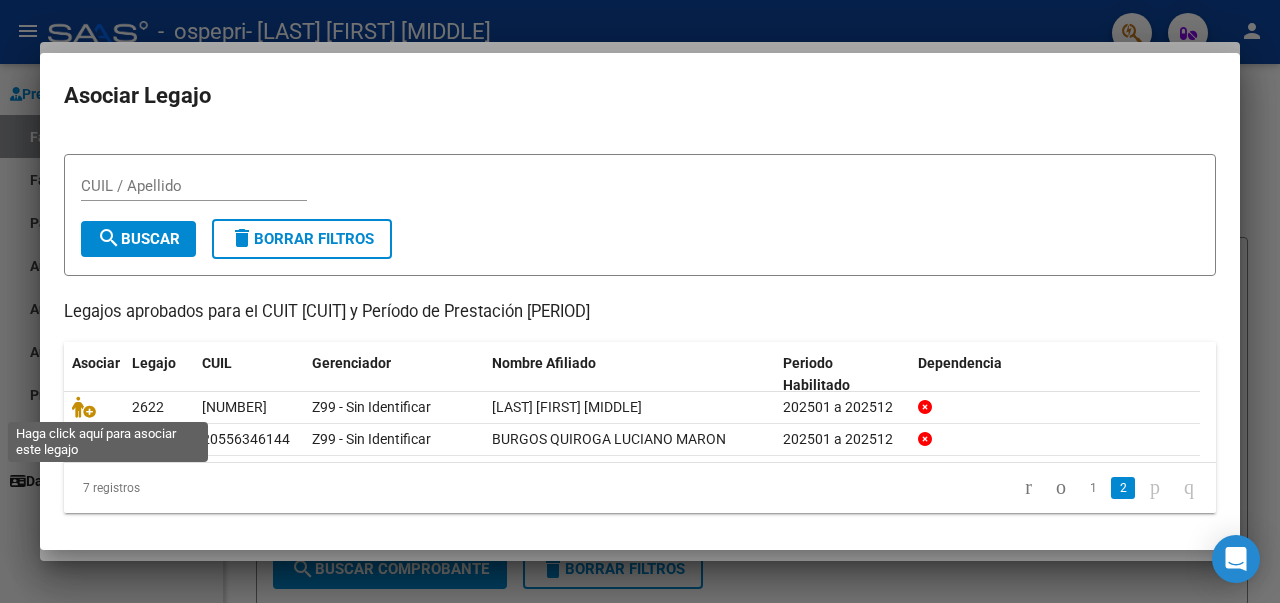 click 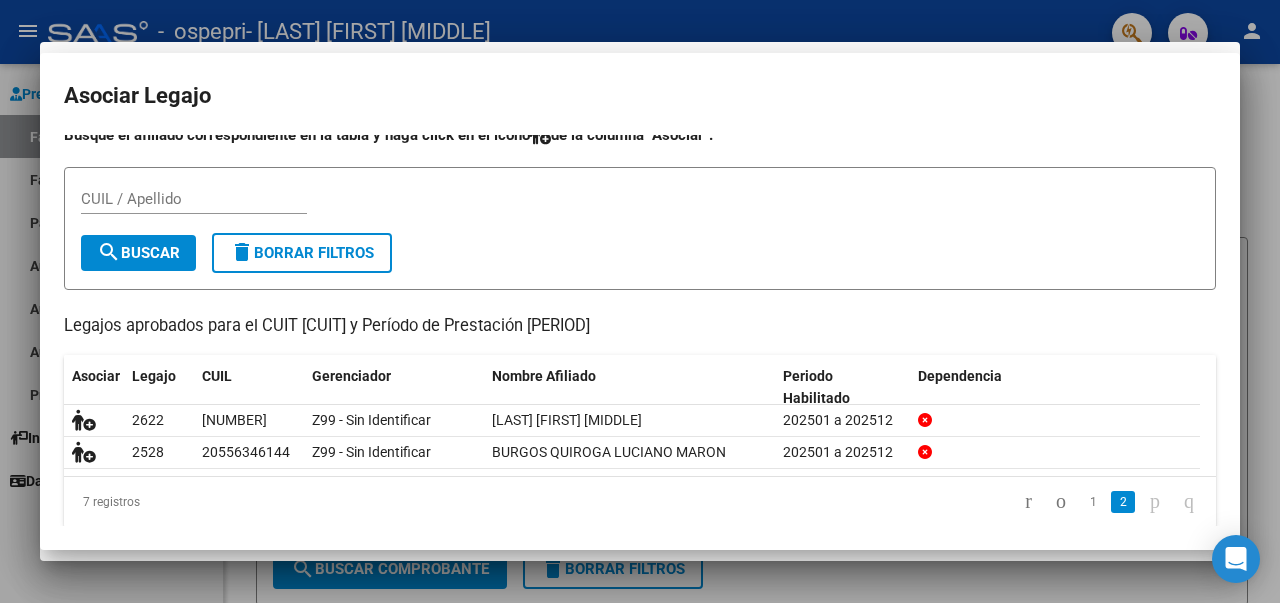 scroll, scrollTop: 44, scrollLeft: 0, axis: vertical 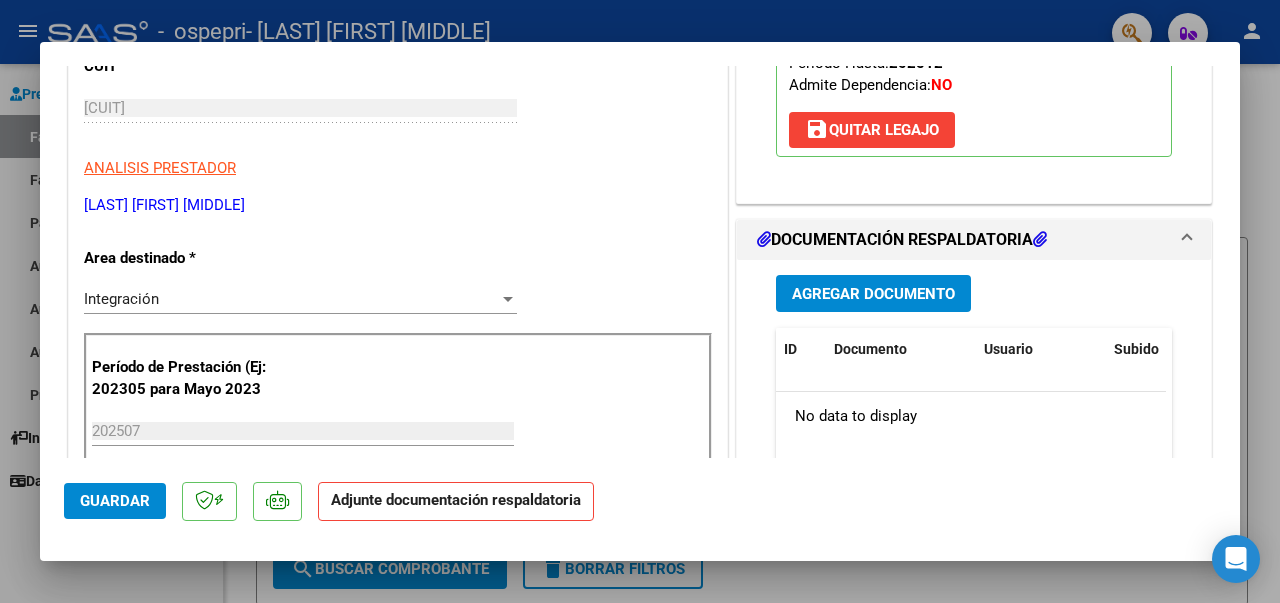 click on "Agregar Documento" at bounding box center [873, 293] 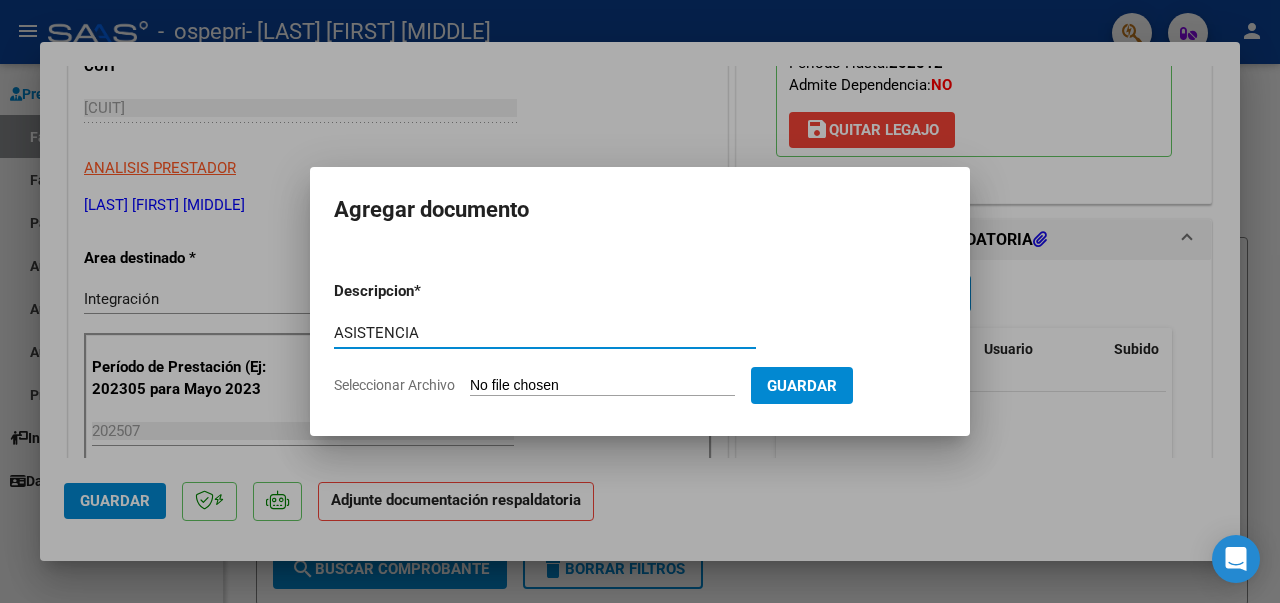 type on "ASISTENCIA" 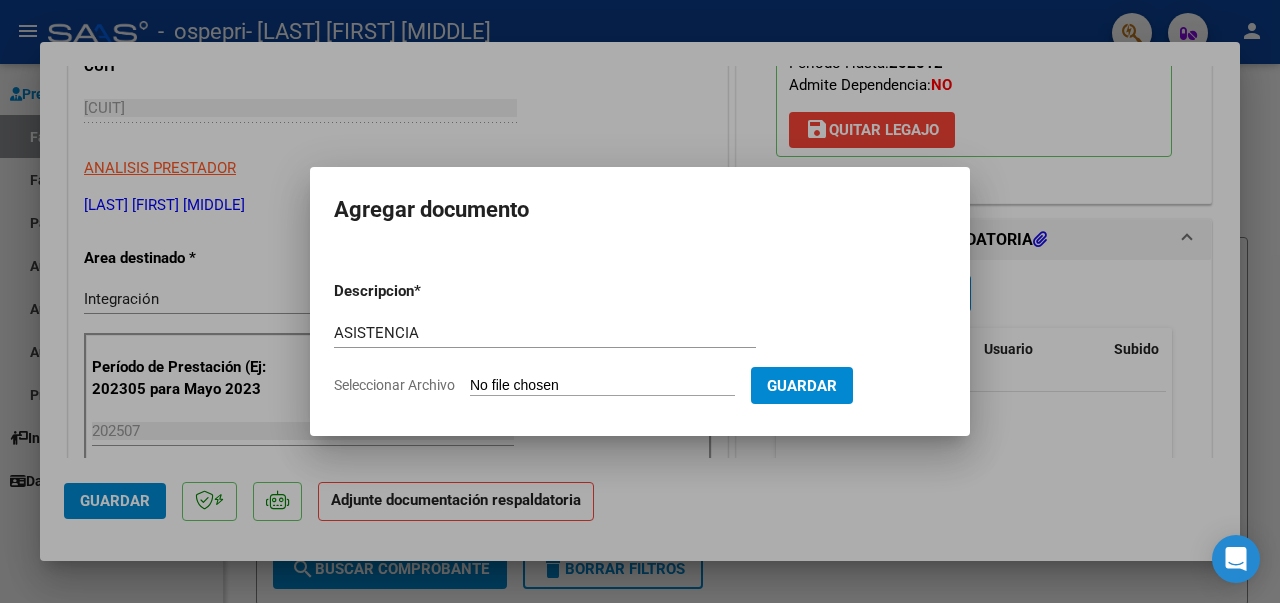 click on "Seleccionar Archivo" at bounding box center [602, 386] 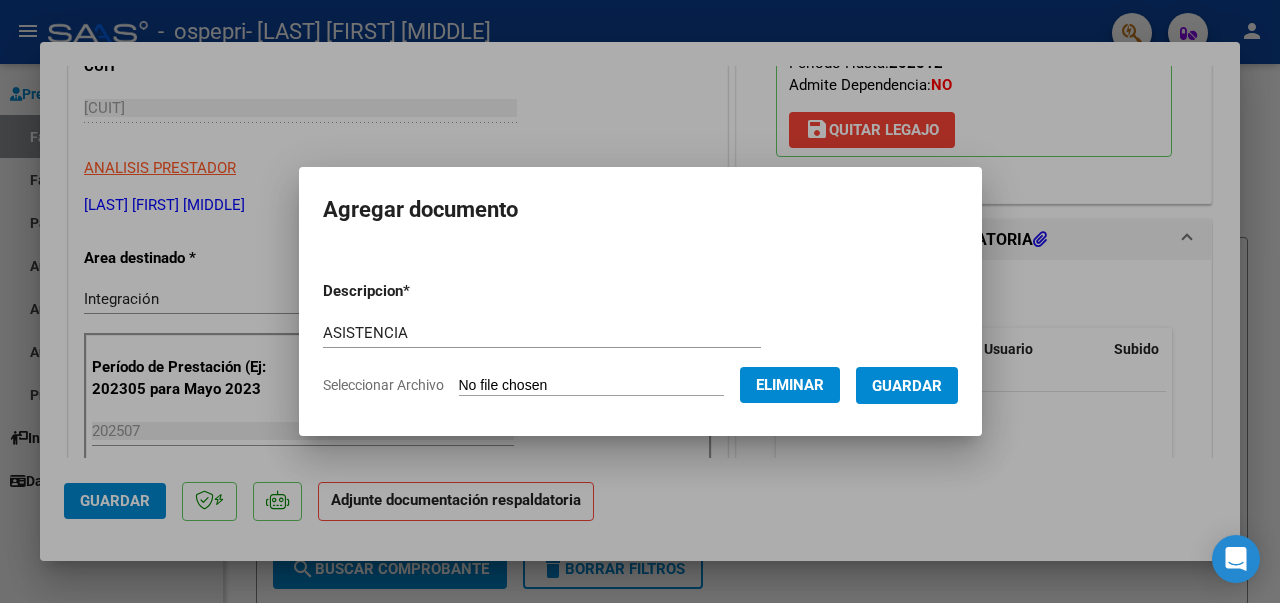 click on "Guardar" at bounding box center (907, 386) 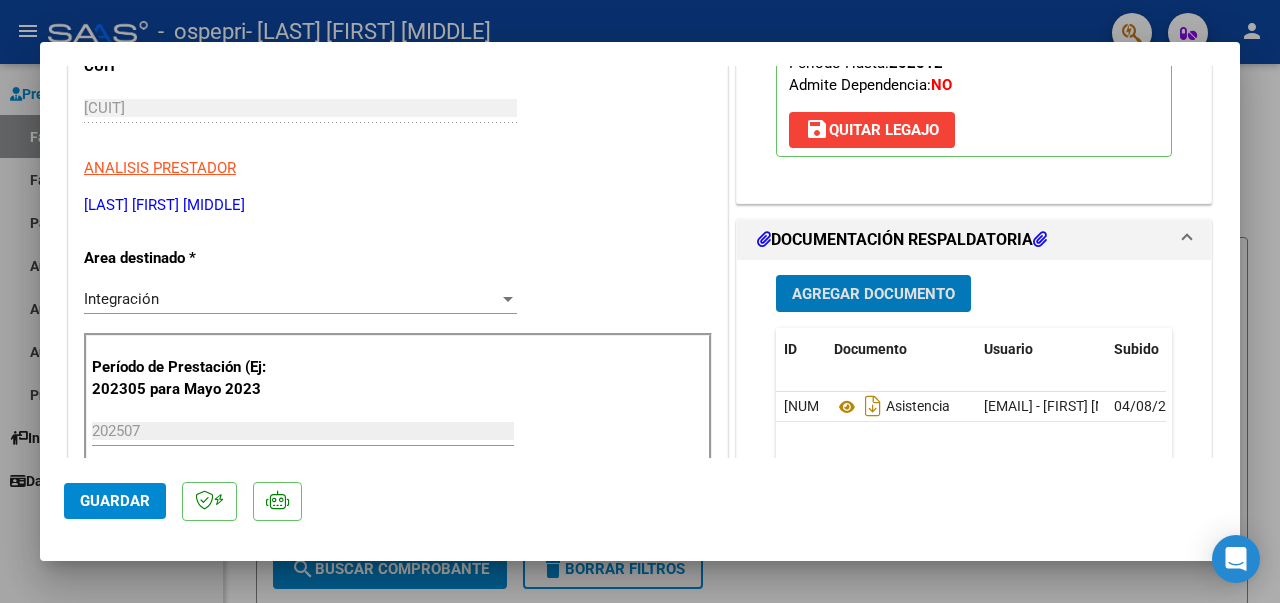 click on "Agregar Documento" at bounding box center (873, 294) 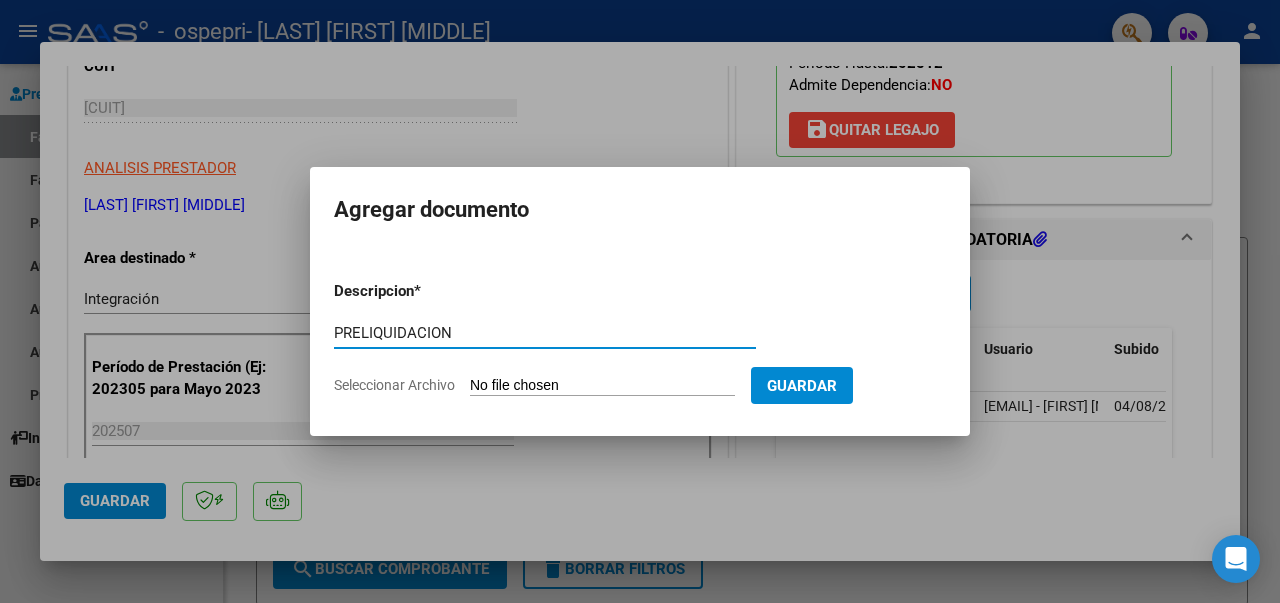 type on "PRELIQUIDACION" 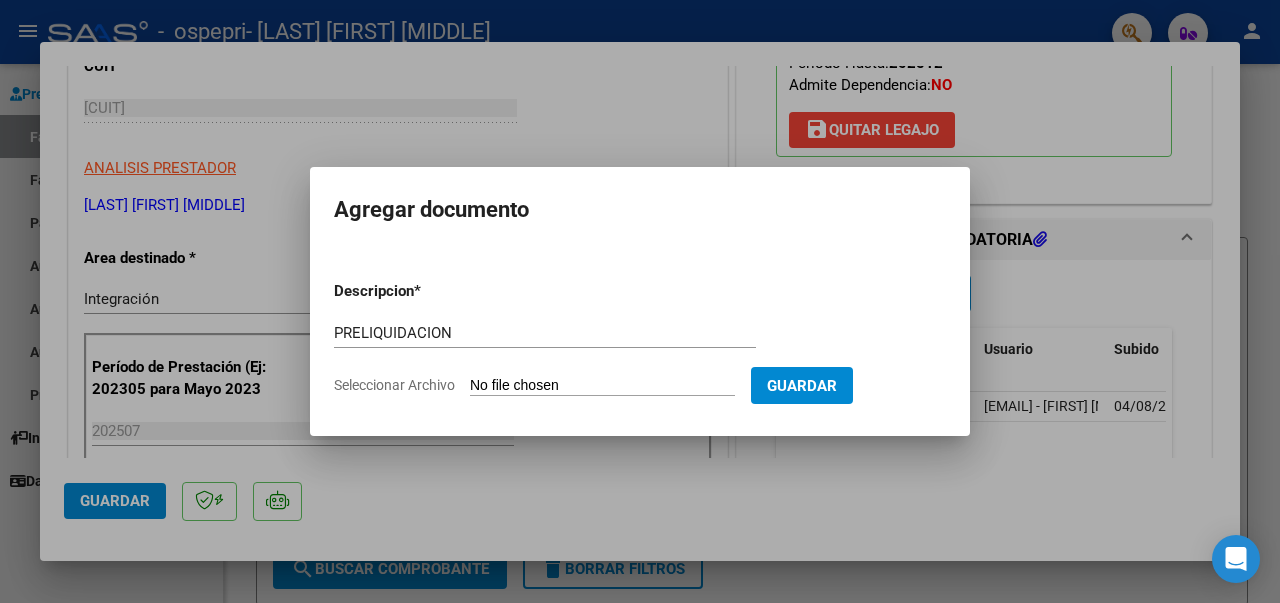 click on "Seleccionar Archivo" at bounding box center (602, 386) 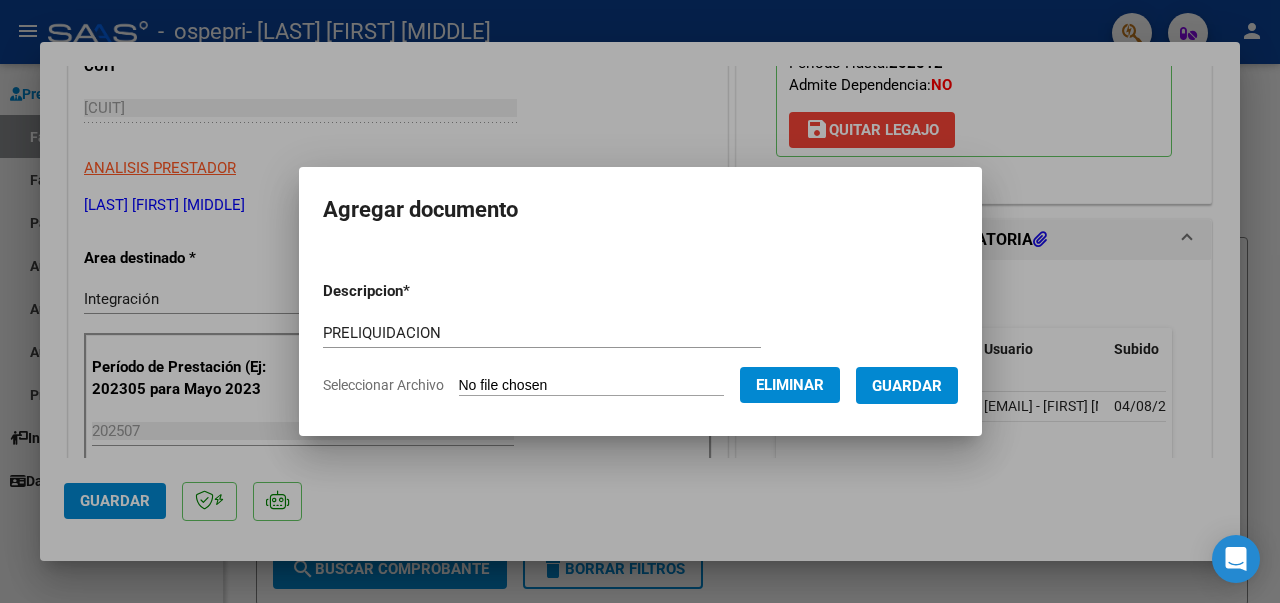 click on "Guardar" at bounding box center [907, 386] 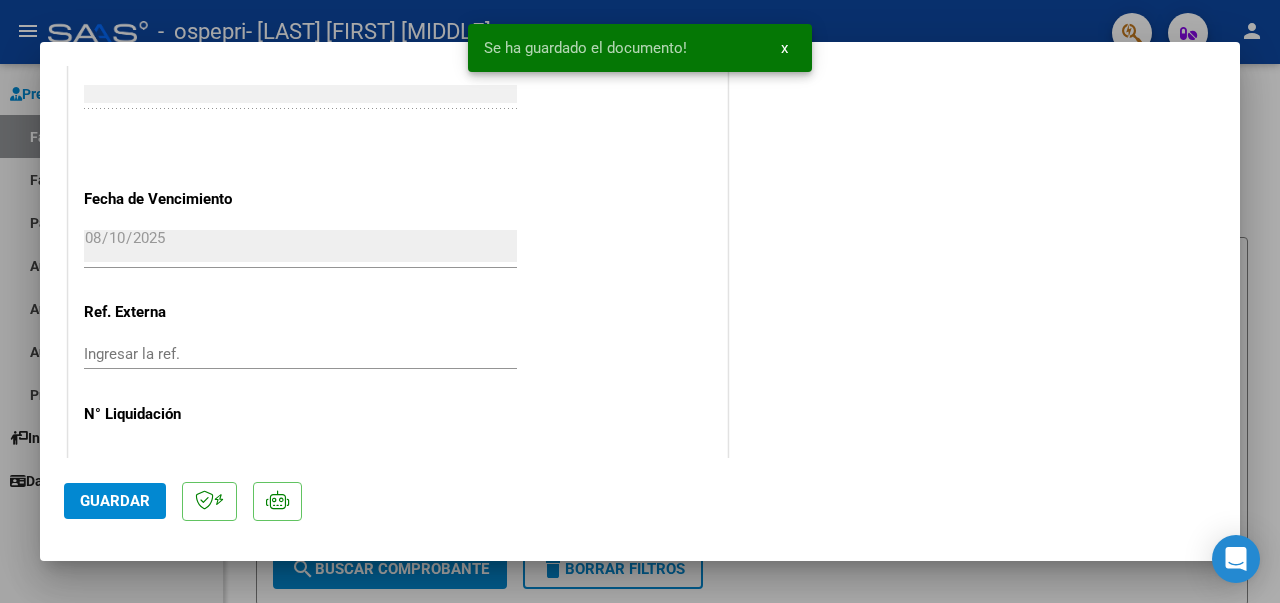 scroll, scrollTop: 1439, scrollLeft: 0, axis: vertical 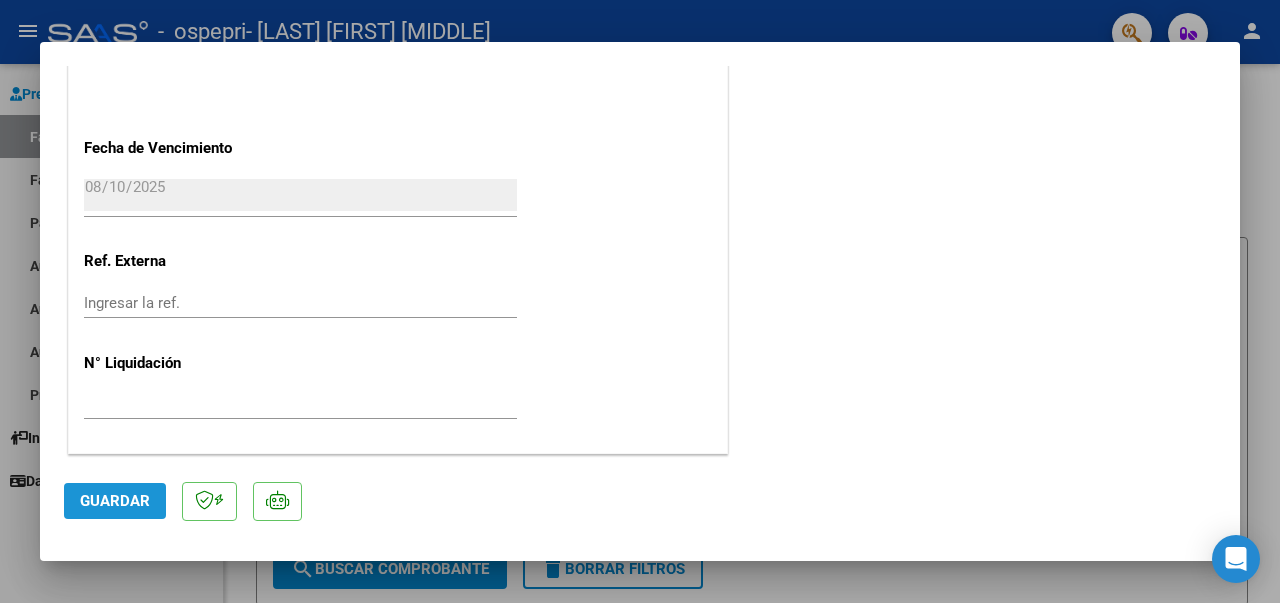 click on "Guardar" 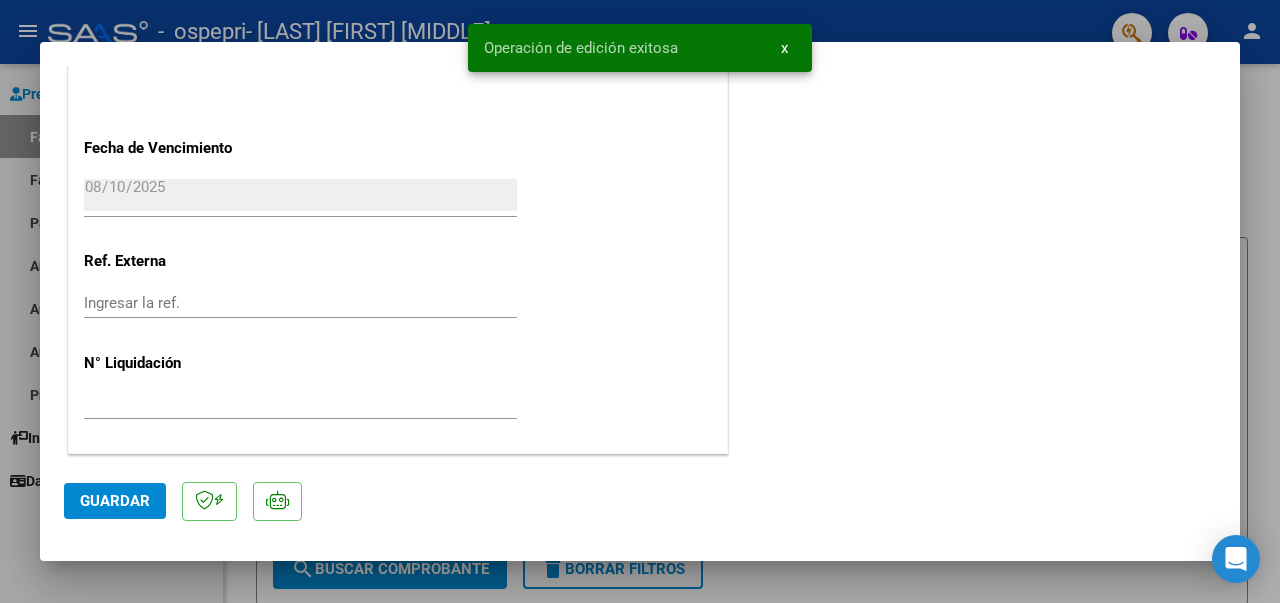 click at bounding box center (640, 301) 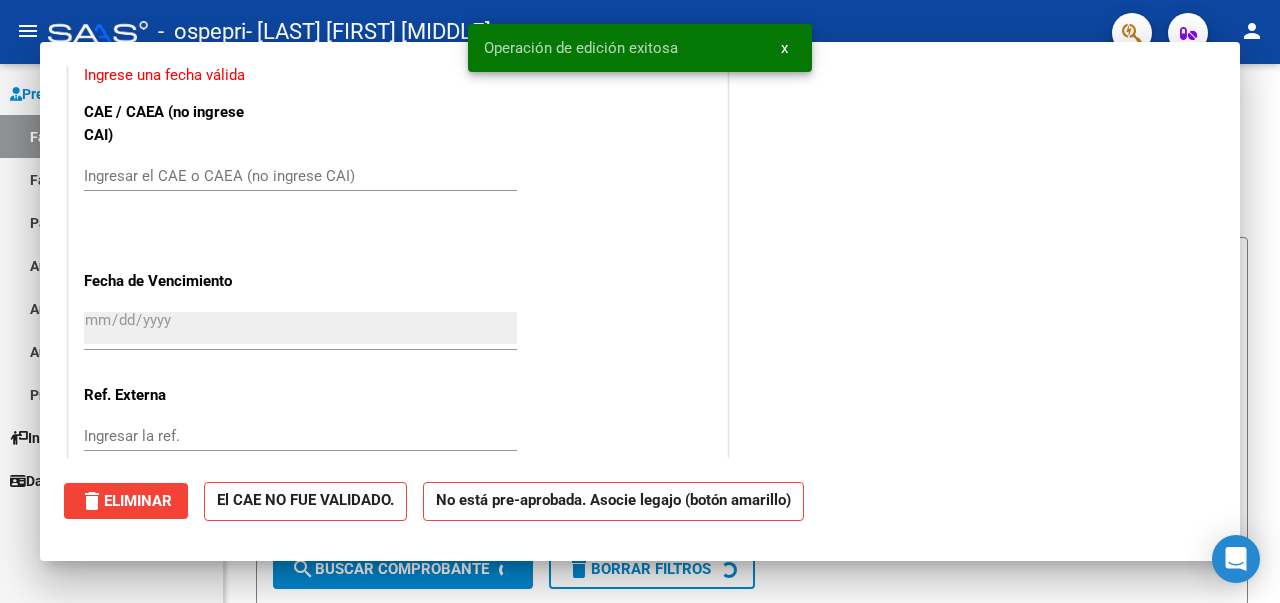 scroll, scrollTop: 0, scrollLeft: 0, axis: both 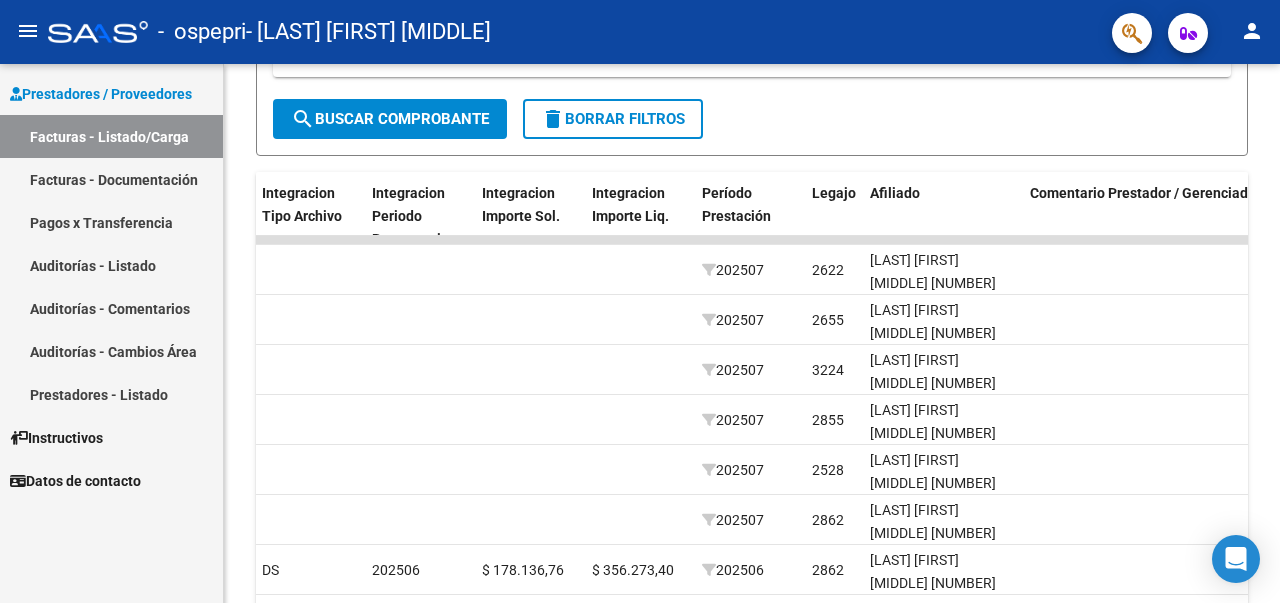 click 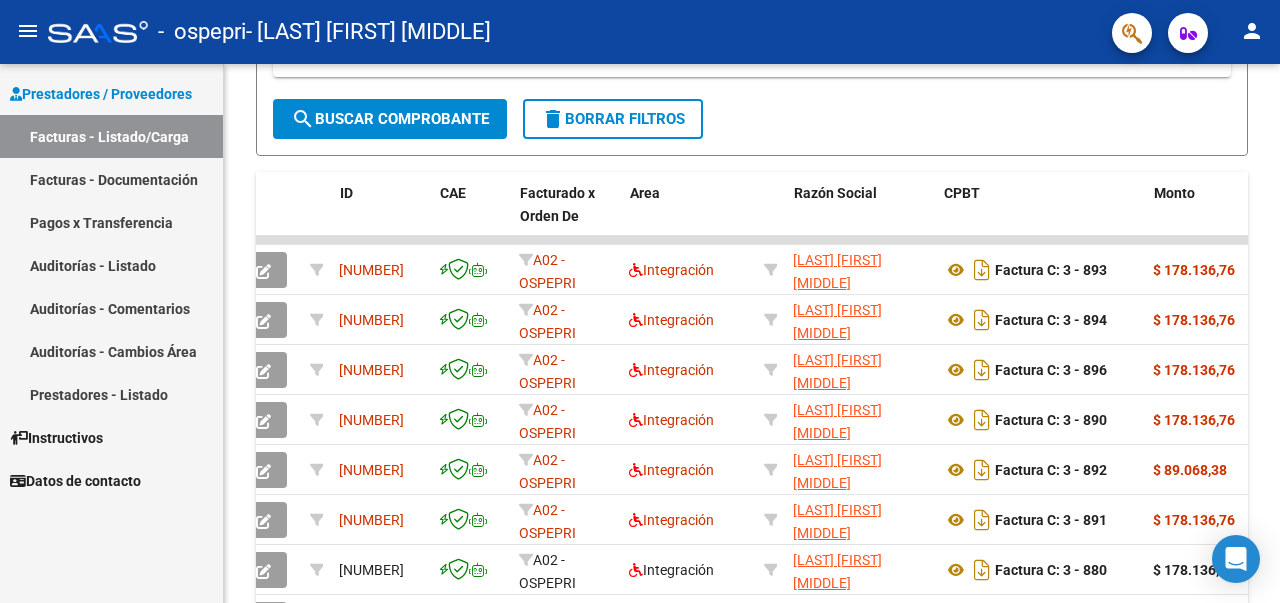 scroll, scrollTop: 0, scrollLeft: 0, axis: both 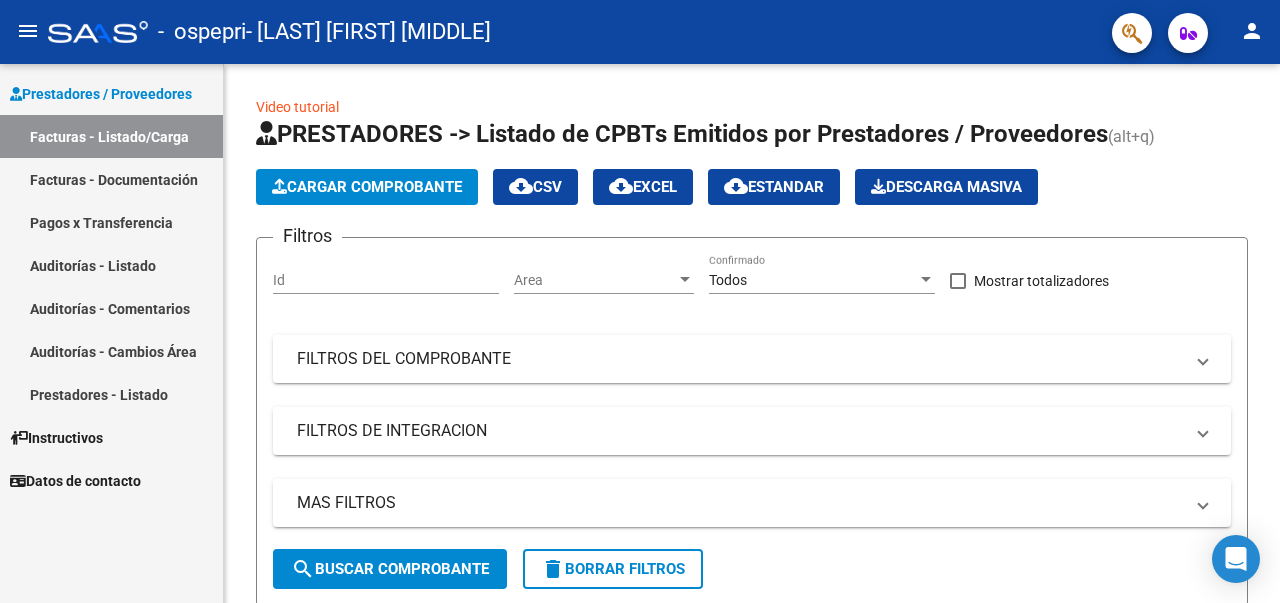 click on "Cargar Comprobante" 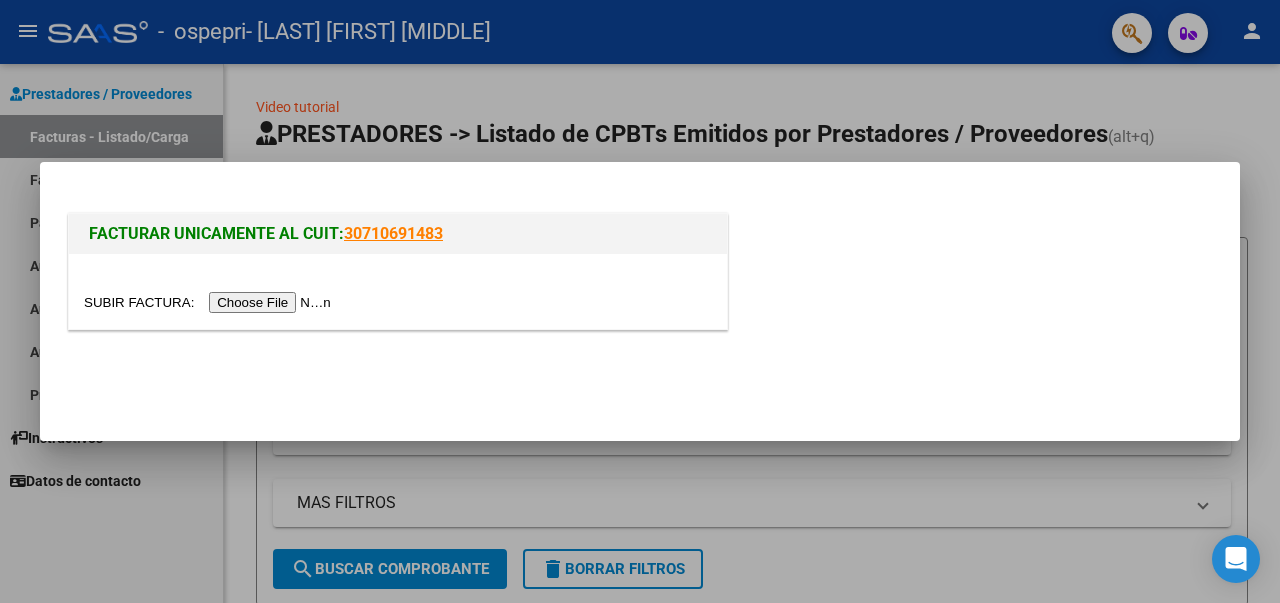 click at bounding box center (210, 302) 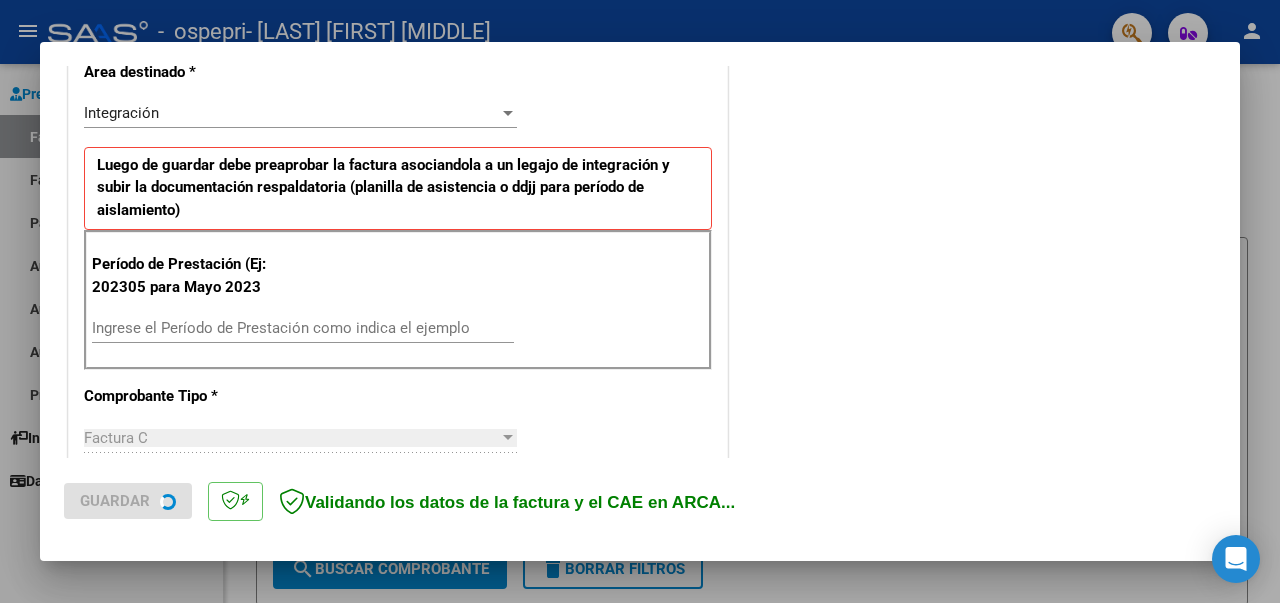 scroll, scrollTop: 441, scrollLeft: 0, axis: vertical 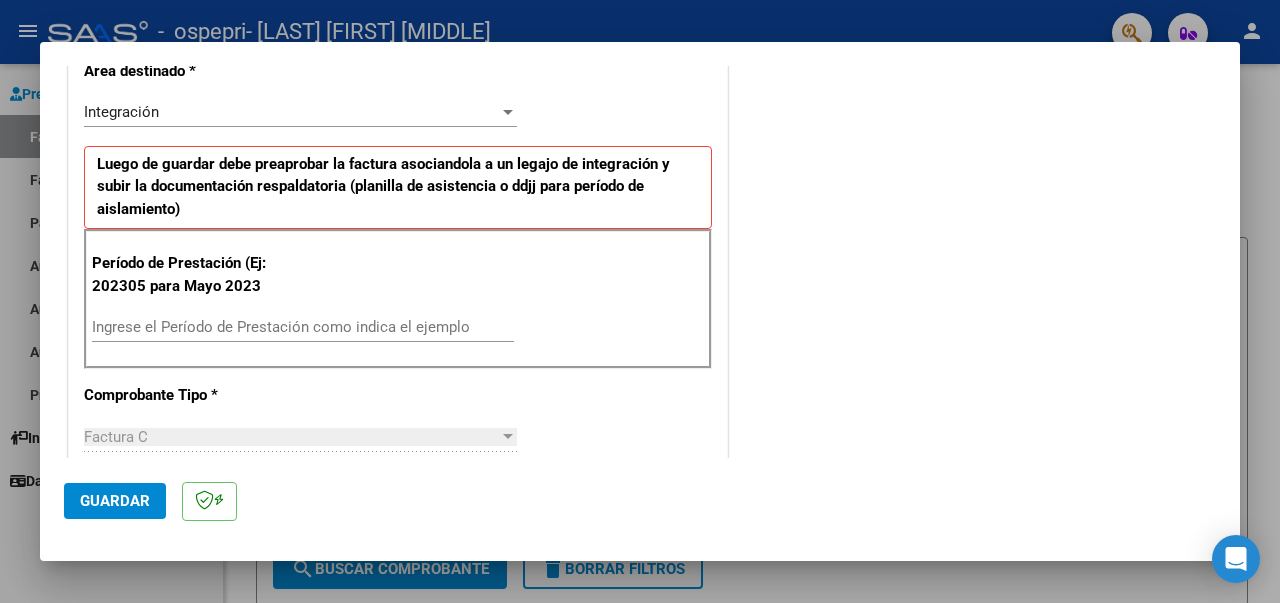click on "Ingrese el Período de Prestación como indica el ejemplo" at bounding box center [303, 327] 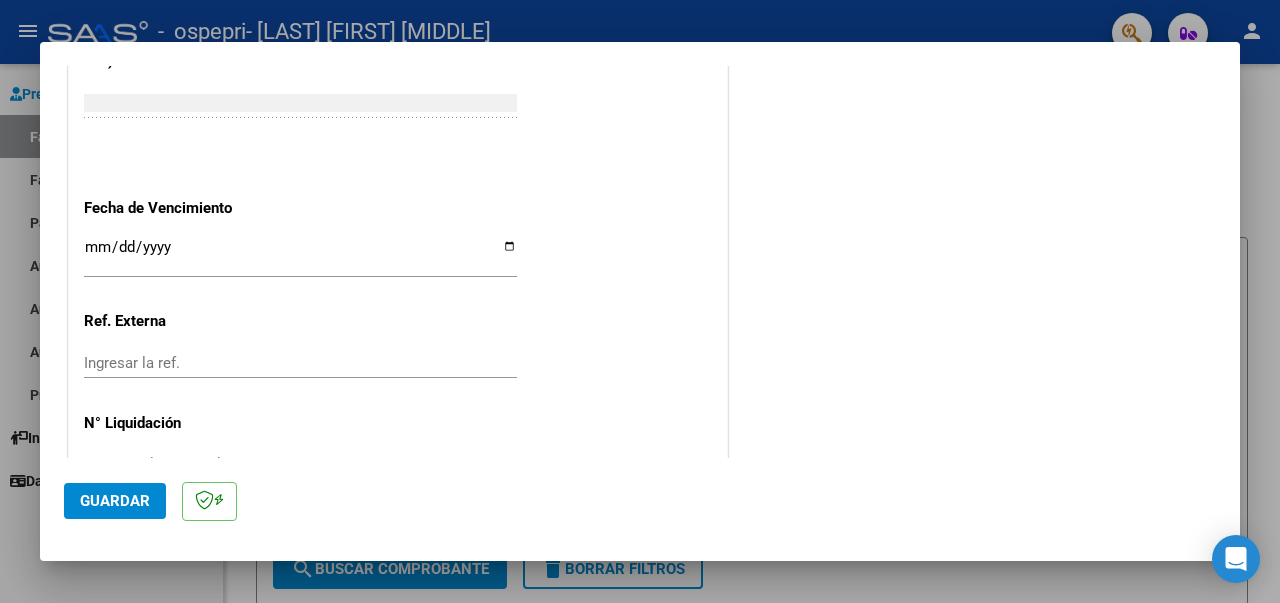 scroll, scrollTop: 1322, scrollLeft: 0, axis: vertical 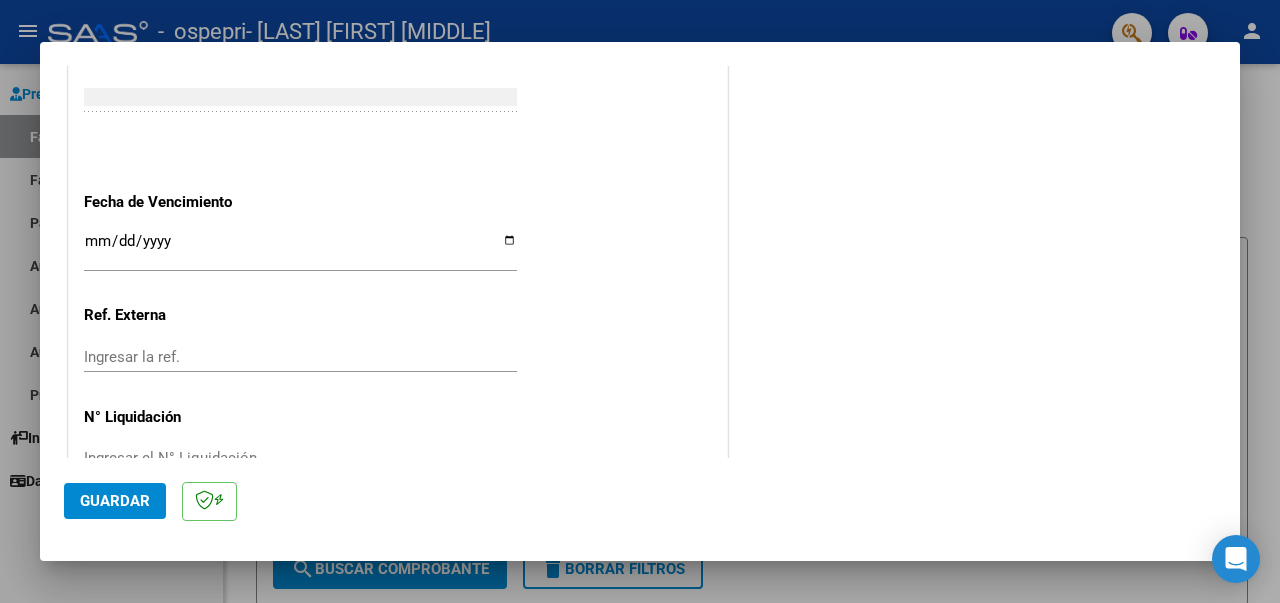 type on "202507" 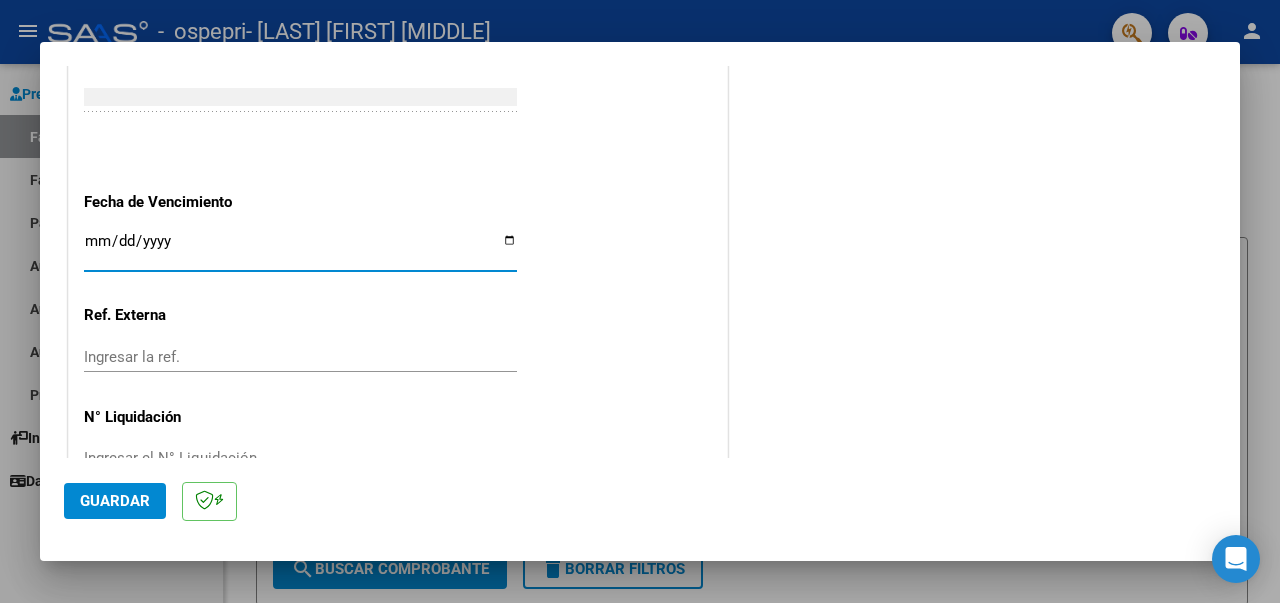click on "Ingresar la fecha" at bounding box center (300, 249) 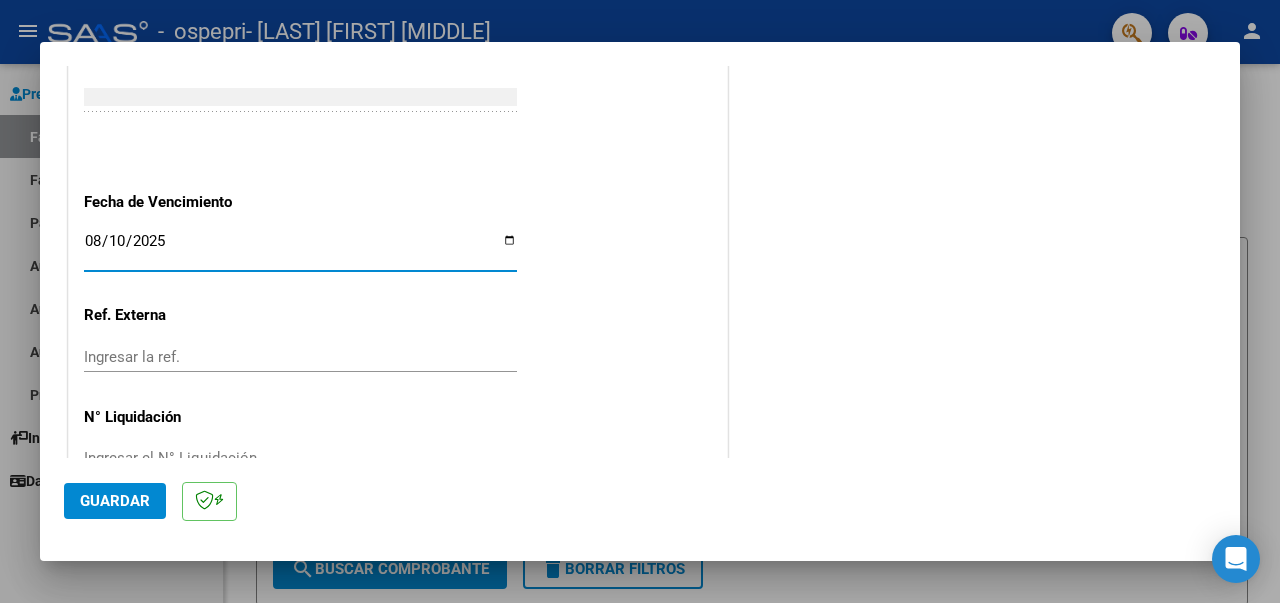type on "2025-08-10" 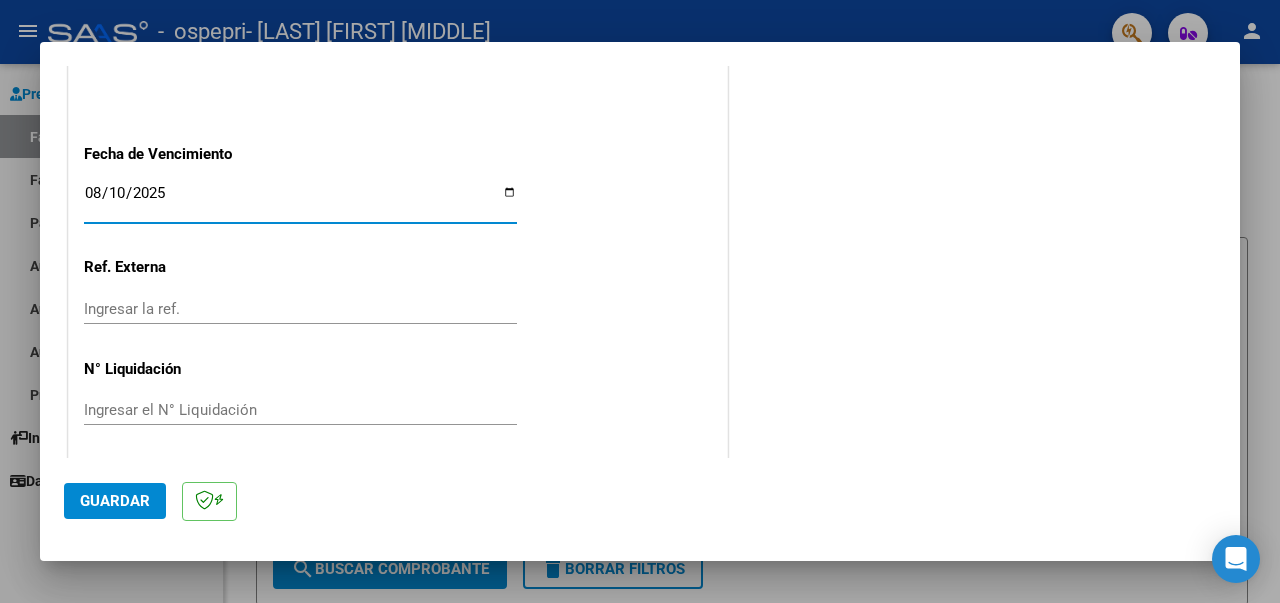 scroll, scrollTop: 1369, scrollLeft: 0, axis: vertical 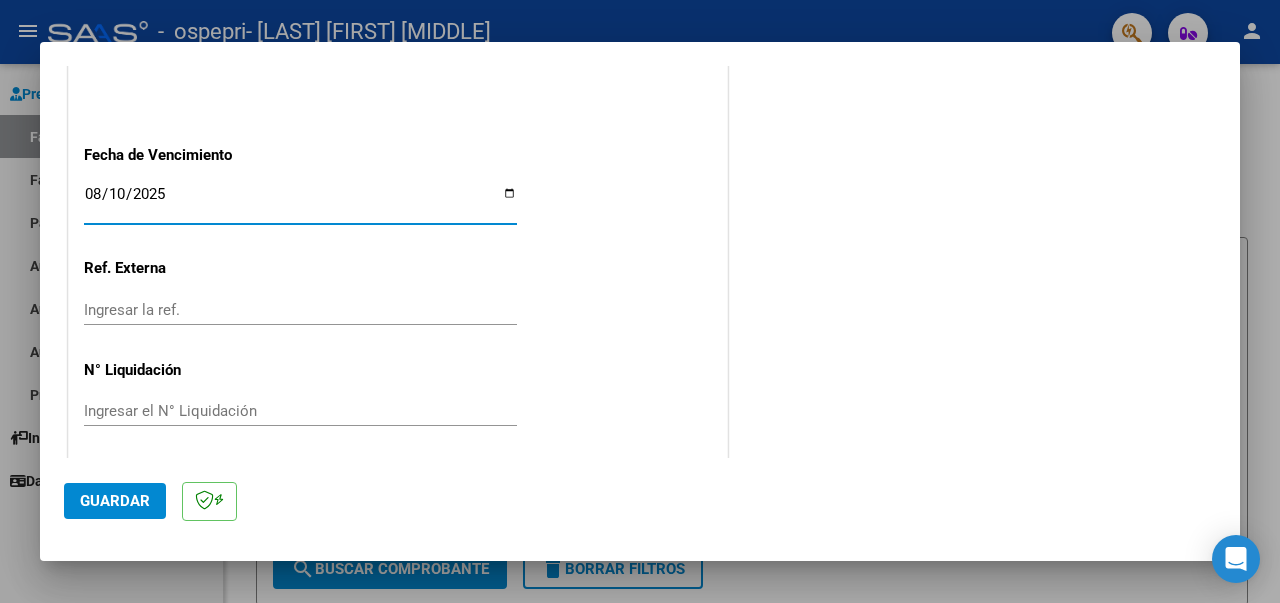 click on "Ingresar el N° Liquidación" at bounding box center [300, 411] 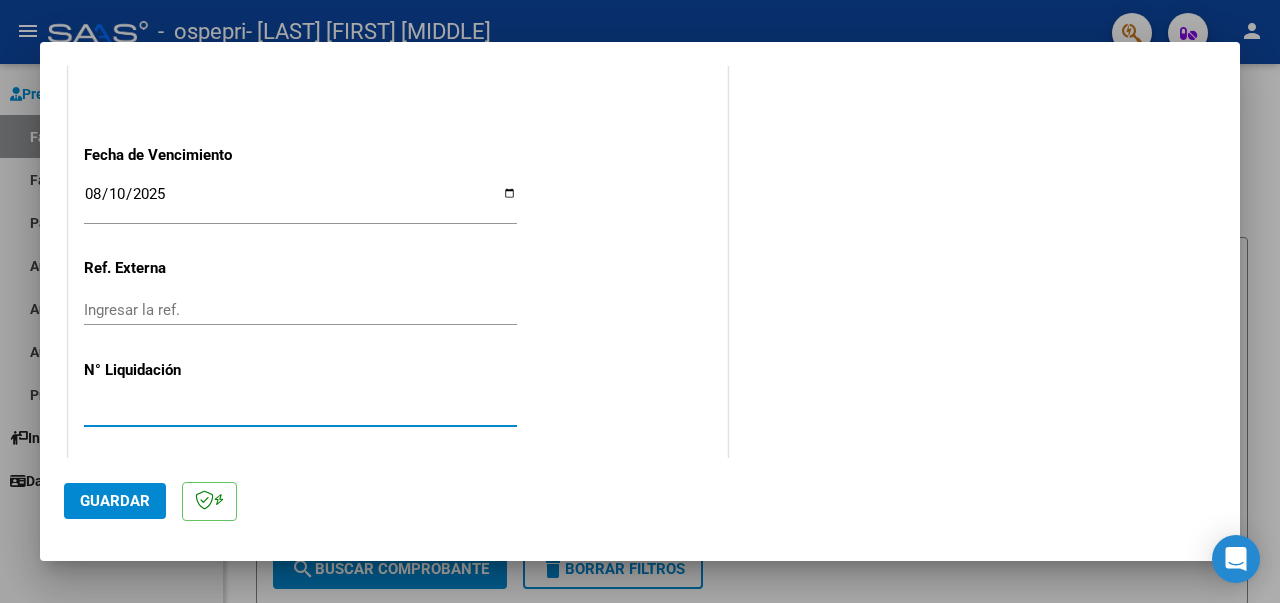 type on "[NUMBER]" 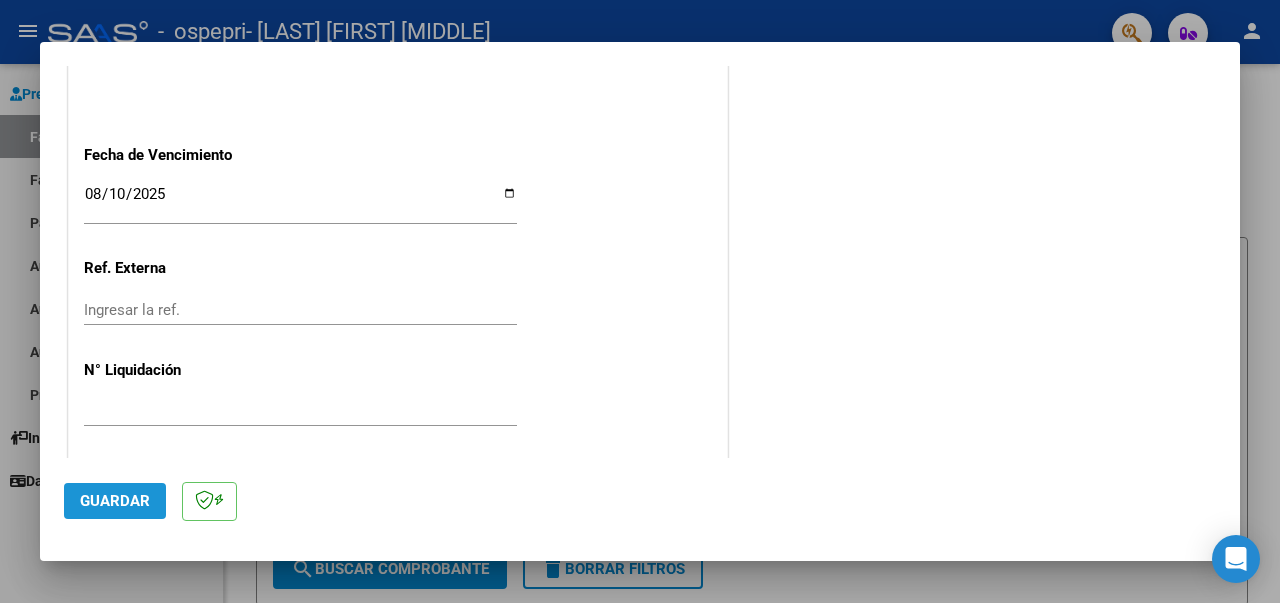 click on "Guardar" 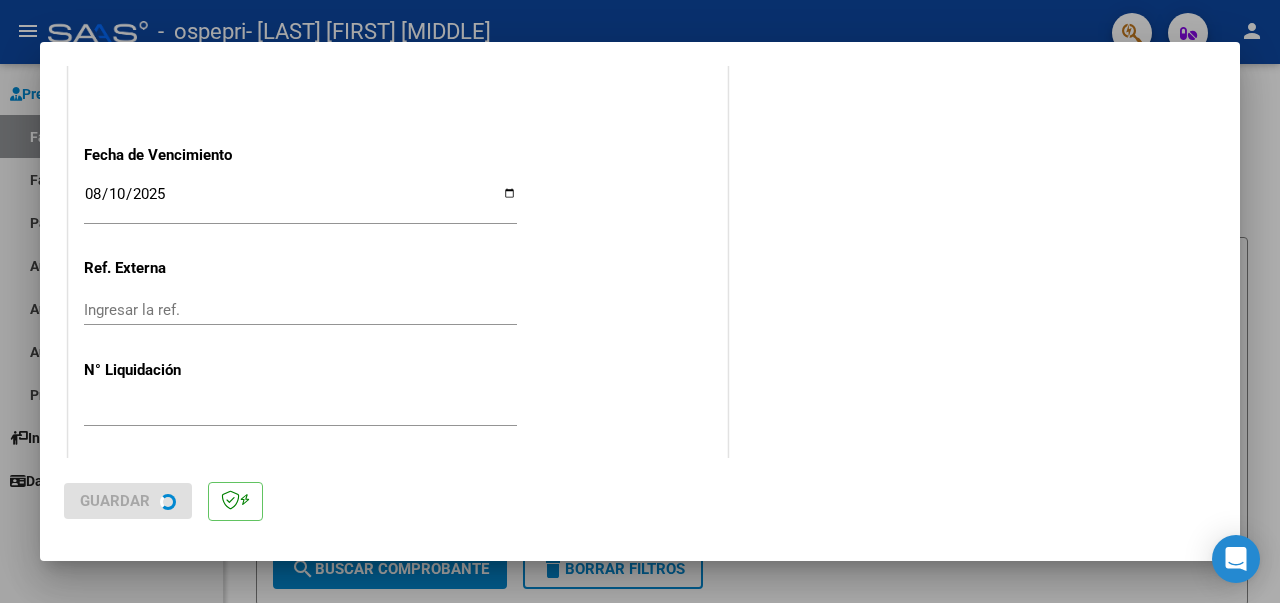 scroll, scrollTop: 0, scrollLeft: 0, axis: both 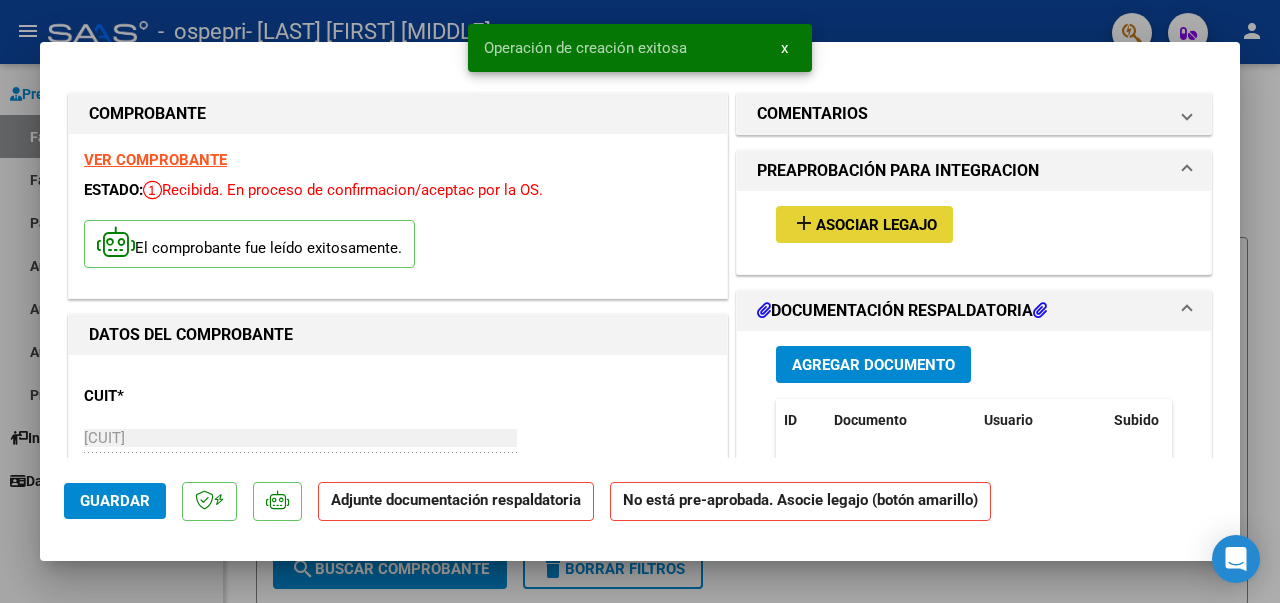 click on "Asociar Legajo" at bounding box center [876, 225] 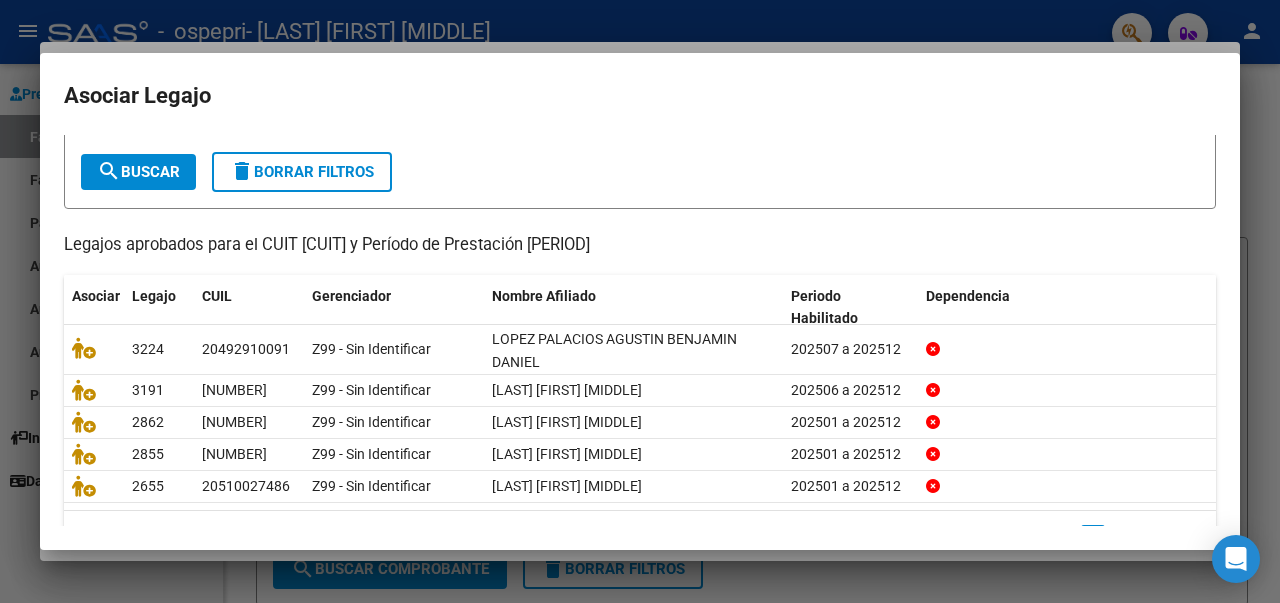 scroll, scrollTop: 98, scrollLeft: 0, axis: vertical 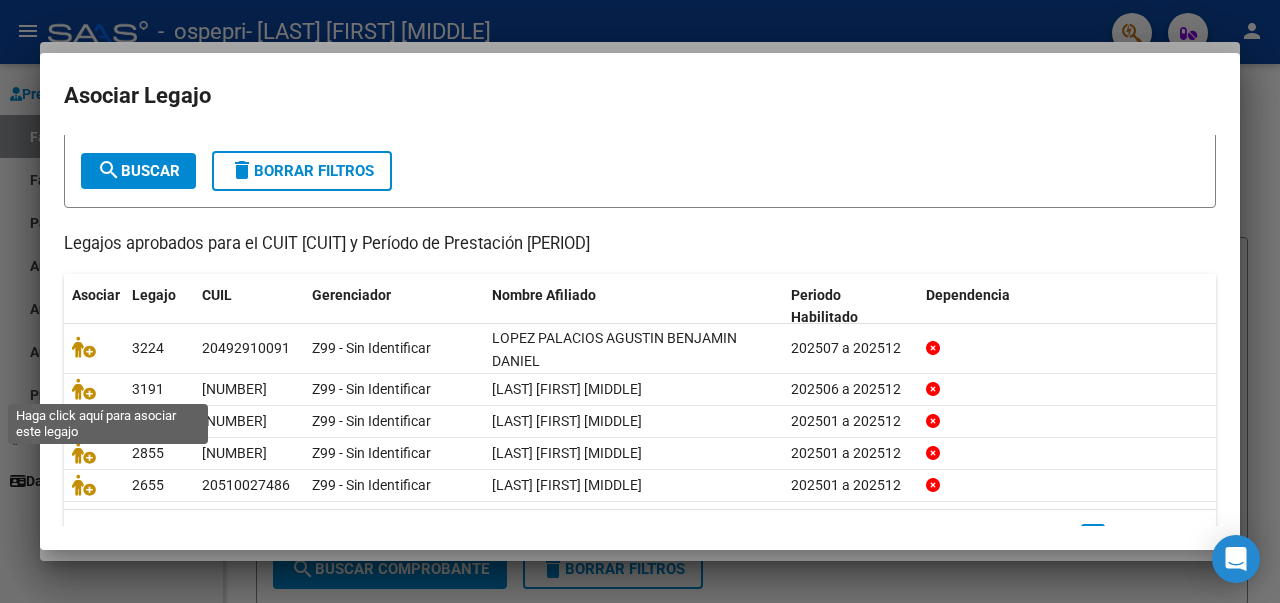 click 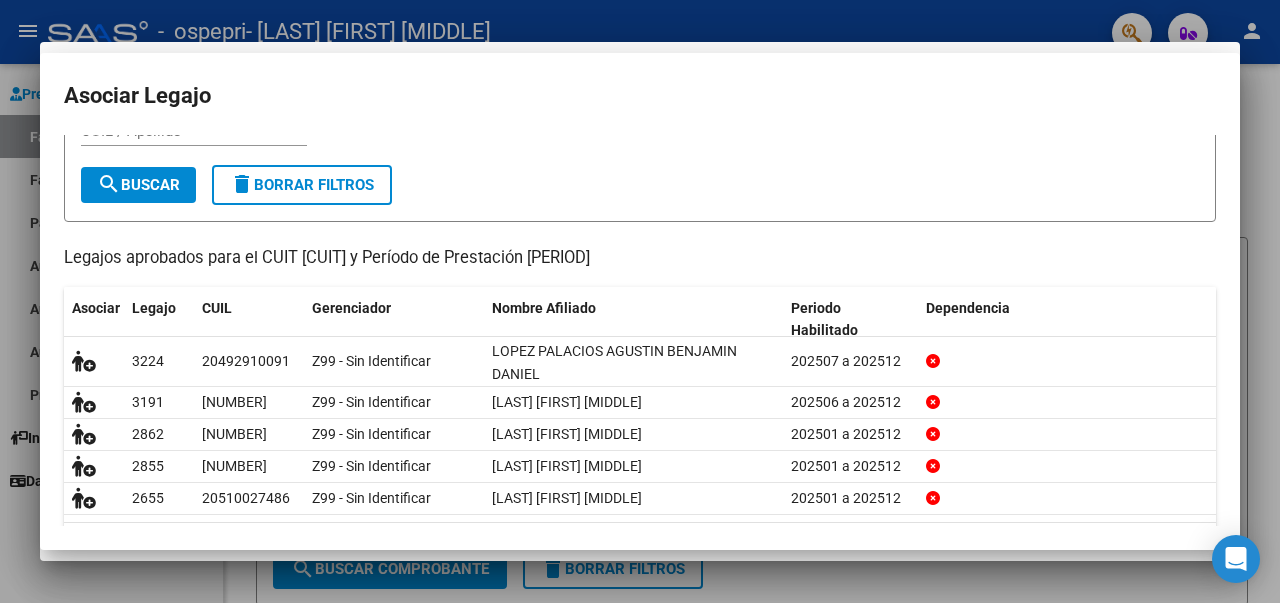 scroll, scrollTop: 112, scrollLeft: 0, axis: vertical 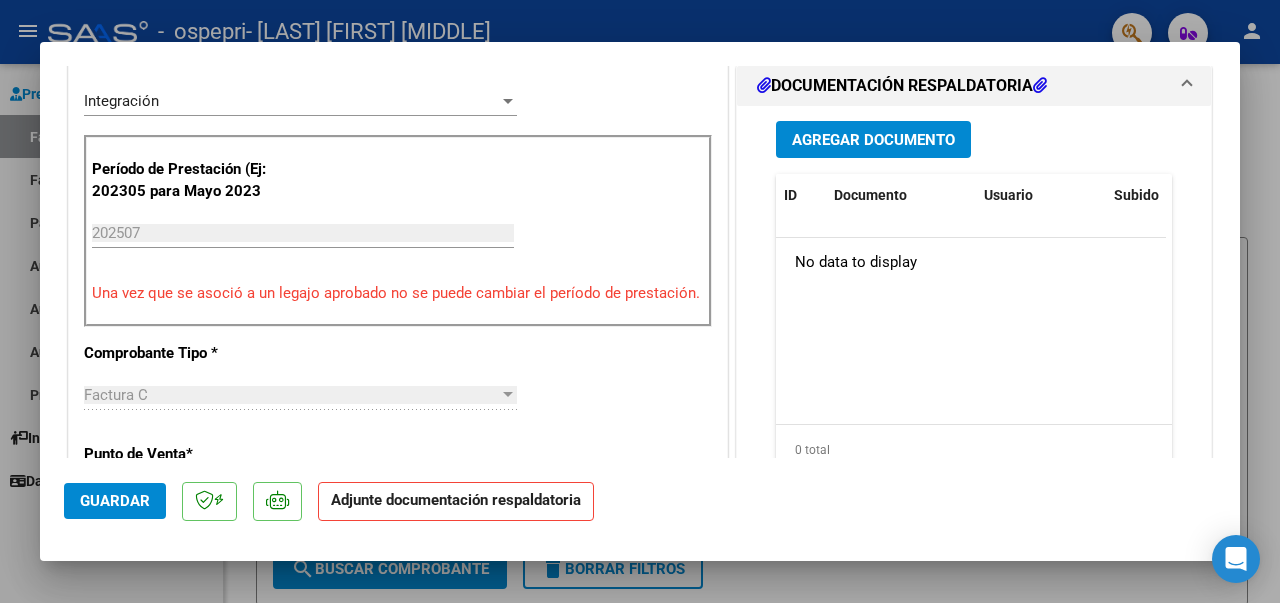 click on "Agregar Documento" at bounding box center [873, 140] 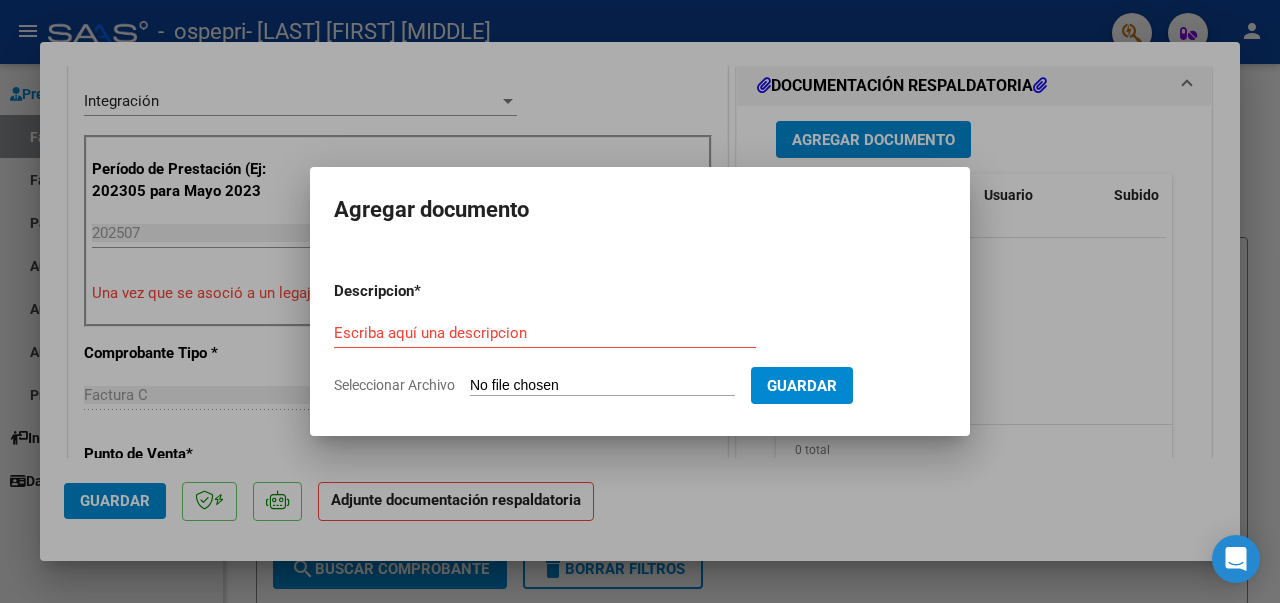 click at bounding box center [640, 301] 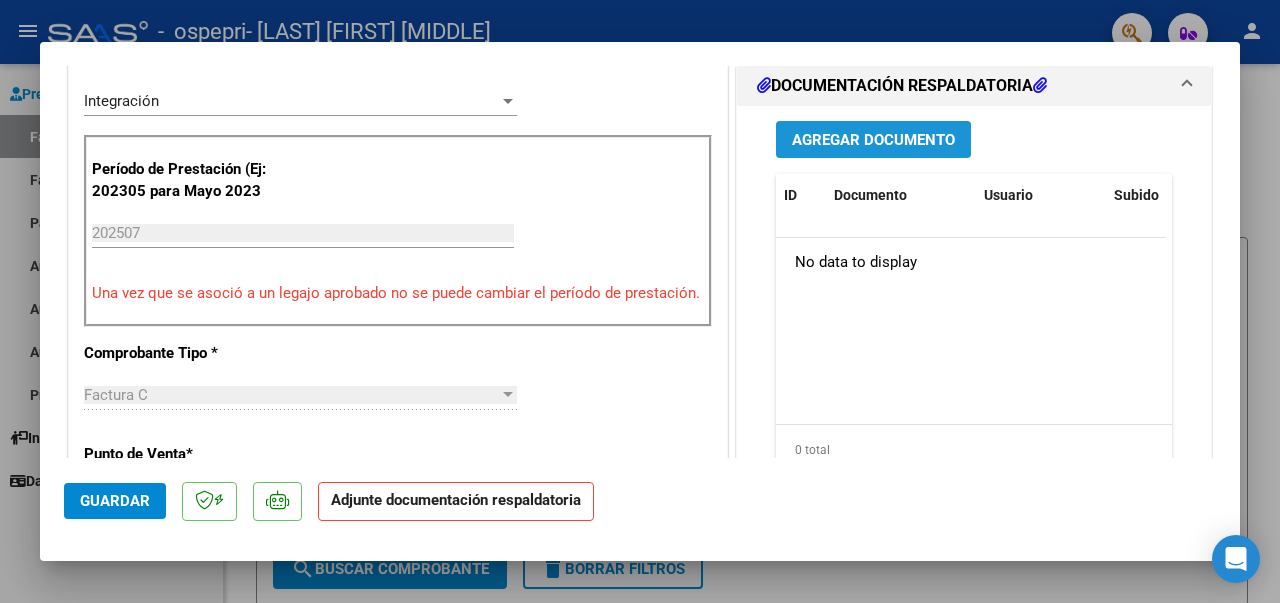click on "Agregar Documento" at bounding box center (873, 140) 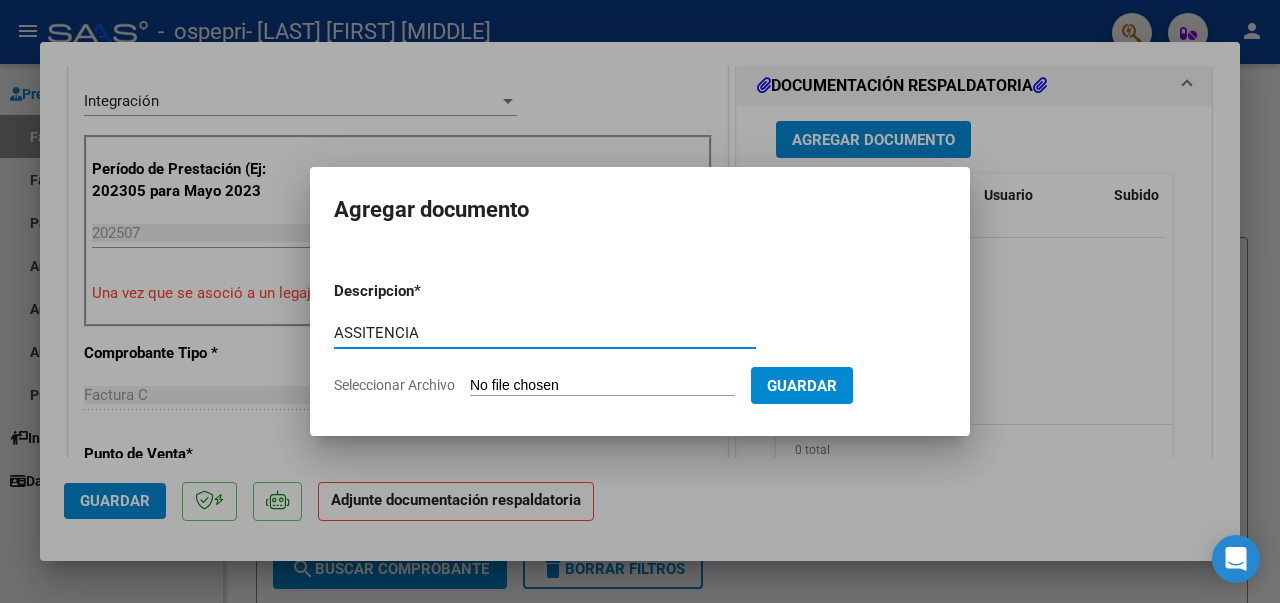 click on "ASSITENCIA" at bounding box center (545, 333) 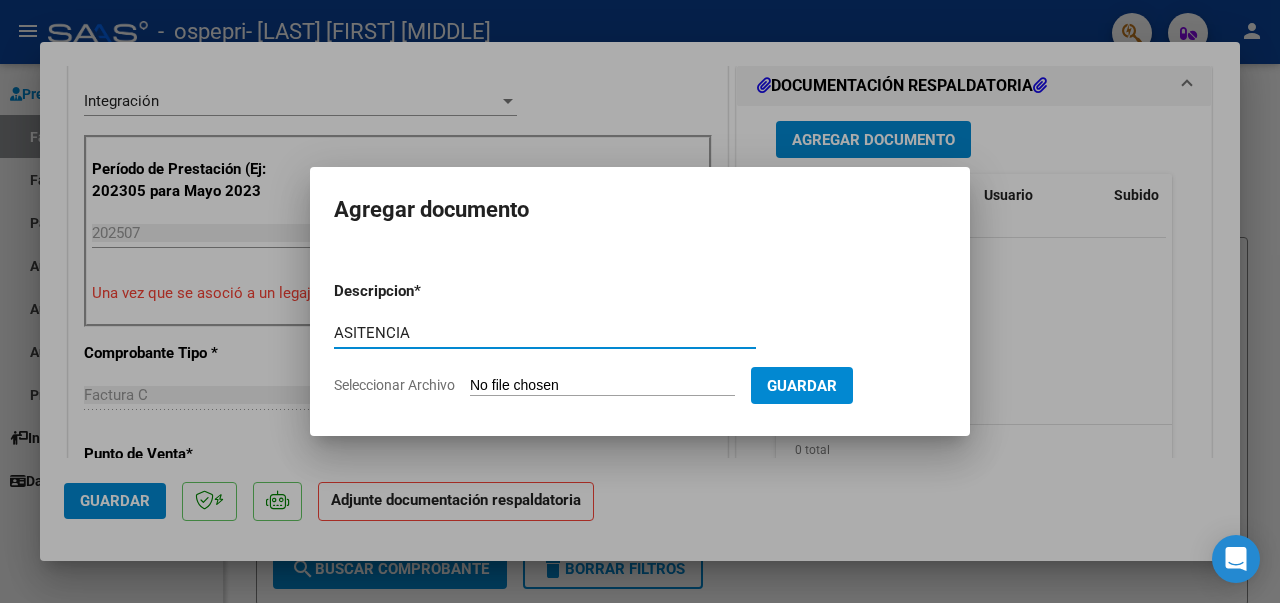 click on "ASITENCIA" at bounding box center [545, 333] 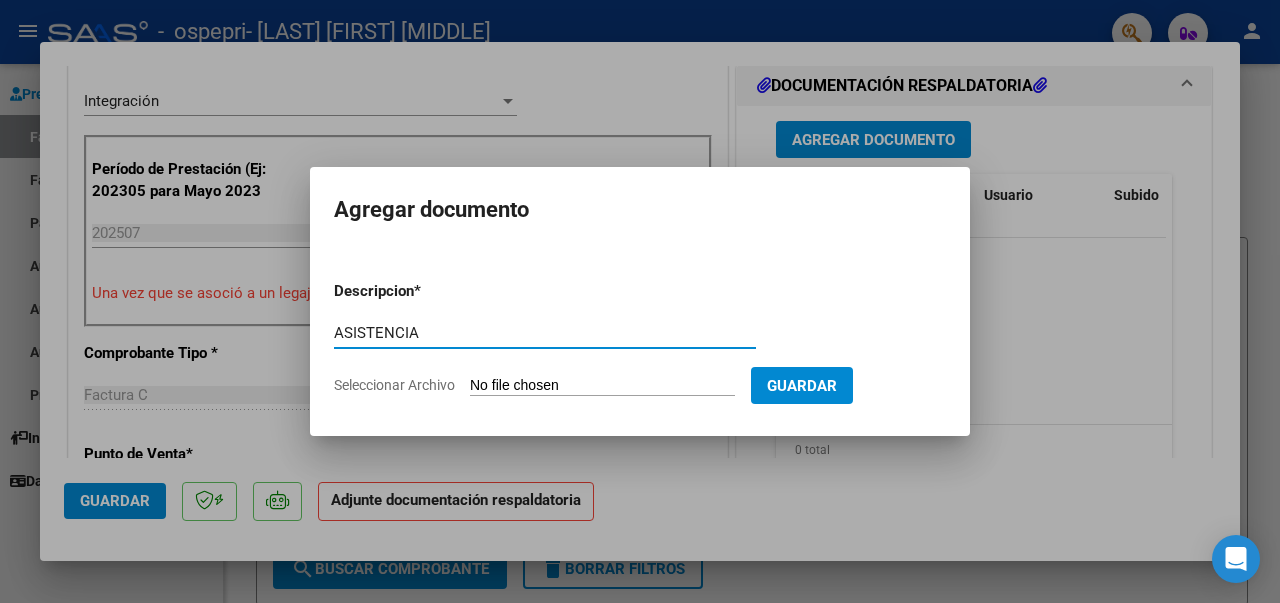 type on "ASISTENCIA" 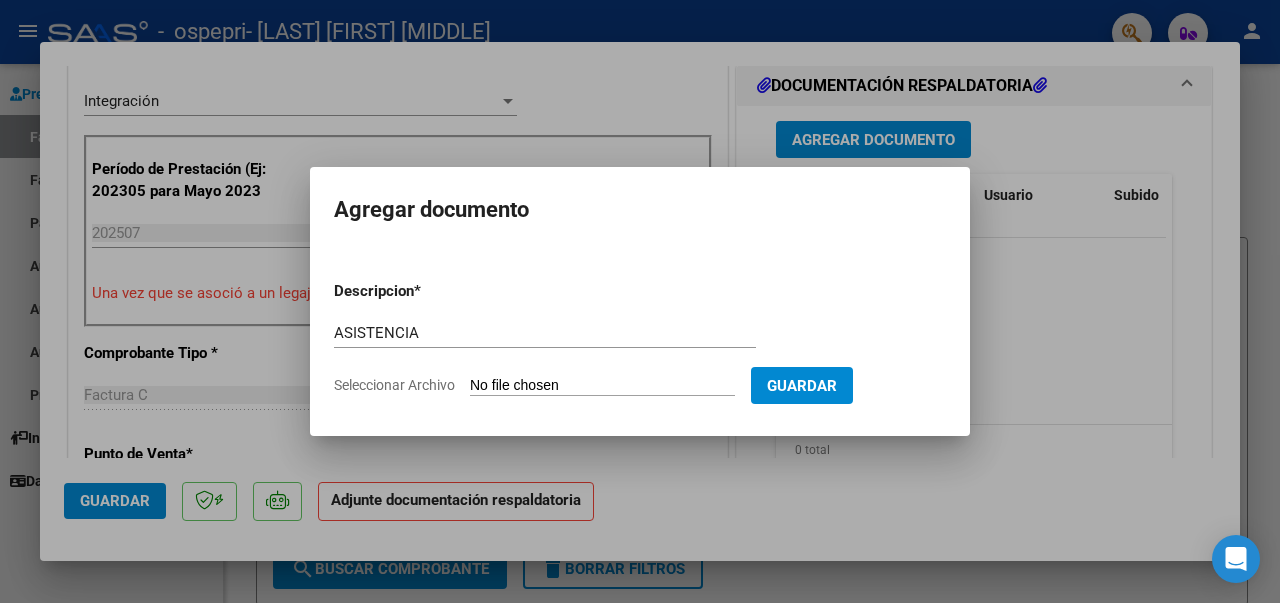 type on "C:\fakepath\ASISTENCIA JULIO [YEAR] [NAME].pdf" 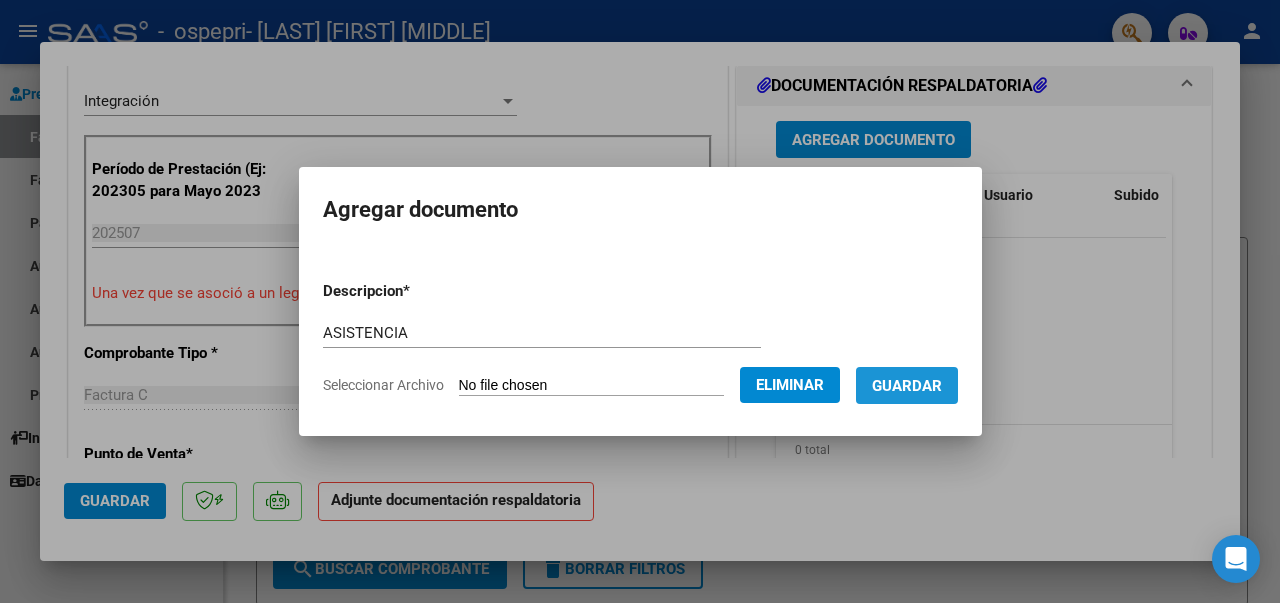 click on "Guardar" at bounding box center [907, 385] 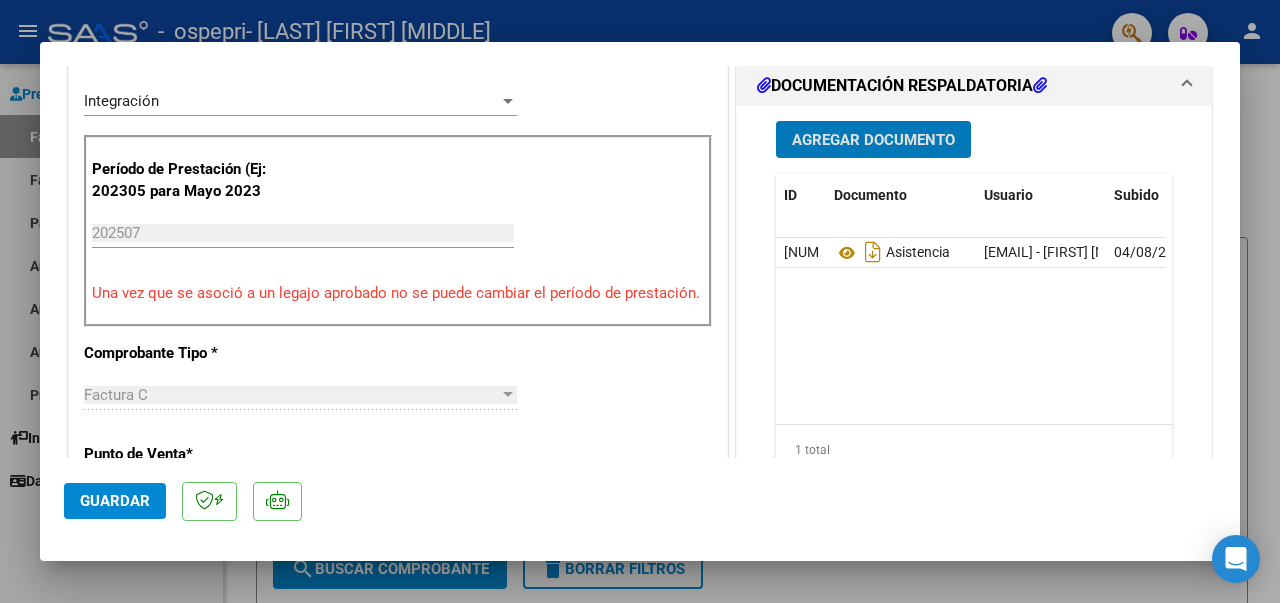 click on "Agregar Documento" at bounding box center [873, 139] 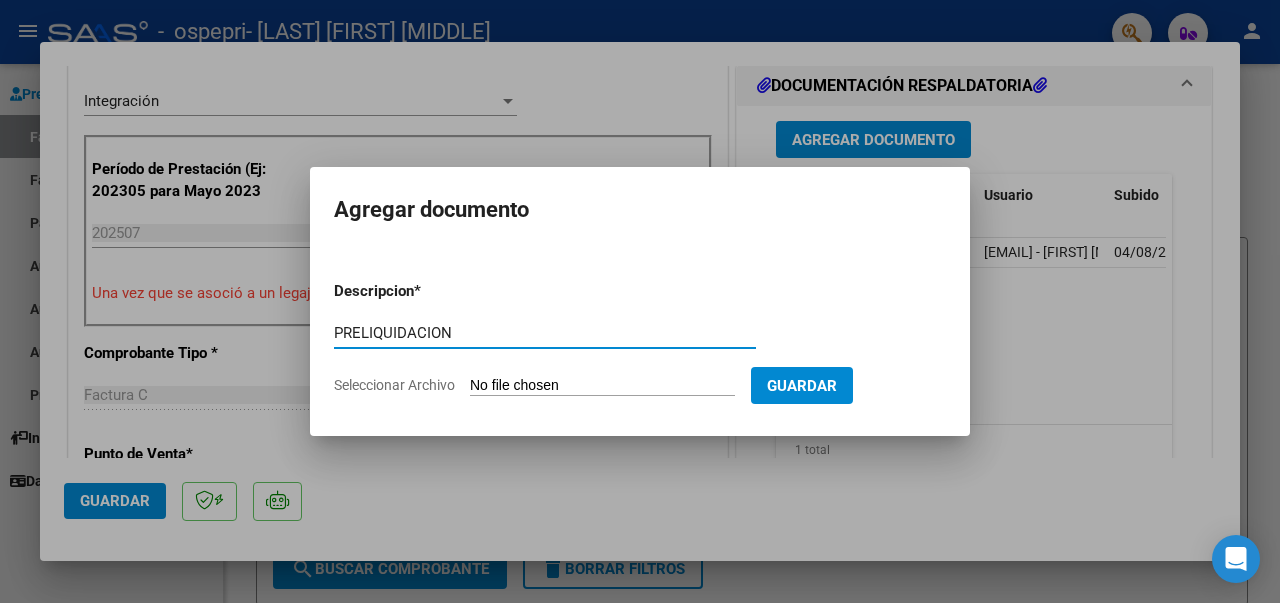 type on "PRELIQUIDACION" 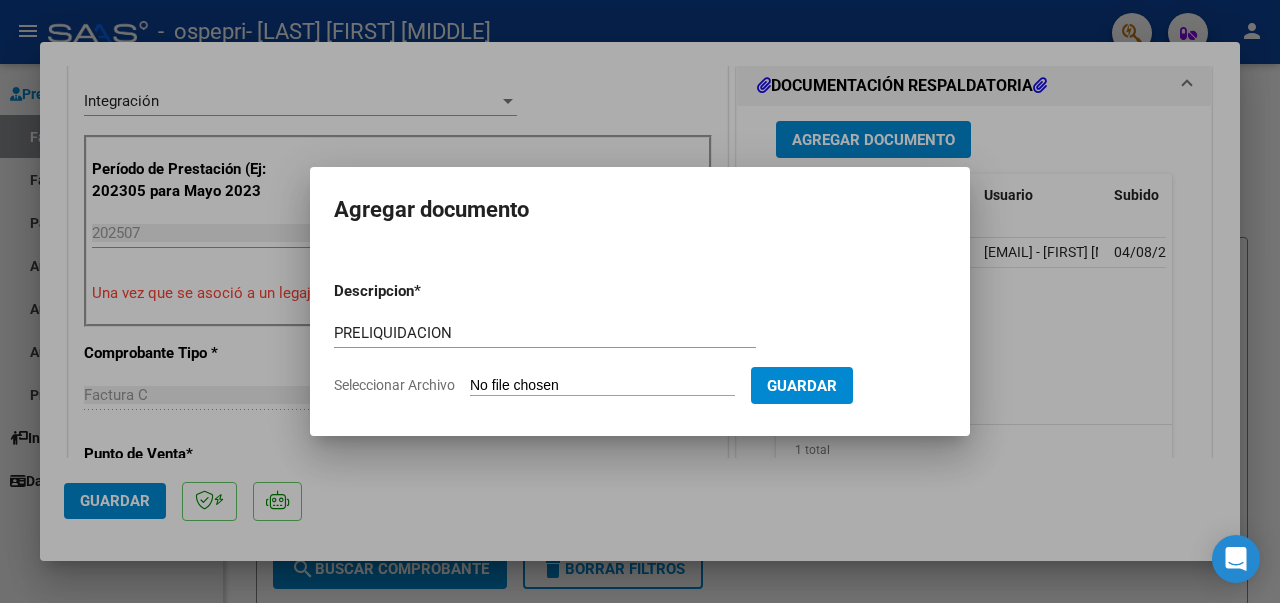 click on "Seleccionar Archivo" at bounding box center [602, 386] 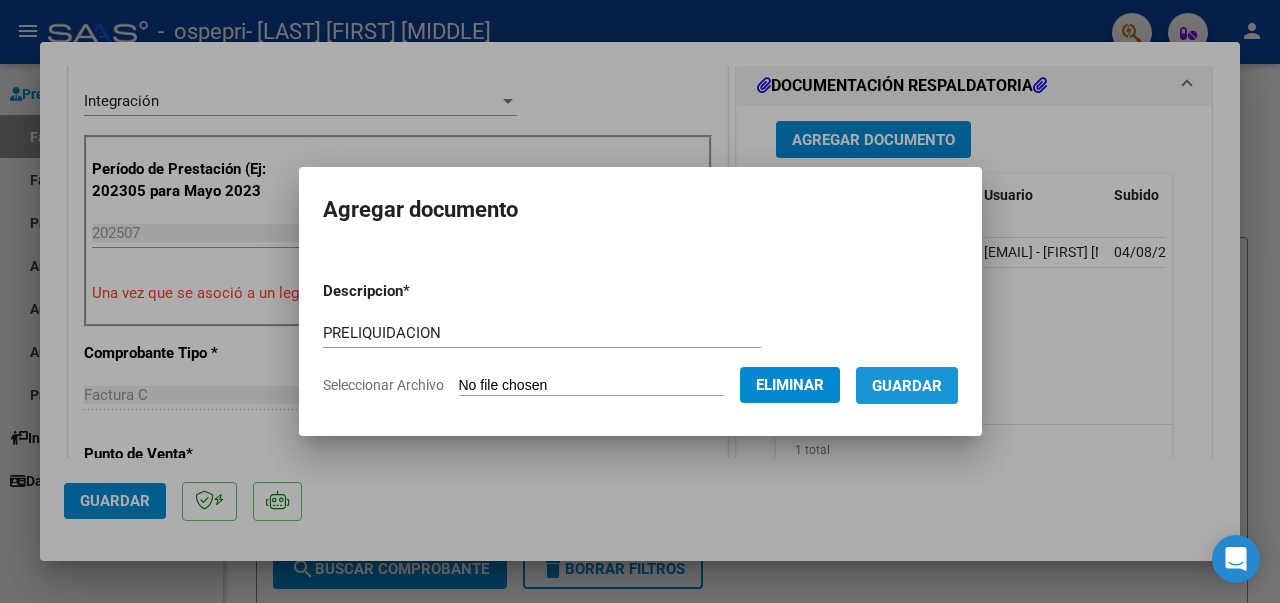 click on "Guardar" at bounding box center (907, 386) 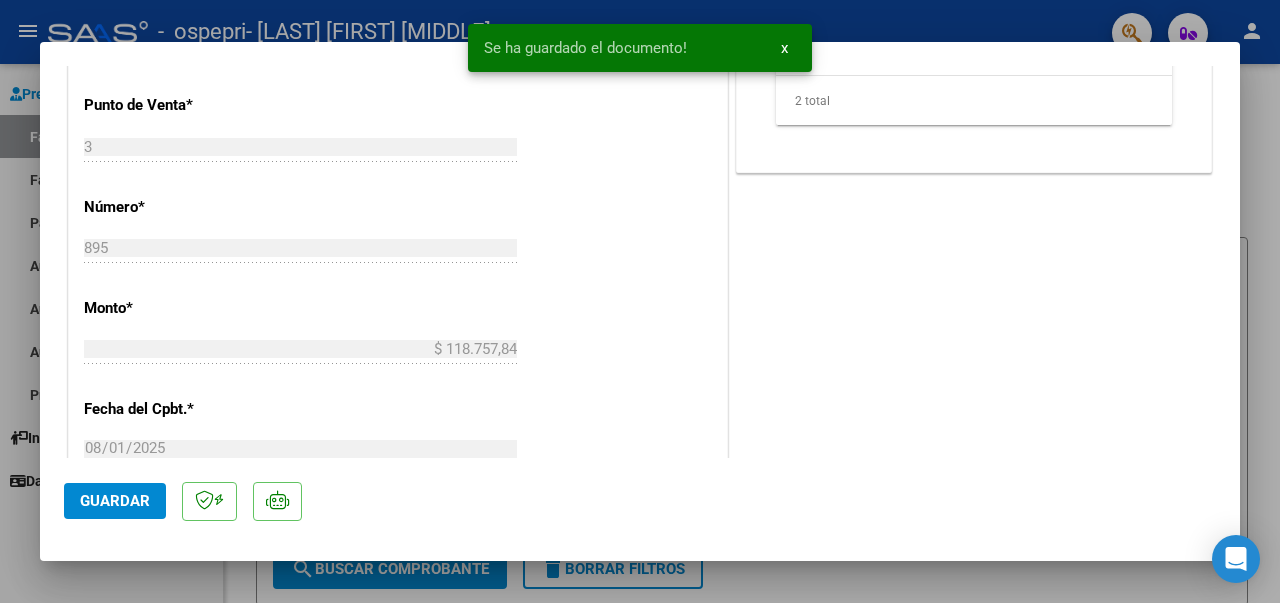 scroll, scrollTop: 1439, scrollLeft: 0, axis: vertical 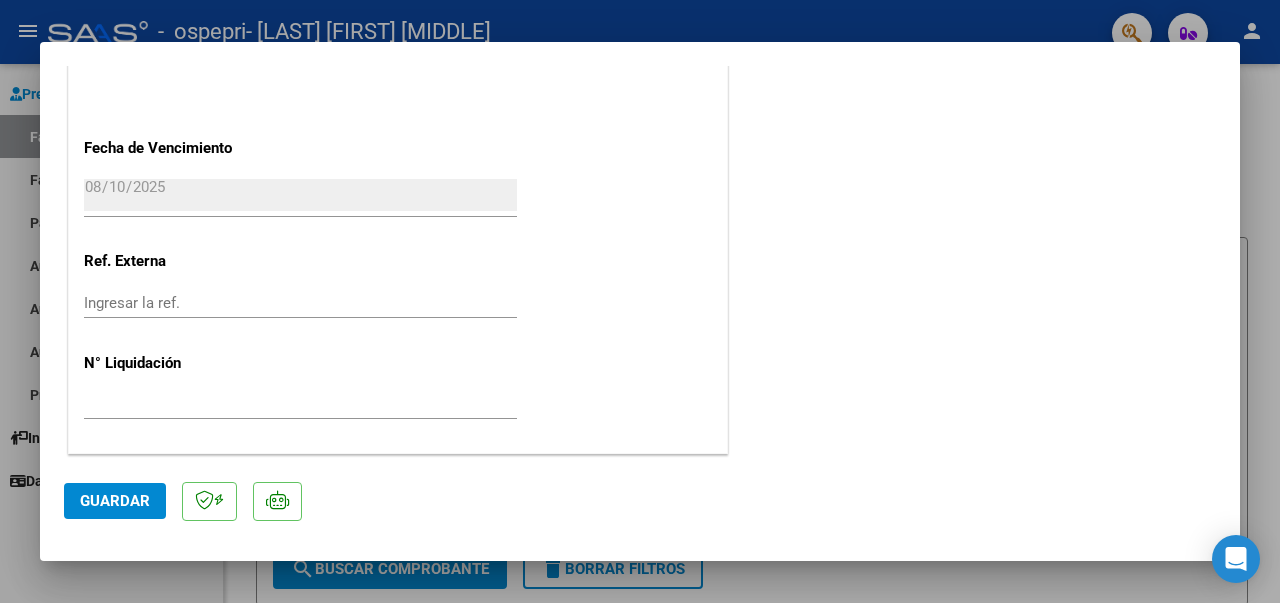 click on "Guardar" 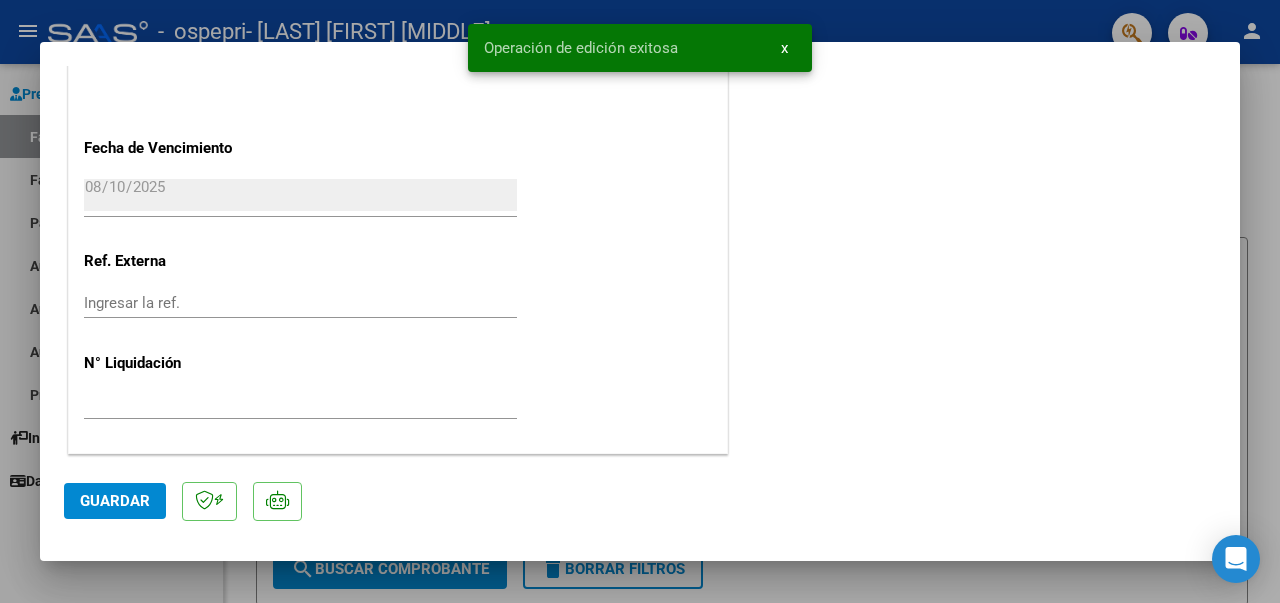 click at bounding box center (640, 301) 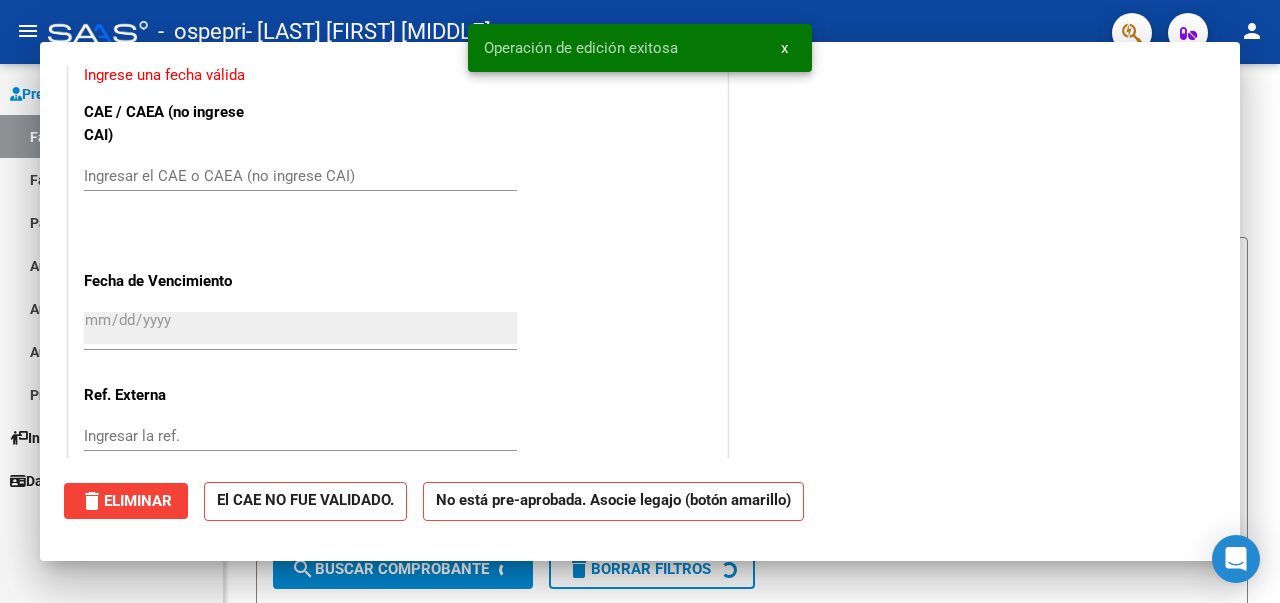 scroll, scrollTop: 0, scrollLeft: 0, axis: both 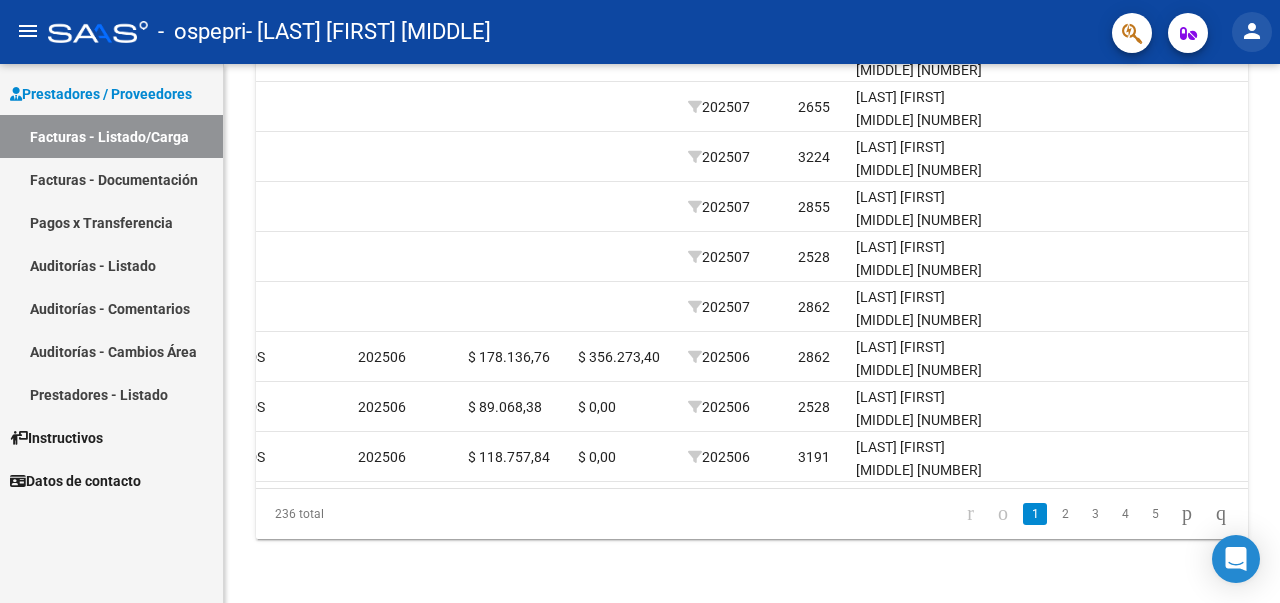 click on "person" 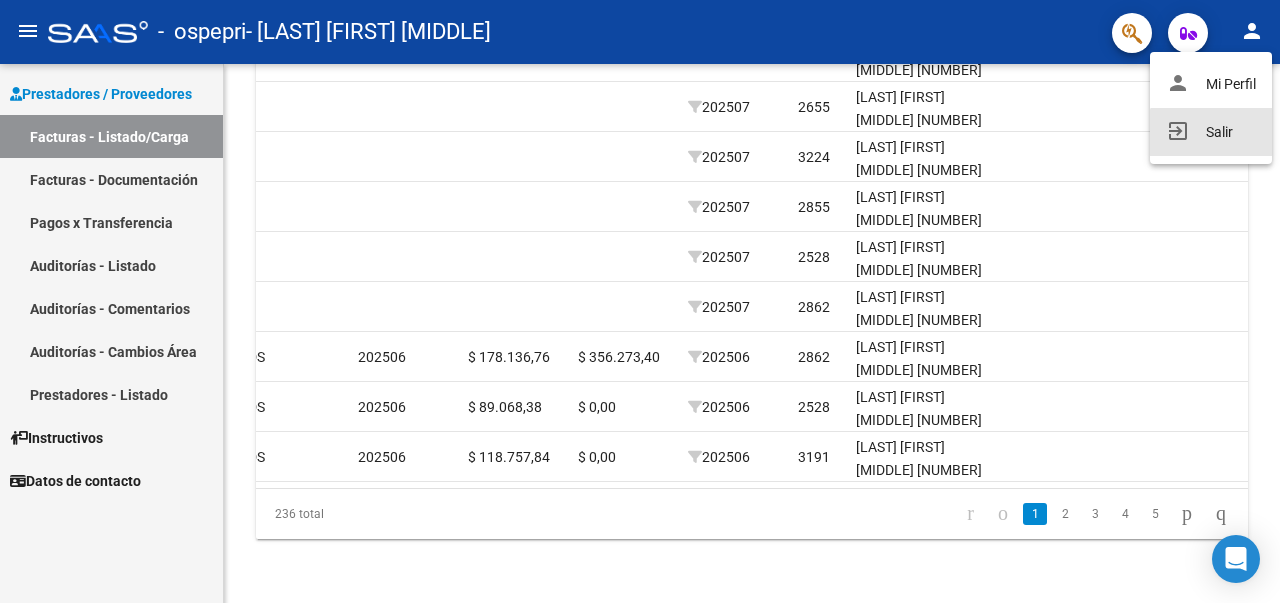 click on "exit_to_app  Salir" at bounding box center (1211, 132) 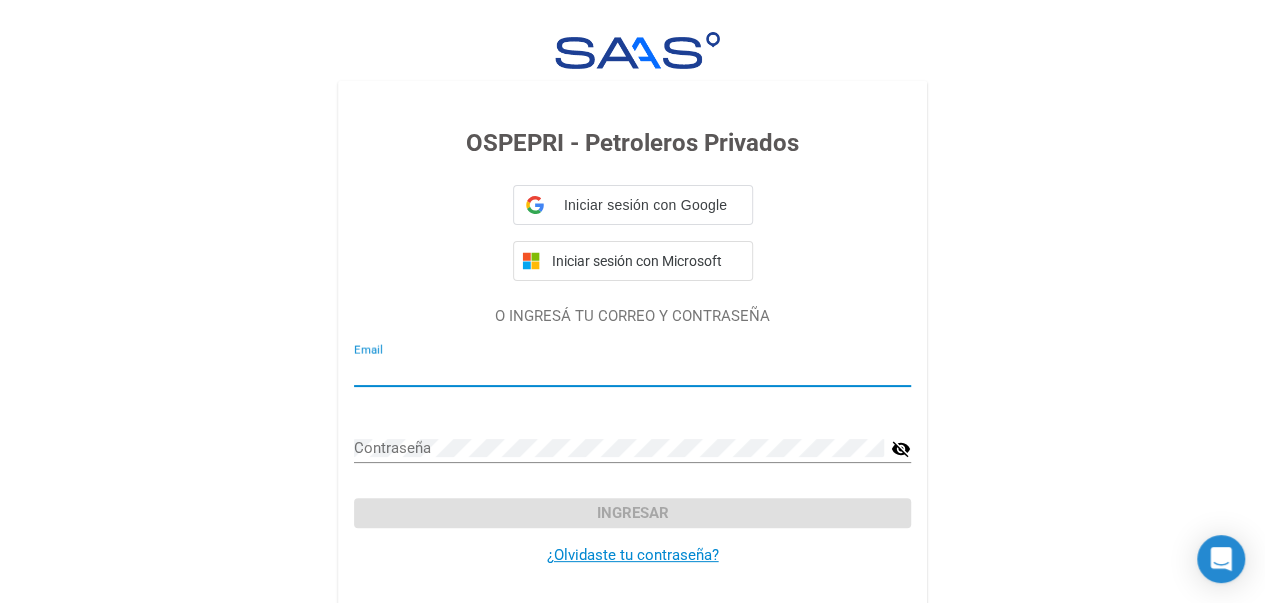 type on "[EMAIL]" 